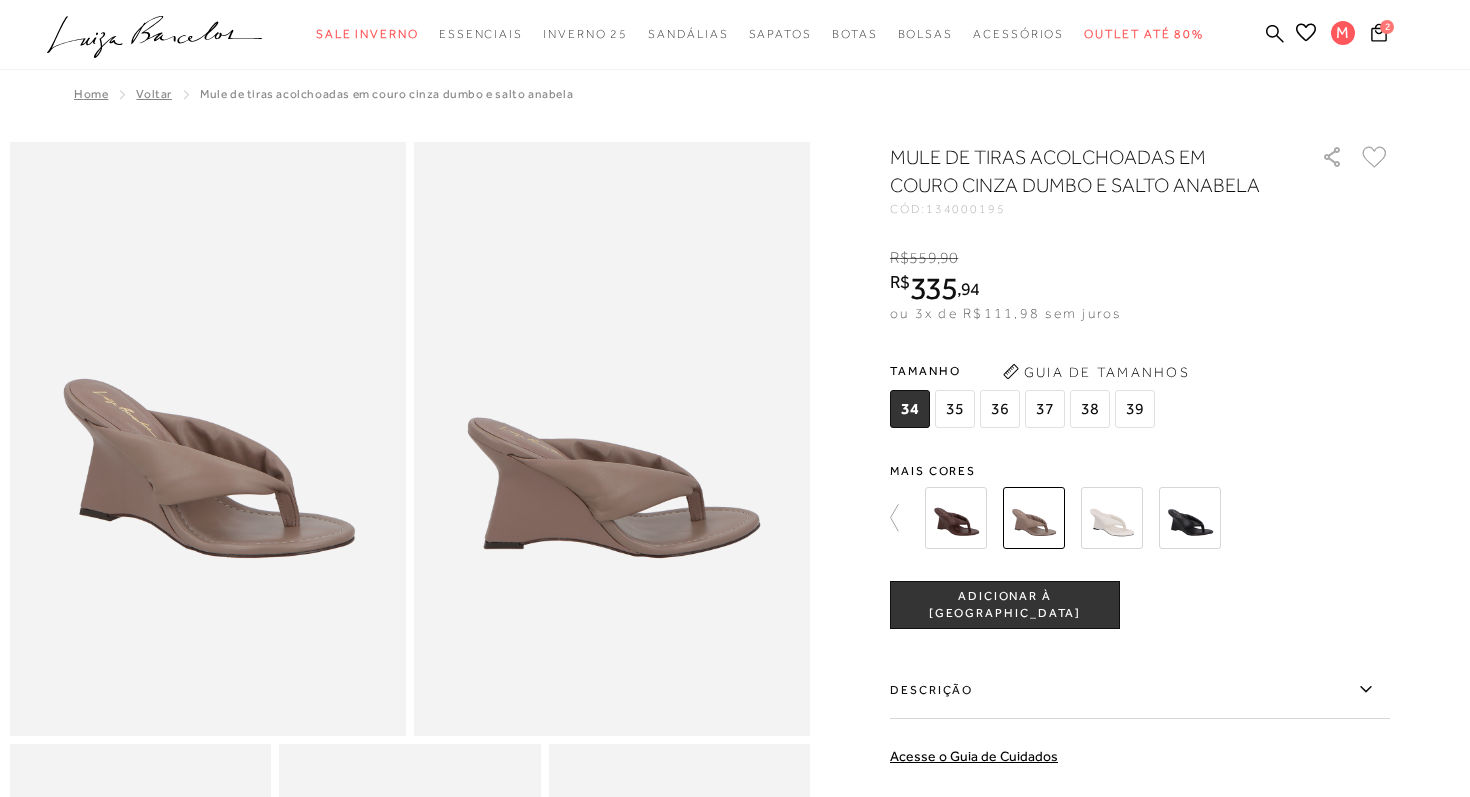 scroll, scrollTop: 41, scrollLeft: 0, axis: vertical 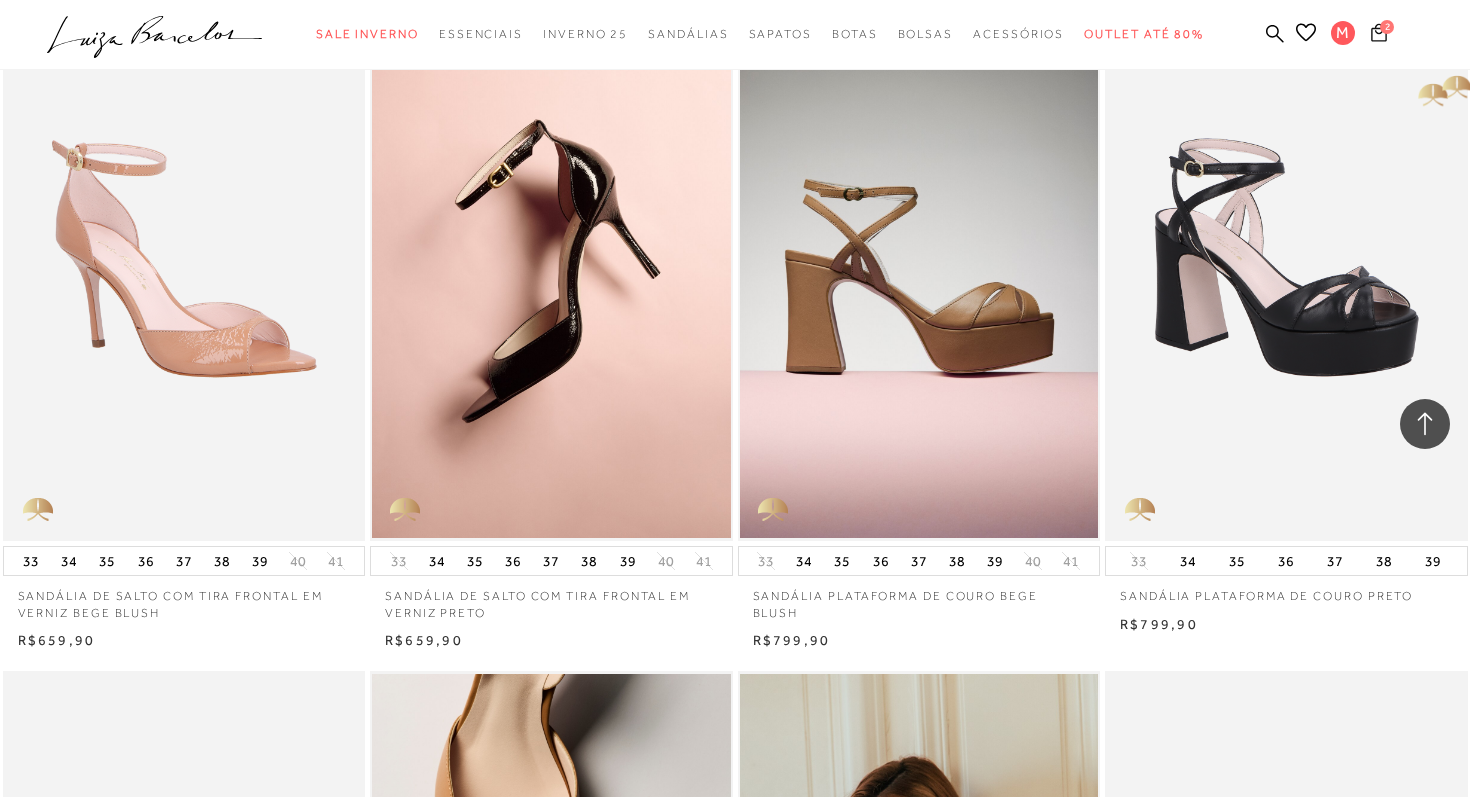 click 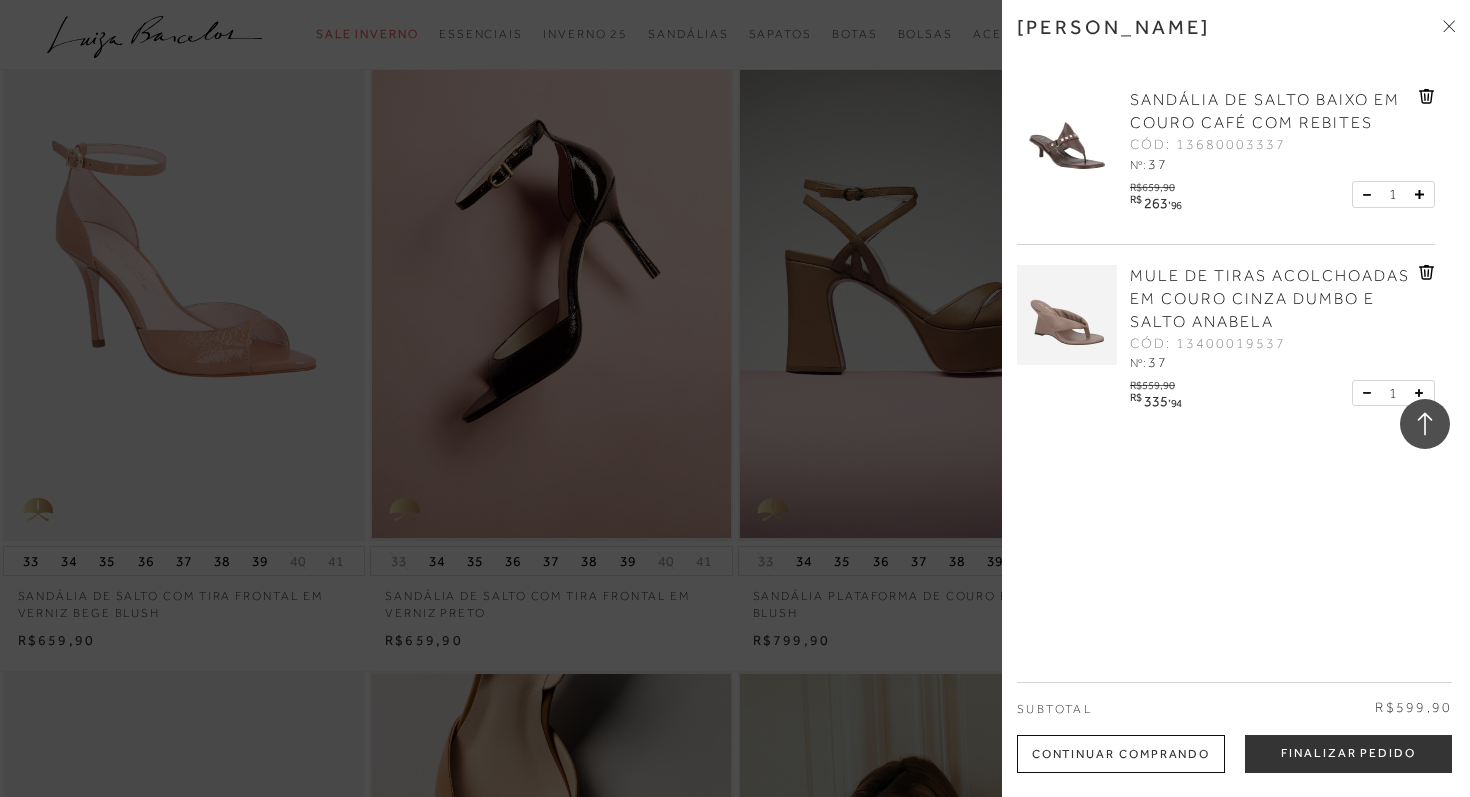 click at bounding box center [735, 398] 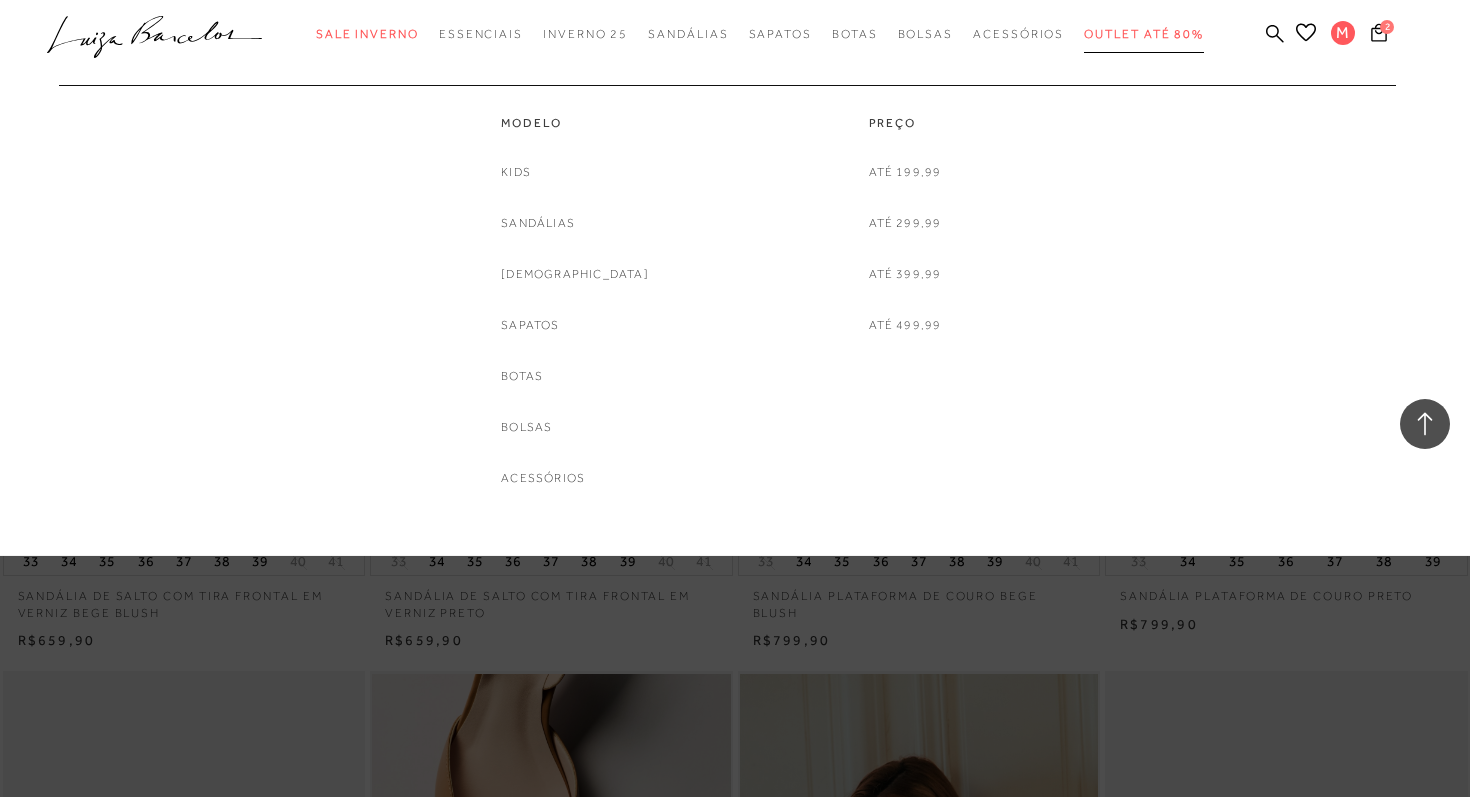 click on "Outlet até 80%" at bounding box center (1144, 34) 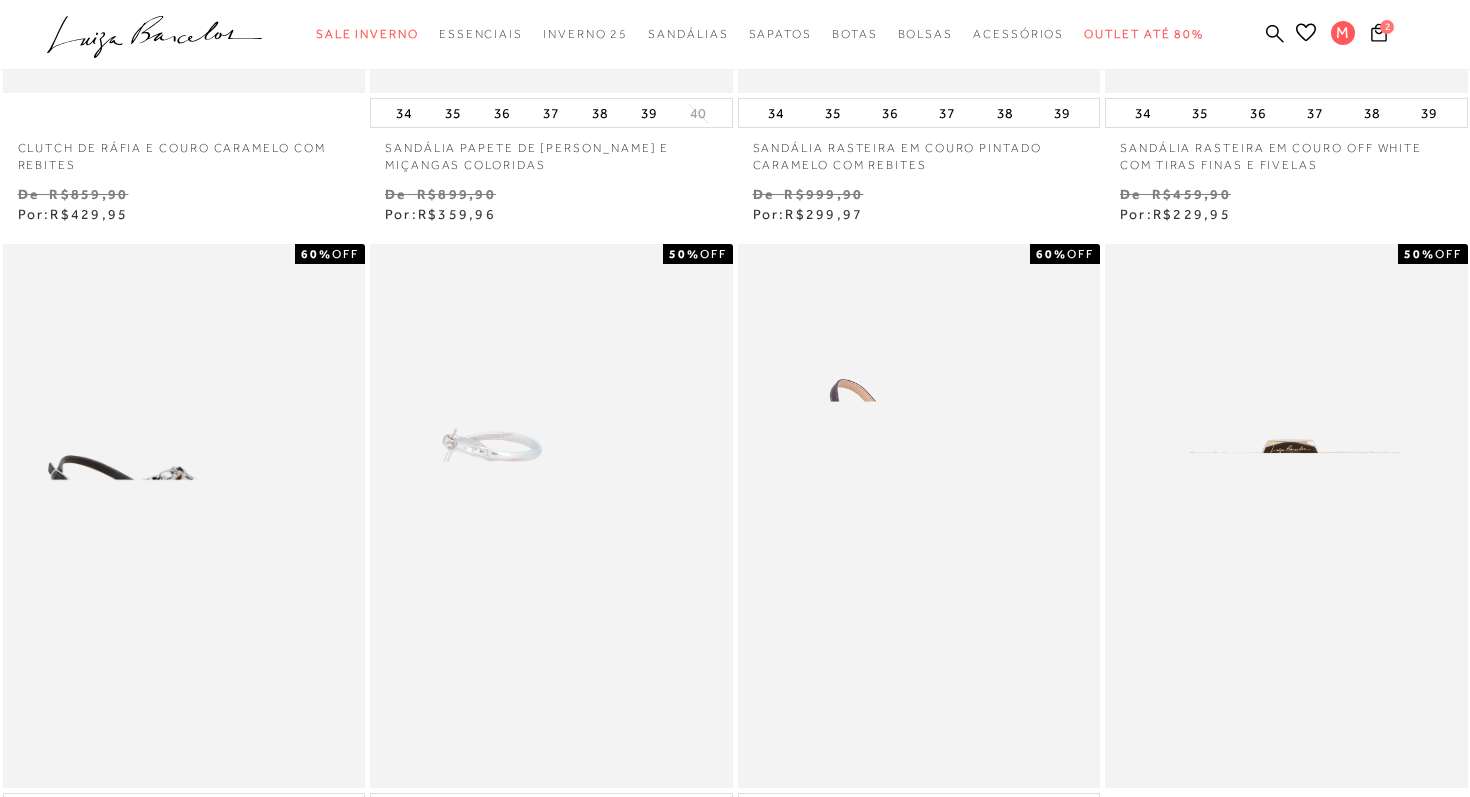 scroll, scrollTop: 0, scrollLeft: 0, axis: both 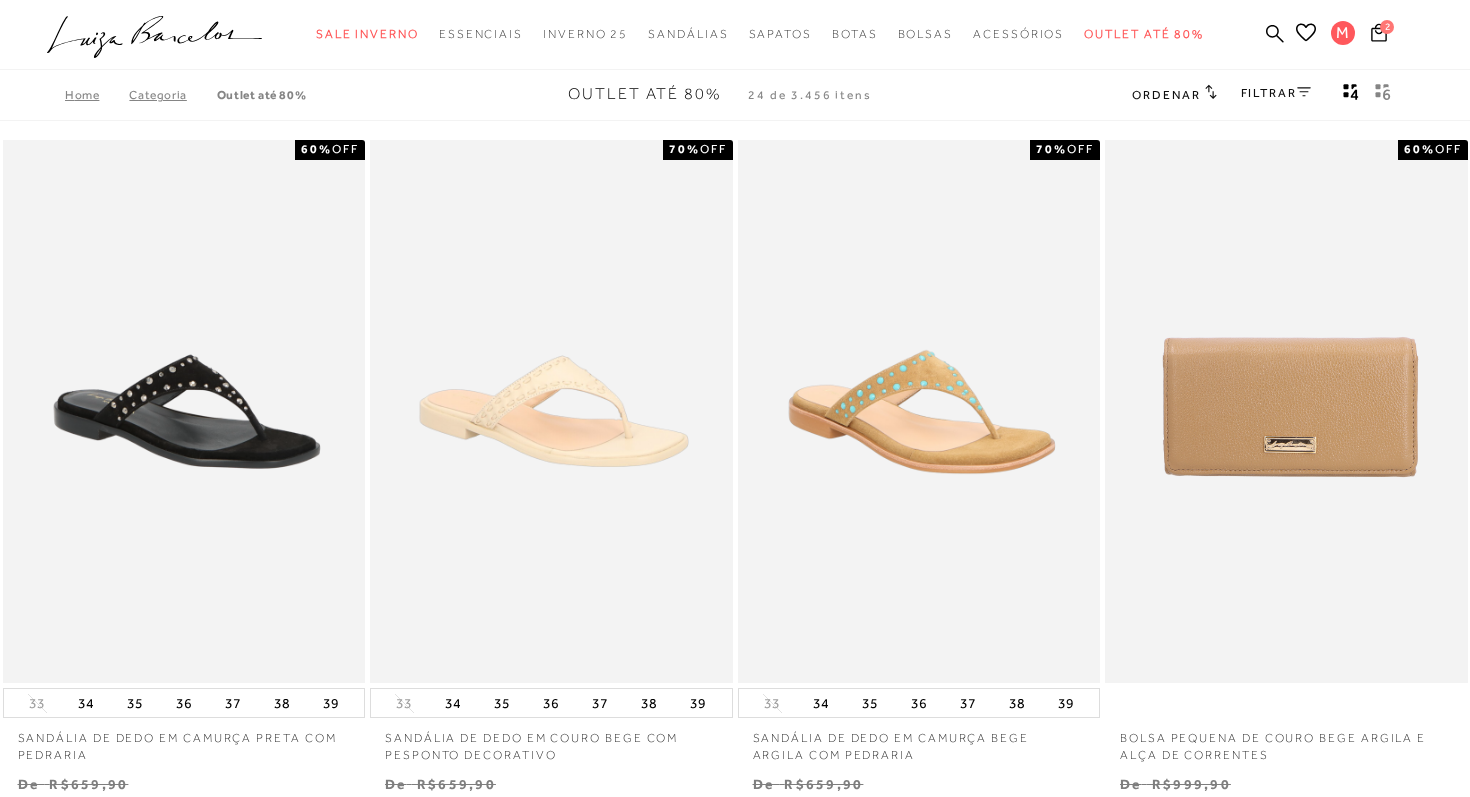 click on "FILTRAR" at bounding box center [1276, 93] 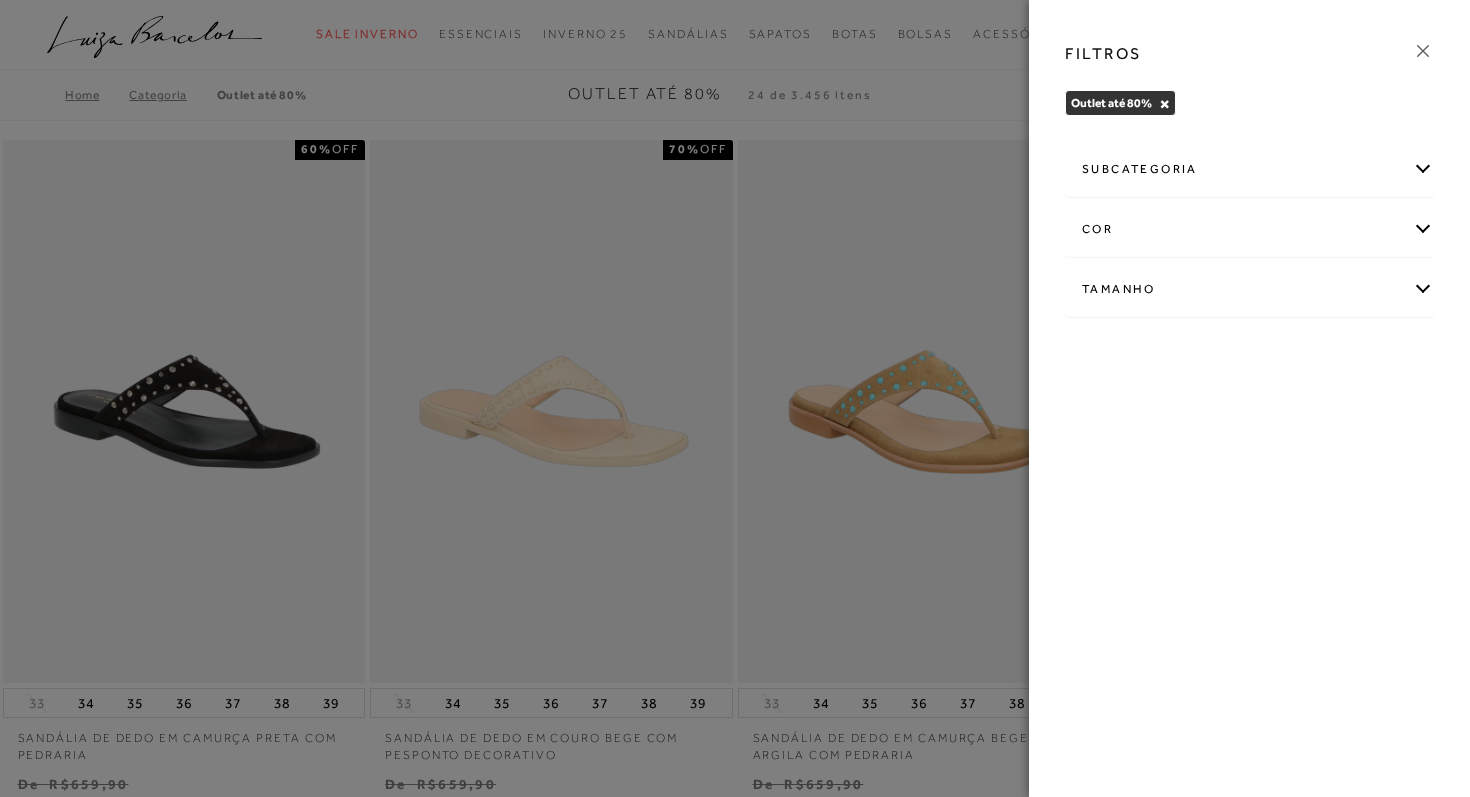 click 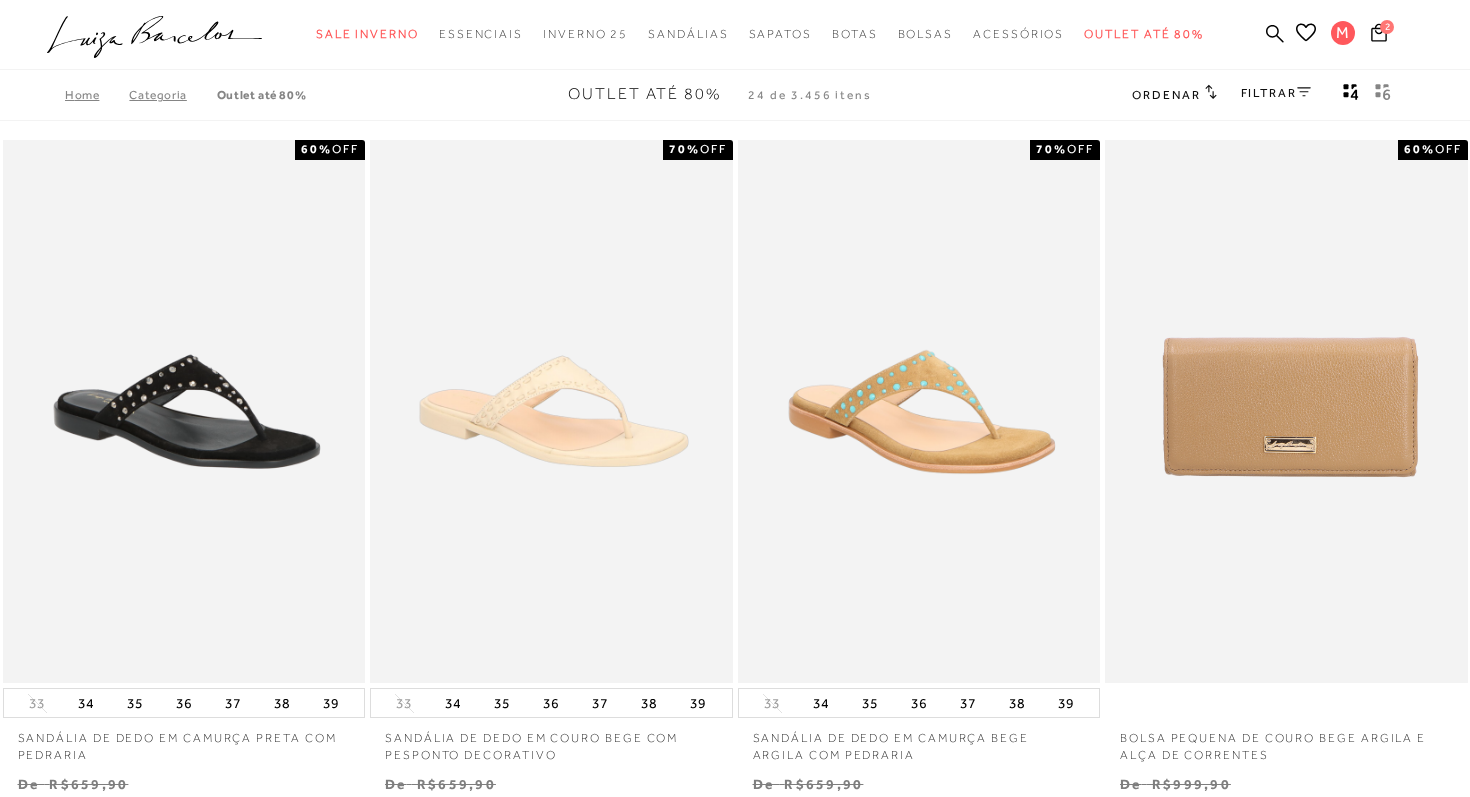 click on "FILTRAR" at bounding box center [1276, 93] 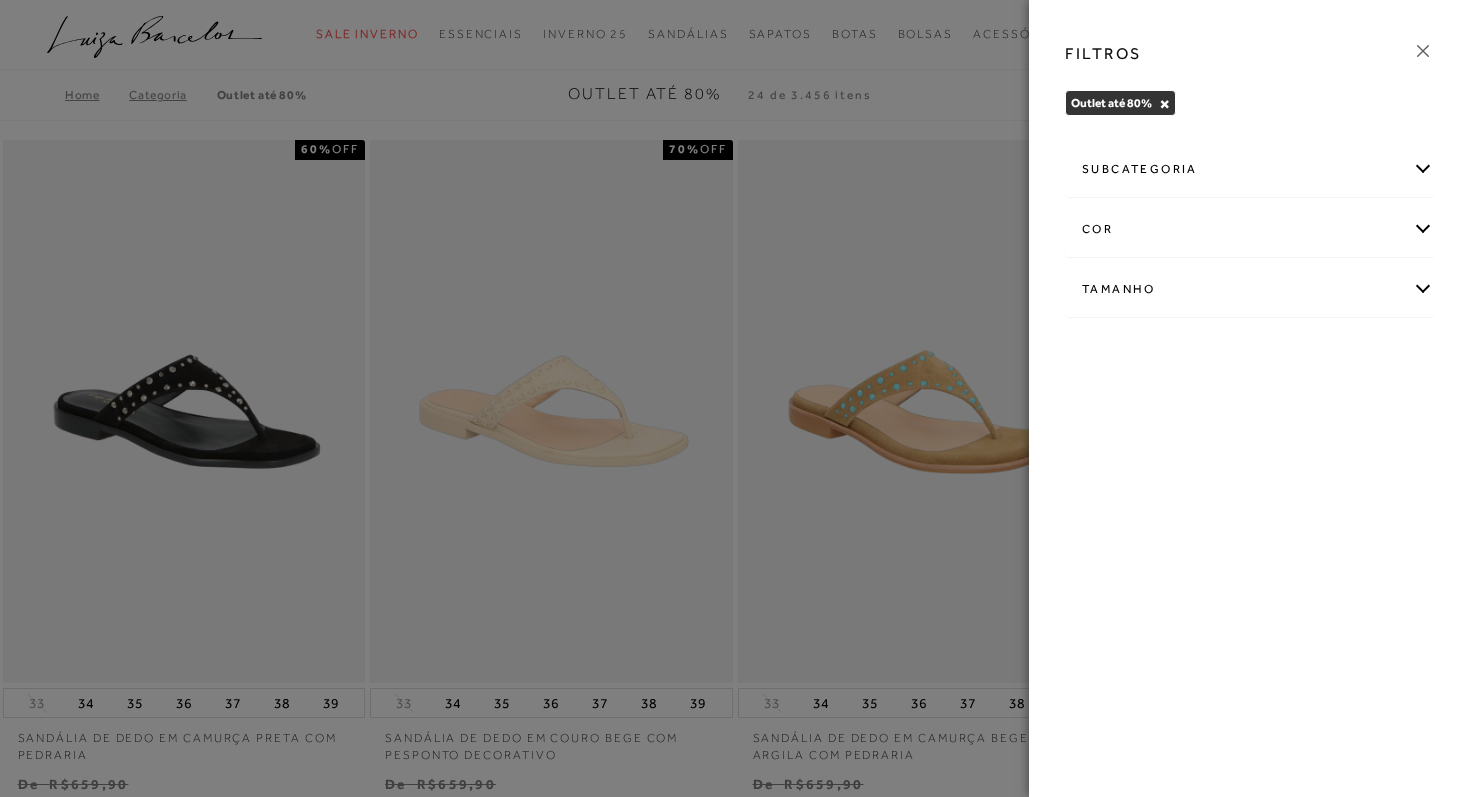 click on "Tamanho" at bounding box center [1249, 289] 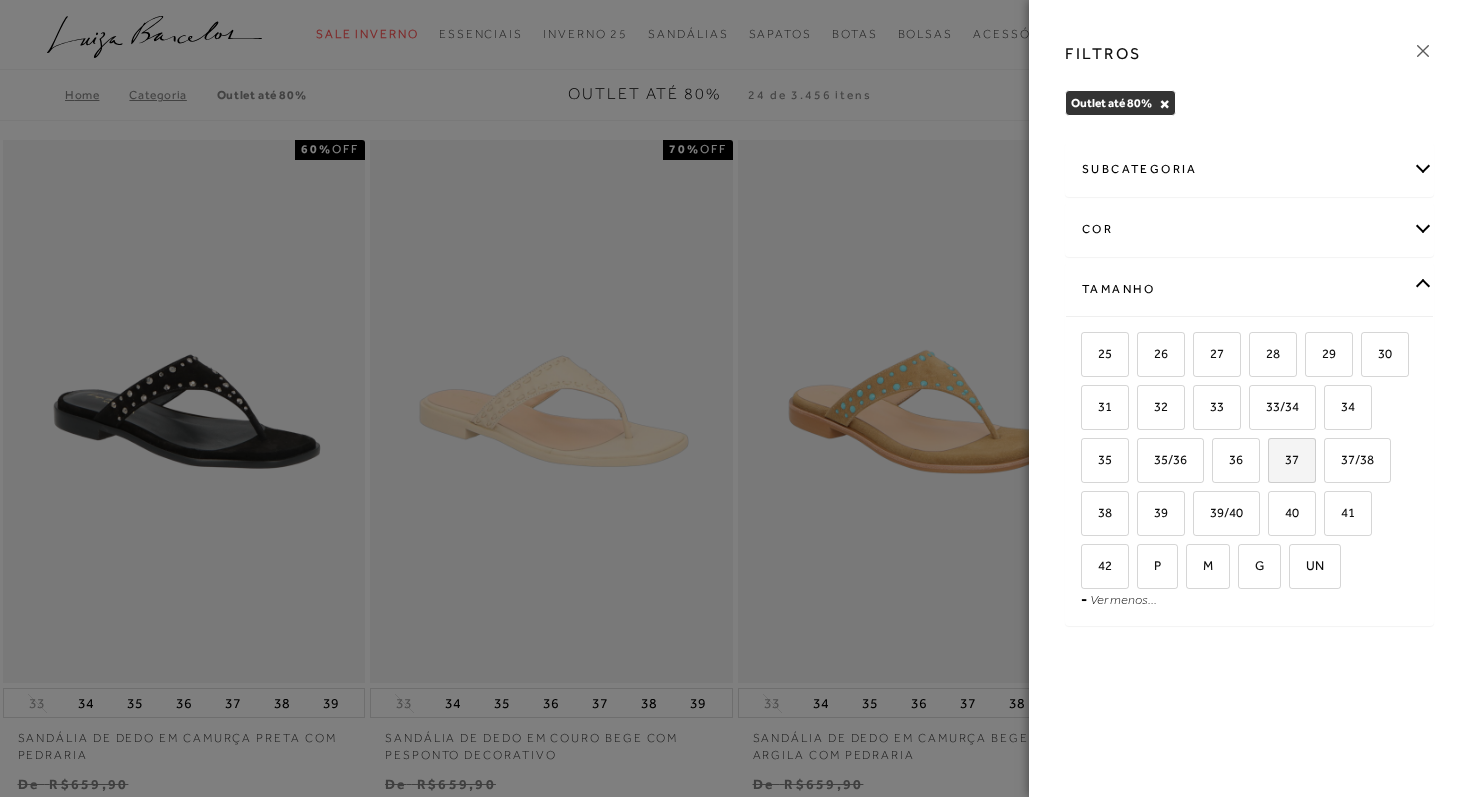 click on "37" at bounding box center [1292, 460] 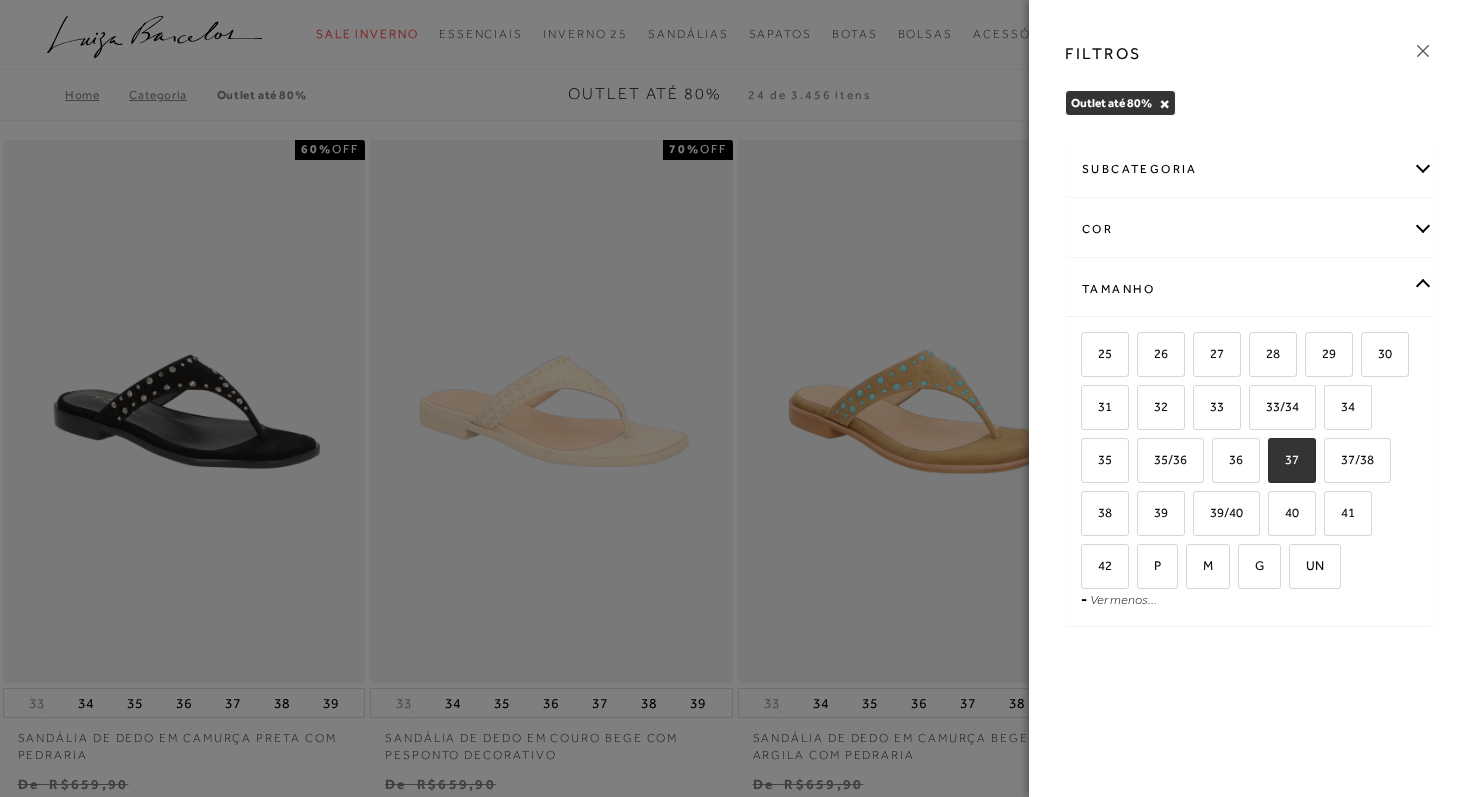 checkbox on "true" 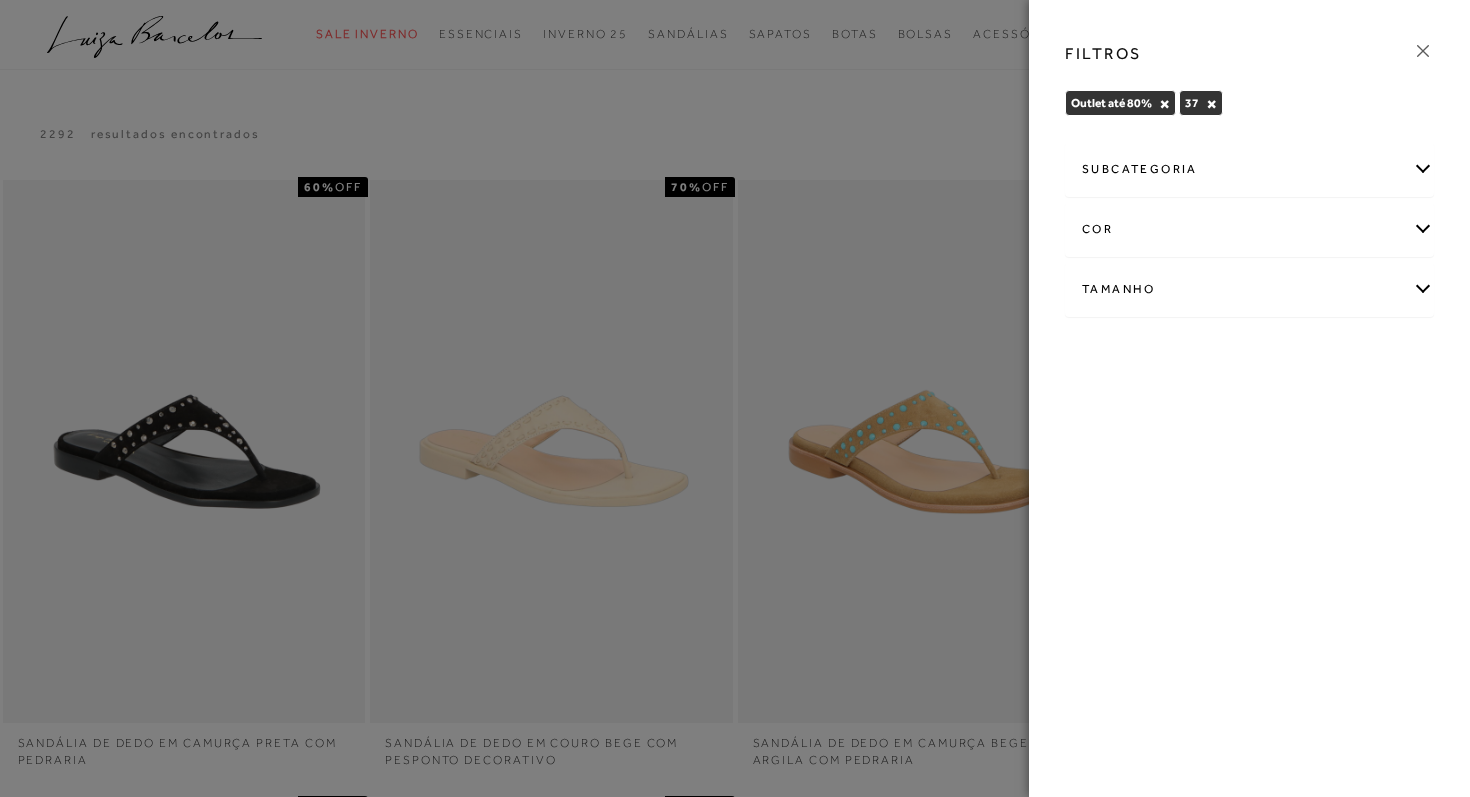 click on "subcategoria" at bounding box center (1249, 169) 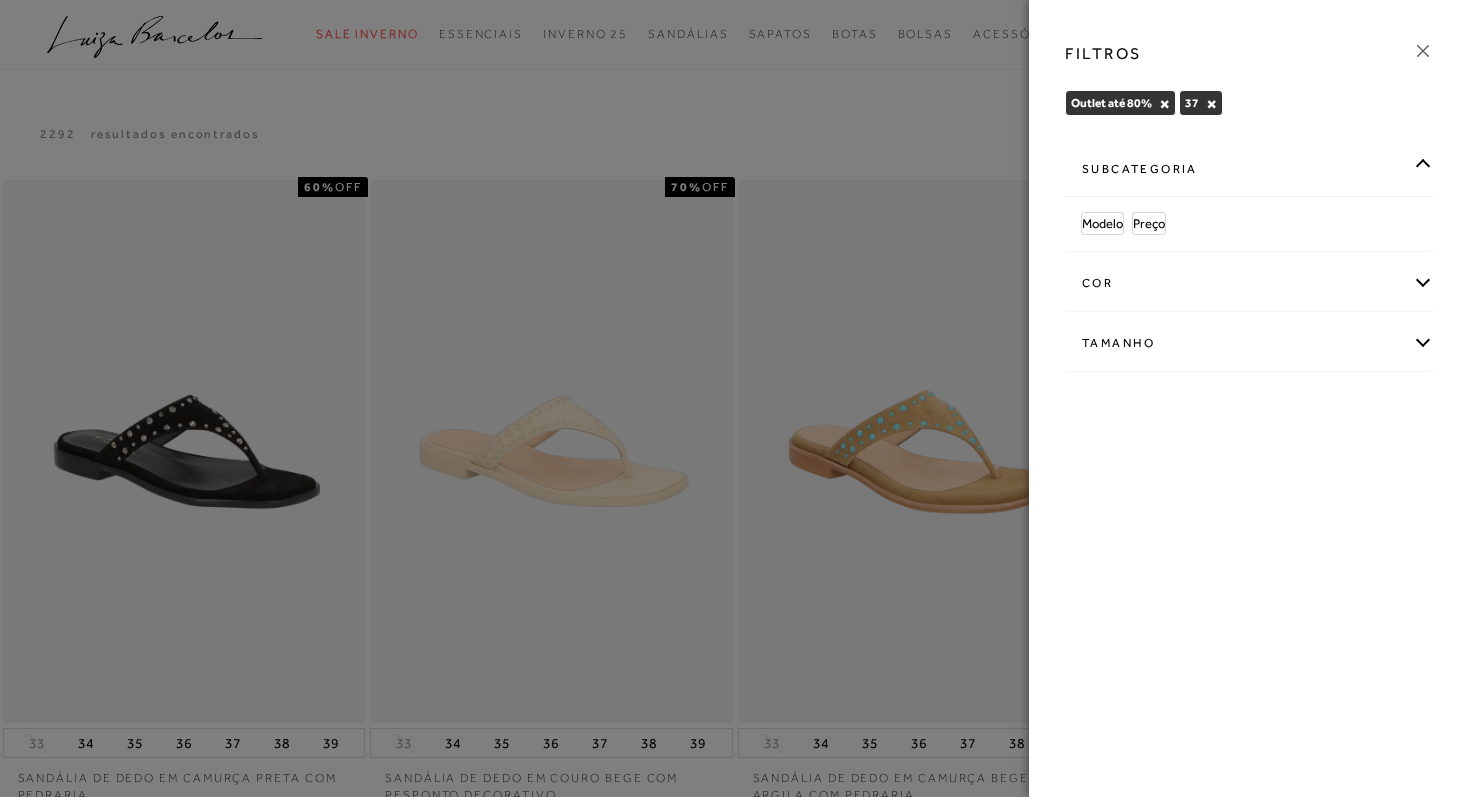 click on "subcategoria" at bounding box center (1249, 169) 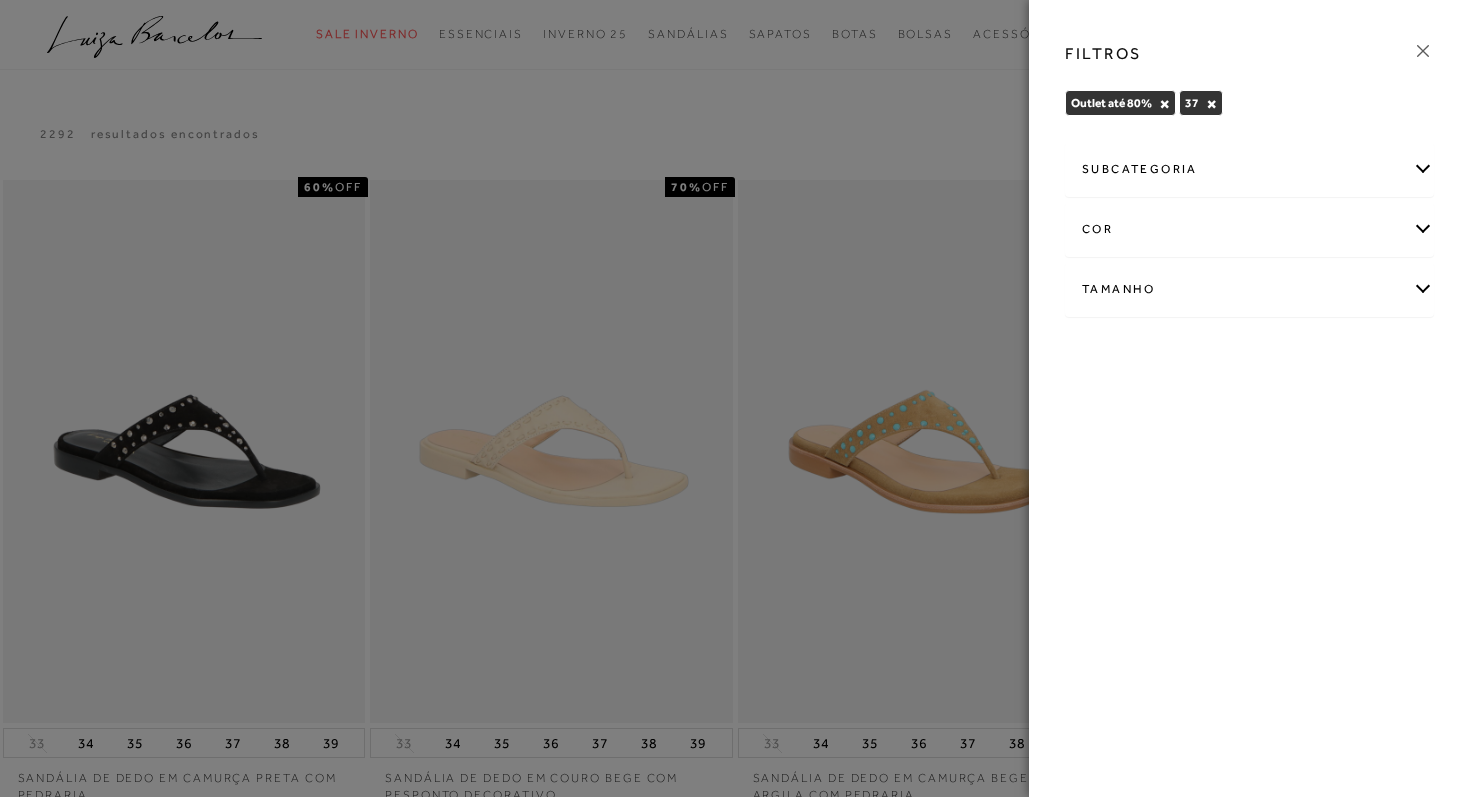 click on "subcategoria" at bounding box center (1249, 169) 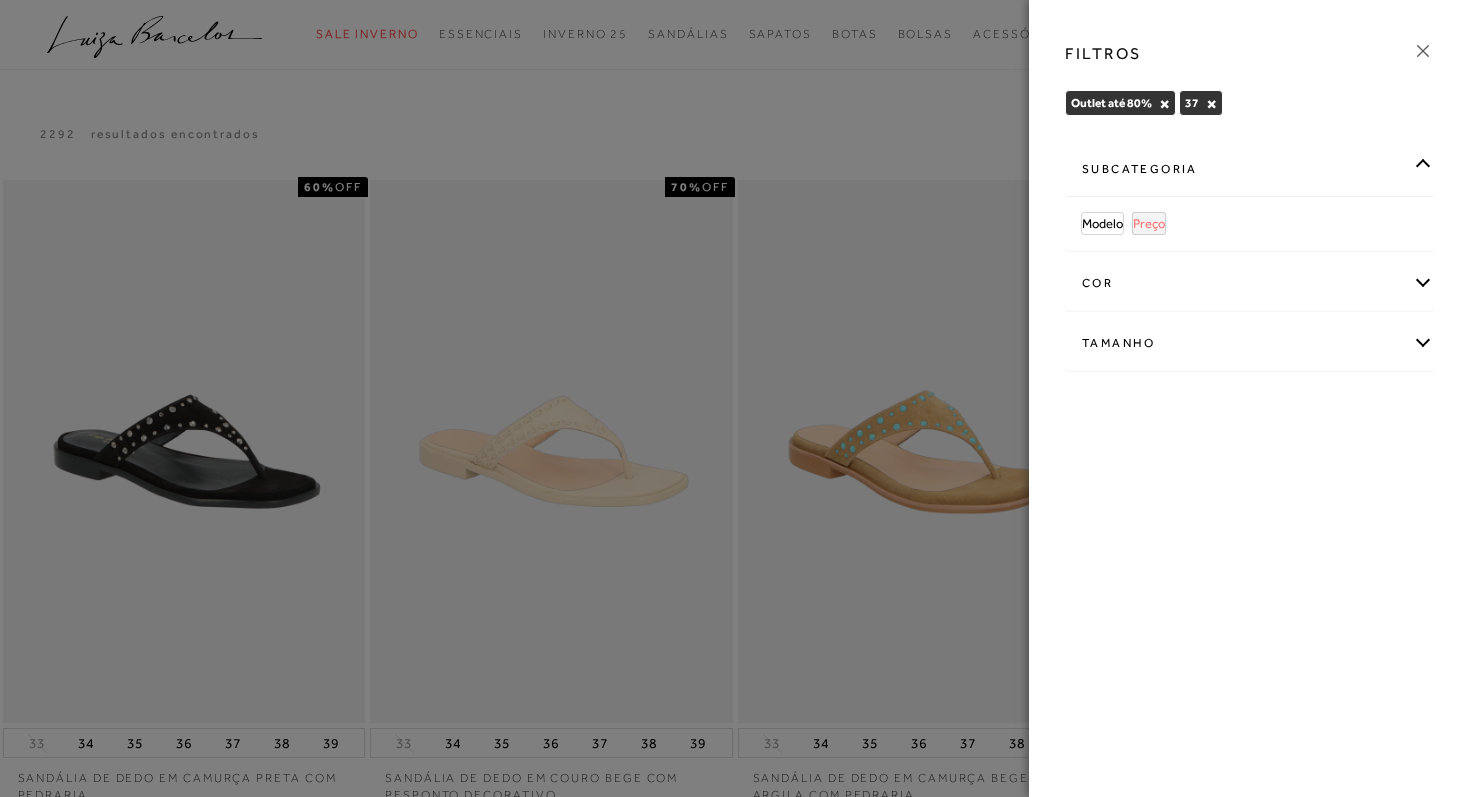 click on "Preço" at bounding box center [1149, 223] 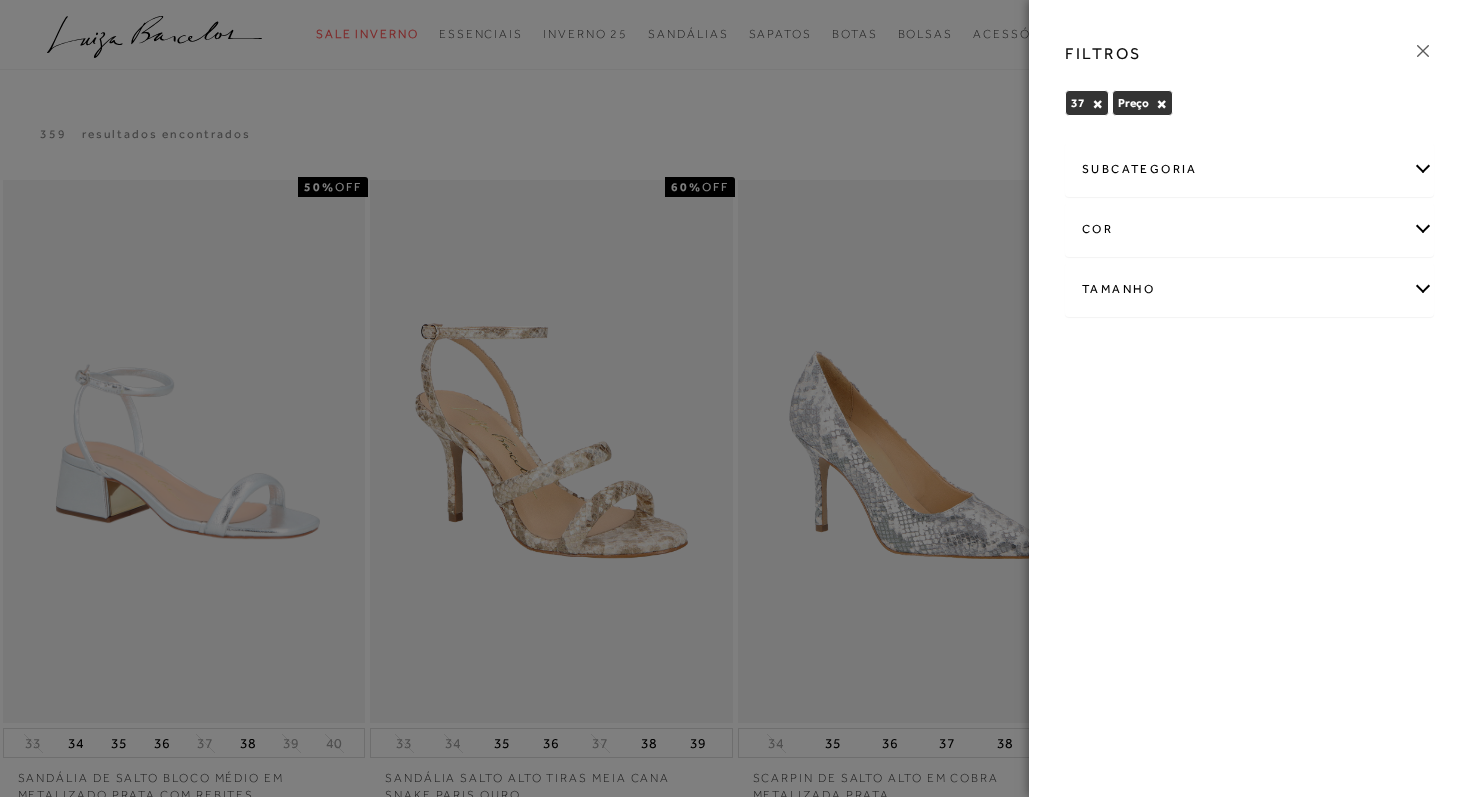 click 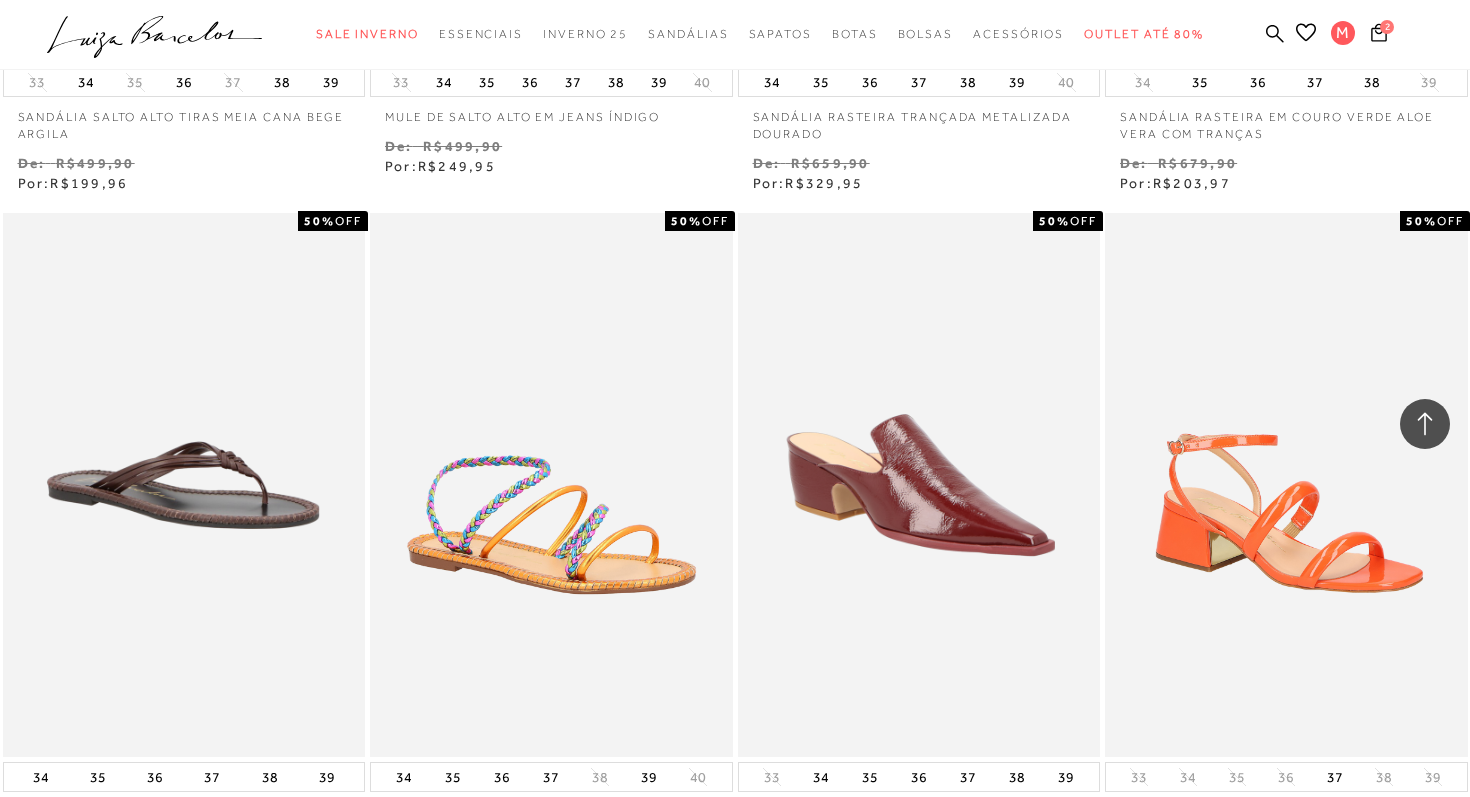 scroll, scrollTop: 2073, scrollLeft: 0, axis: vertical 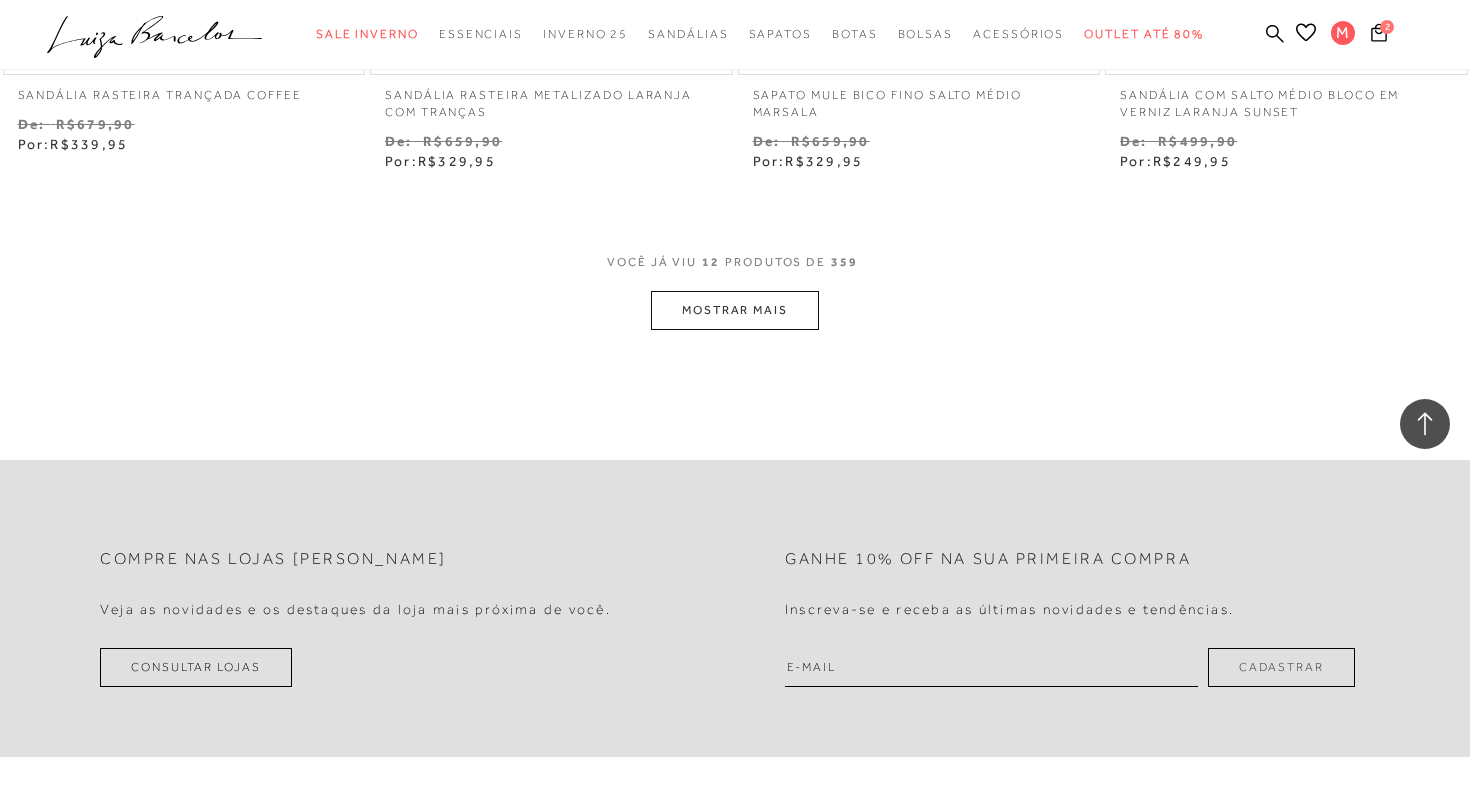 click on "MOSTRAR MAIS" at bounding box center [735, 310] 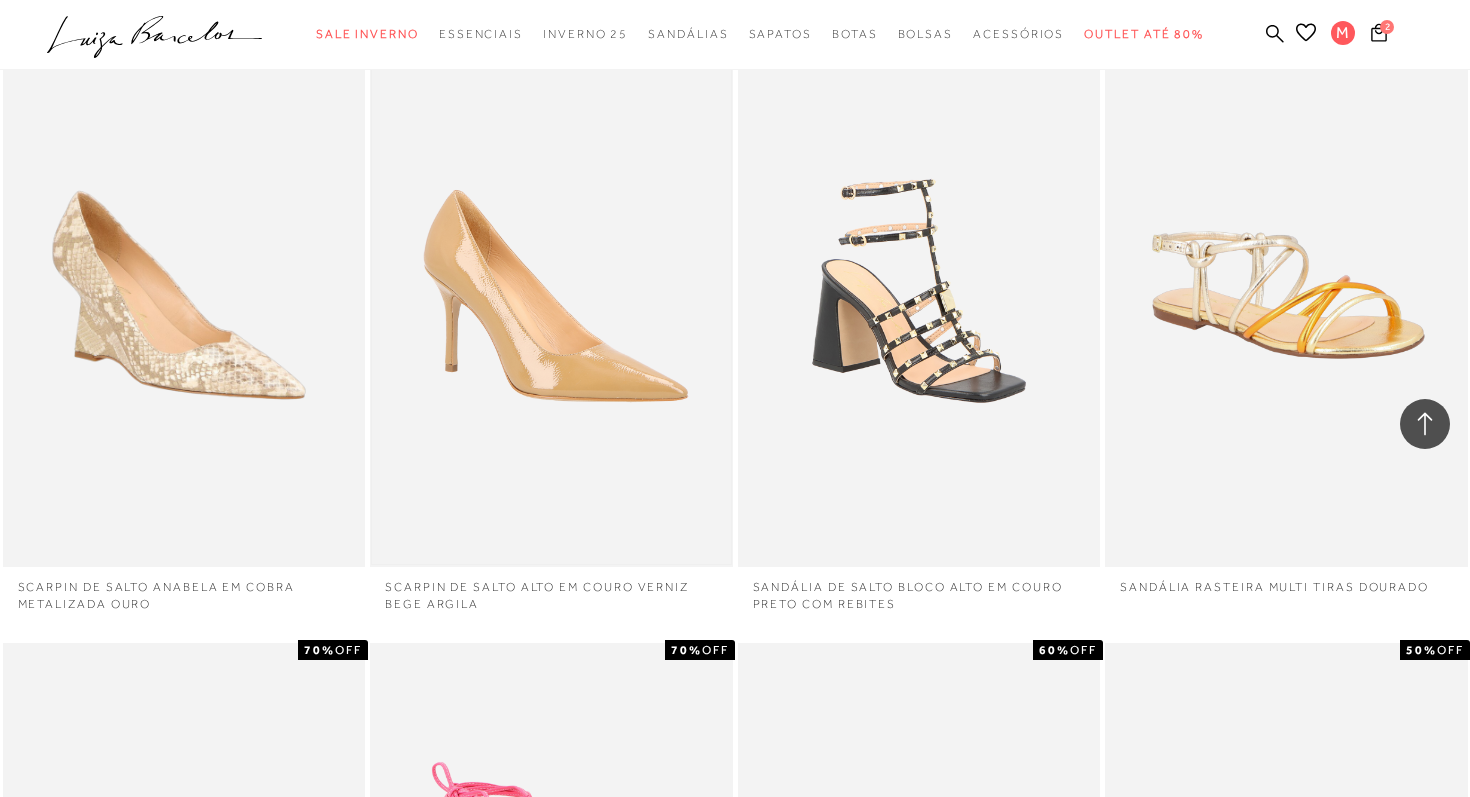 scroll, scrollTop: 2242, scrollLeft: 0, axis: vertical 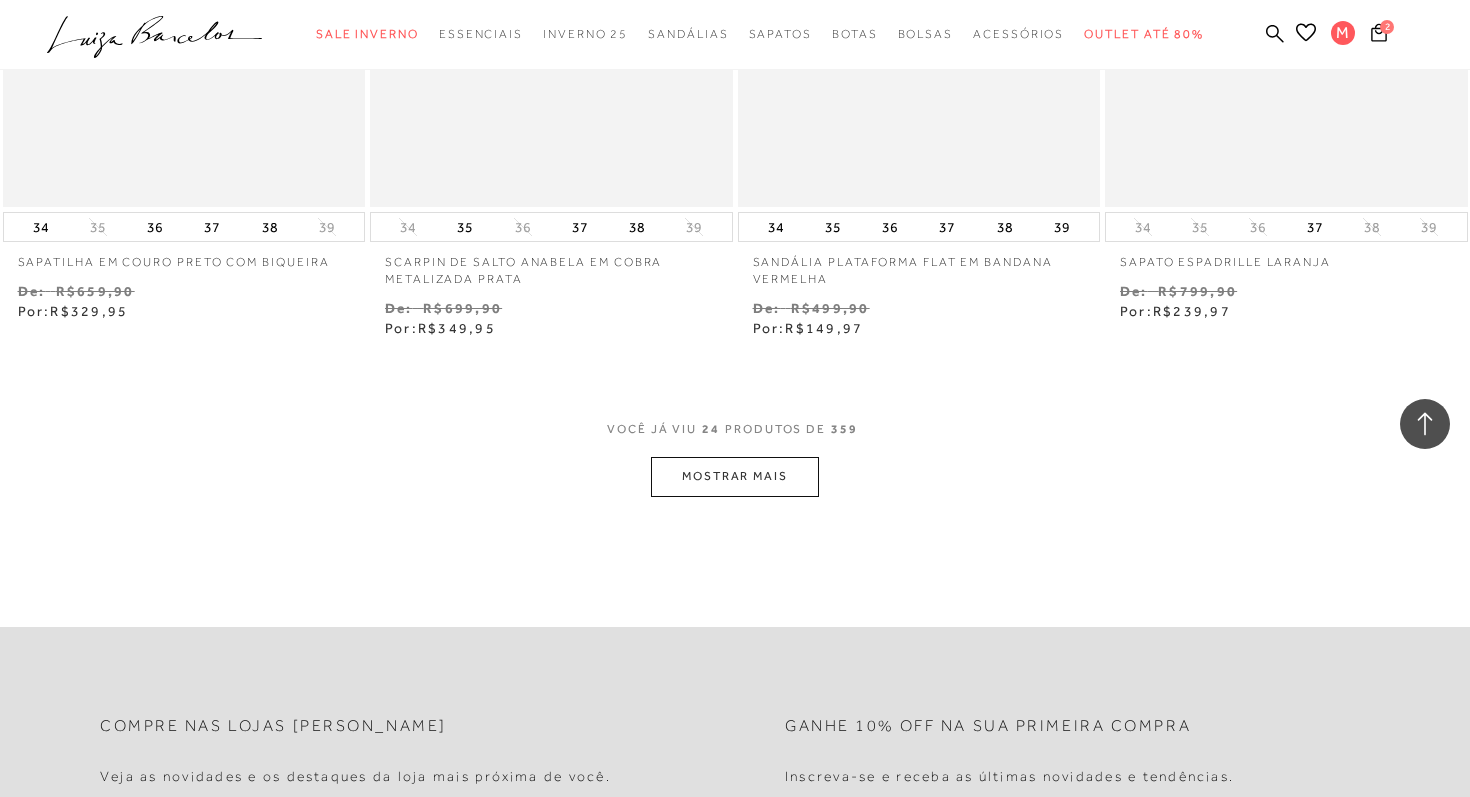 click on "MOSTRAR MAIS" at bounding box center [735, 476] 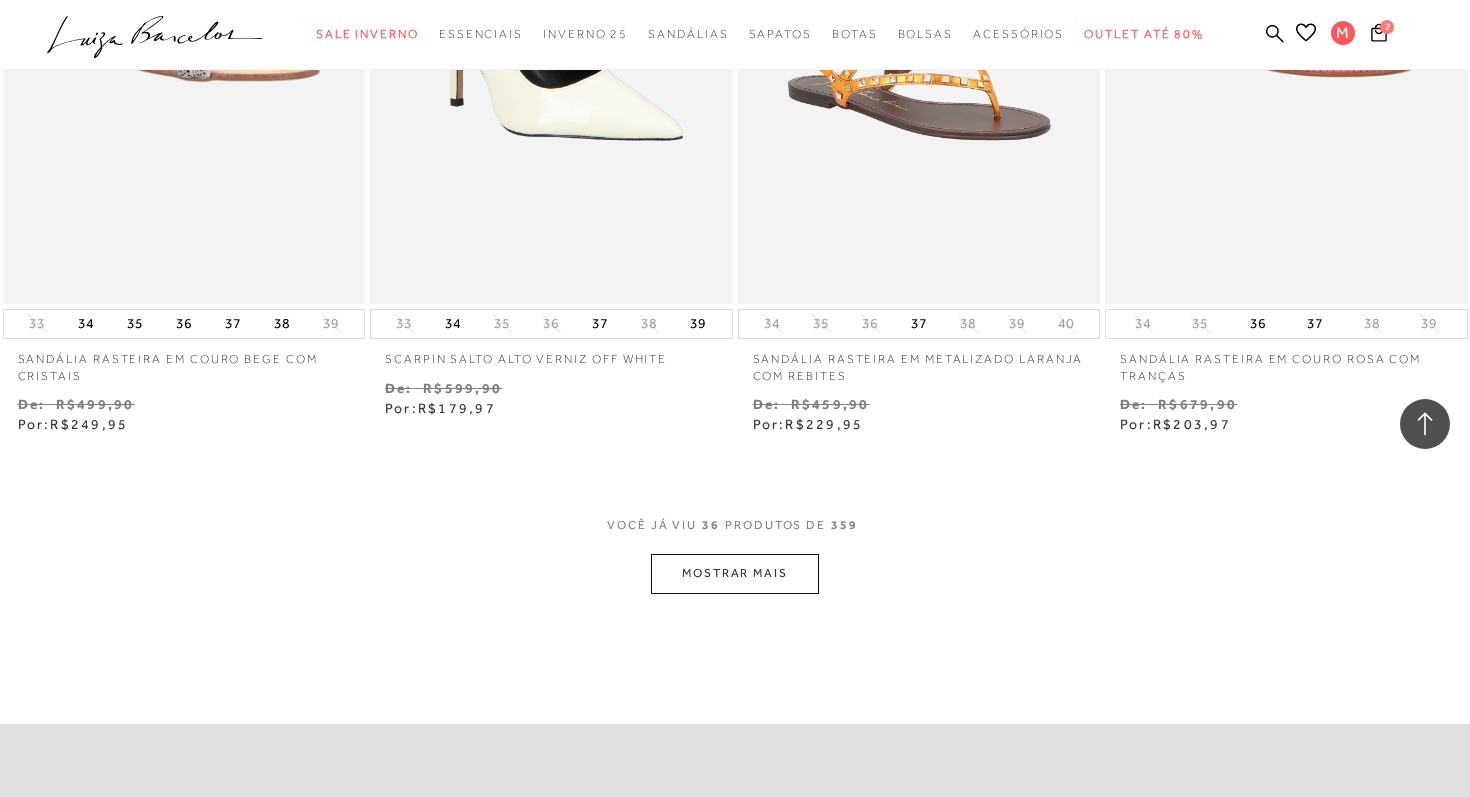scroll, scrollTop: 6088, scrollLeft: 0, axis: vertical 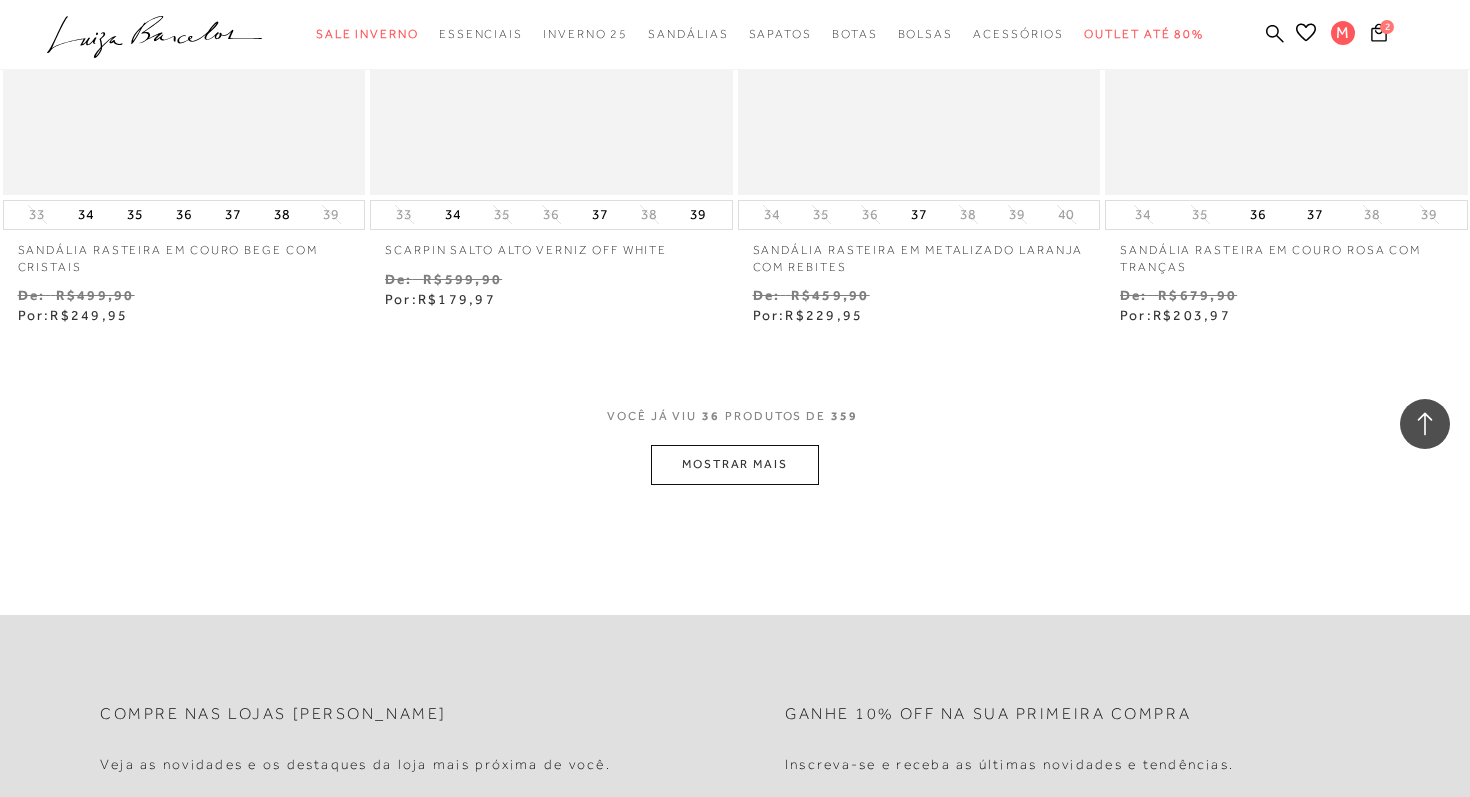 click on "MOSTRAR MAIS" at bounding box center (735, 464) 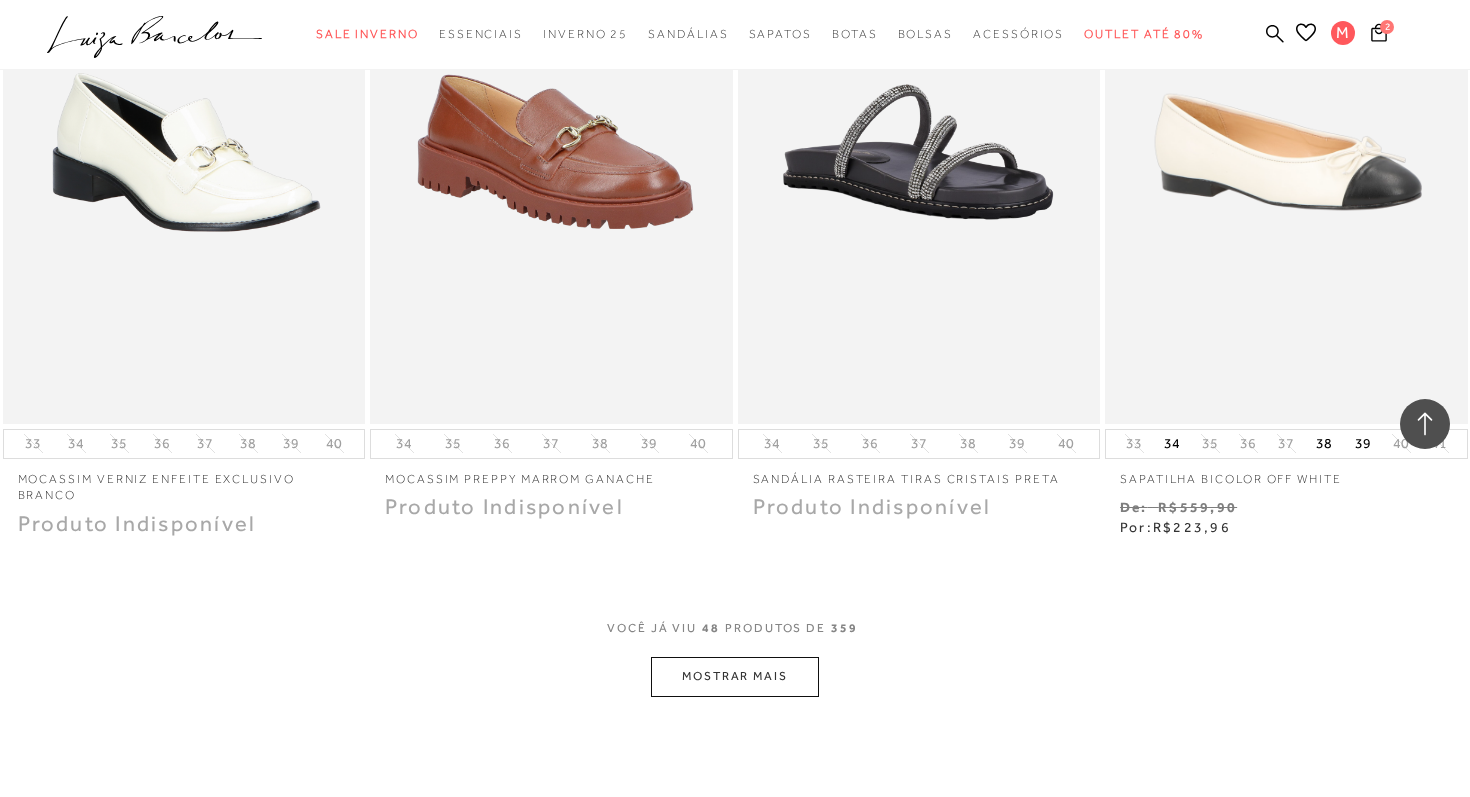 scroll, scrollTop: 8507, scrollLeft: 0, axis: vertical 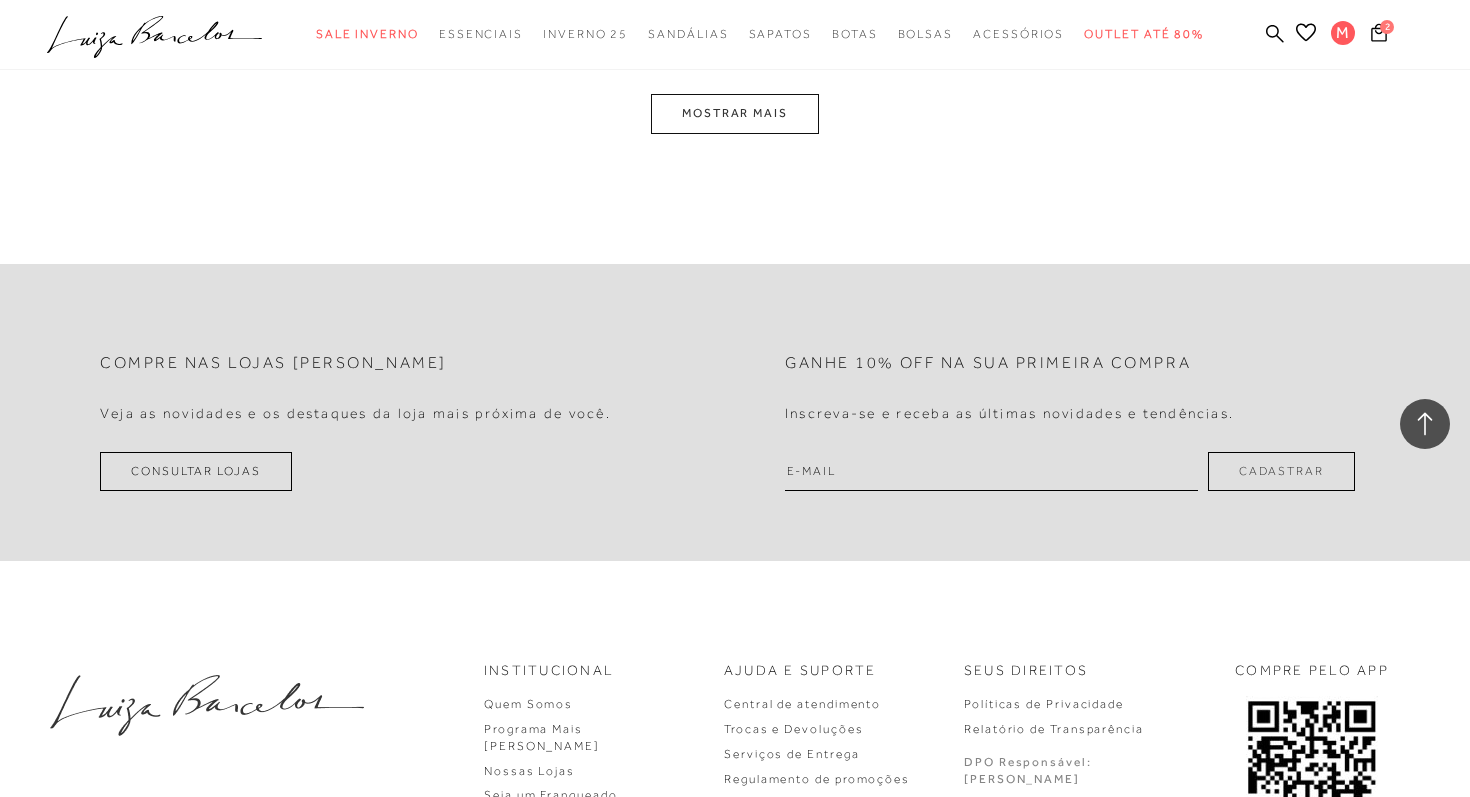 click on "MOSTRAR MAIS" at bounding box center [735, 113] 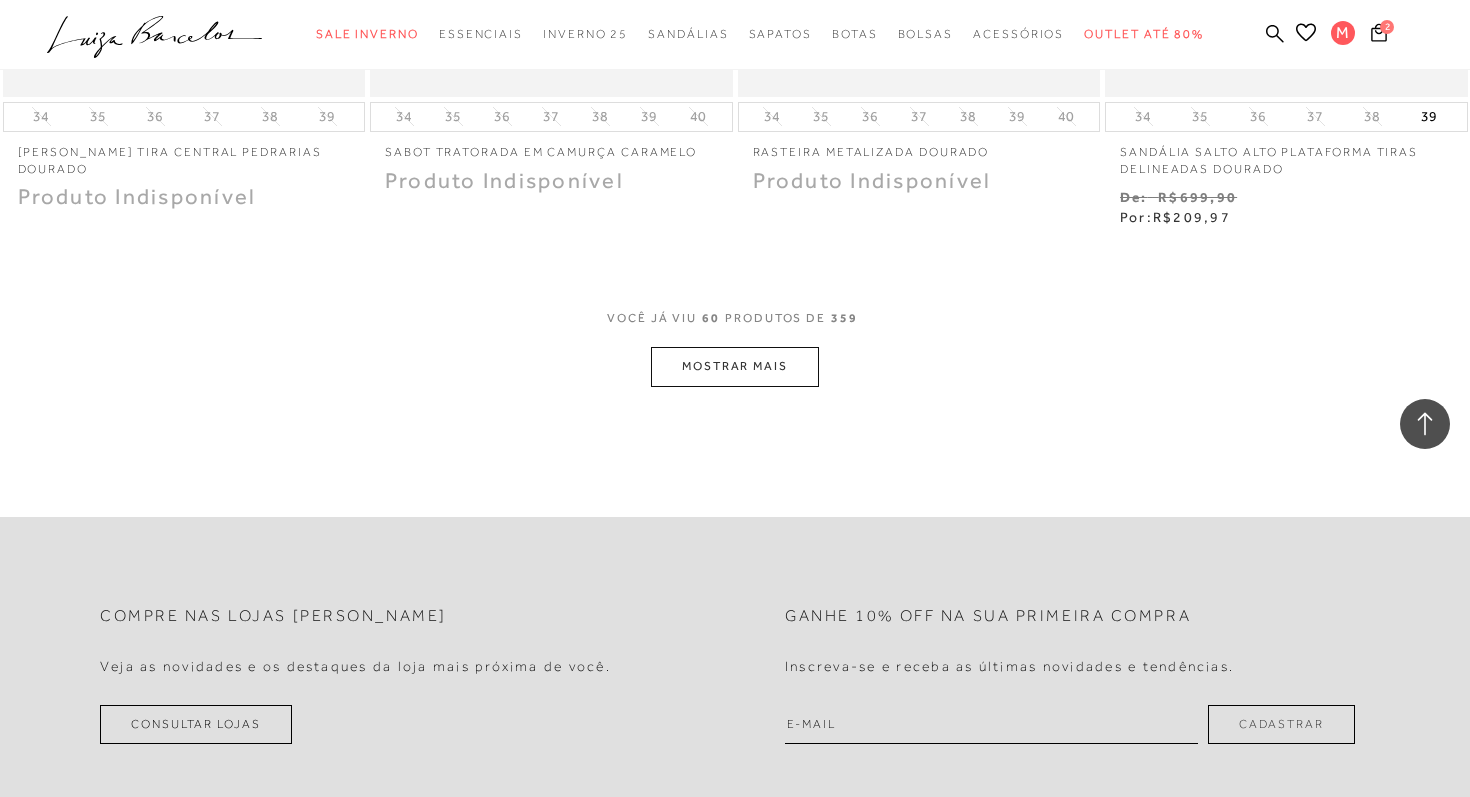 scroll, scrollTop: 10305, scrollLeft: 0, axis: vertical 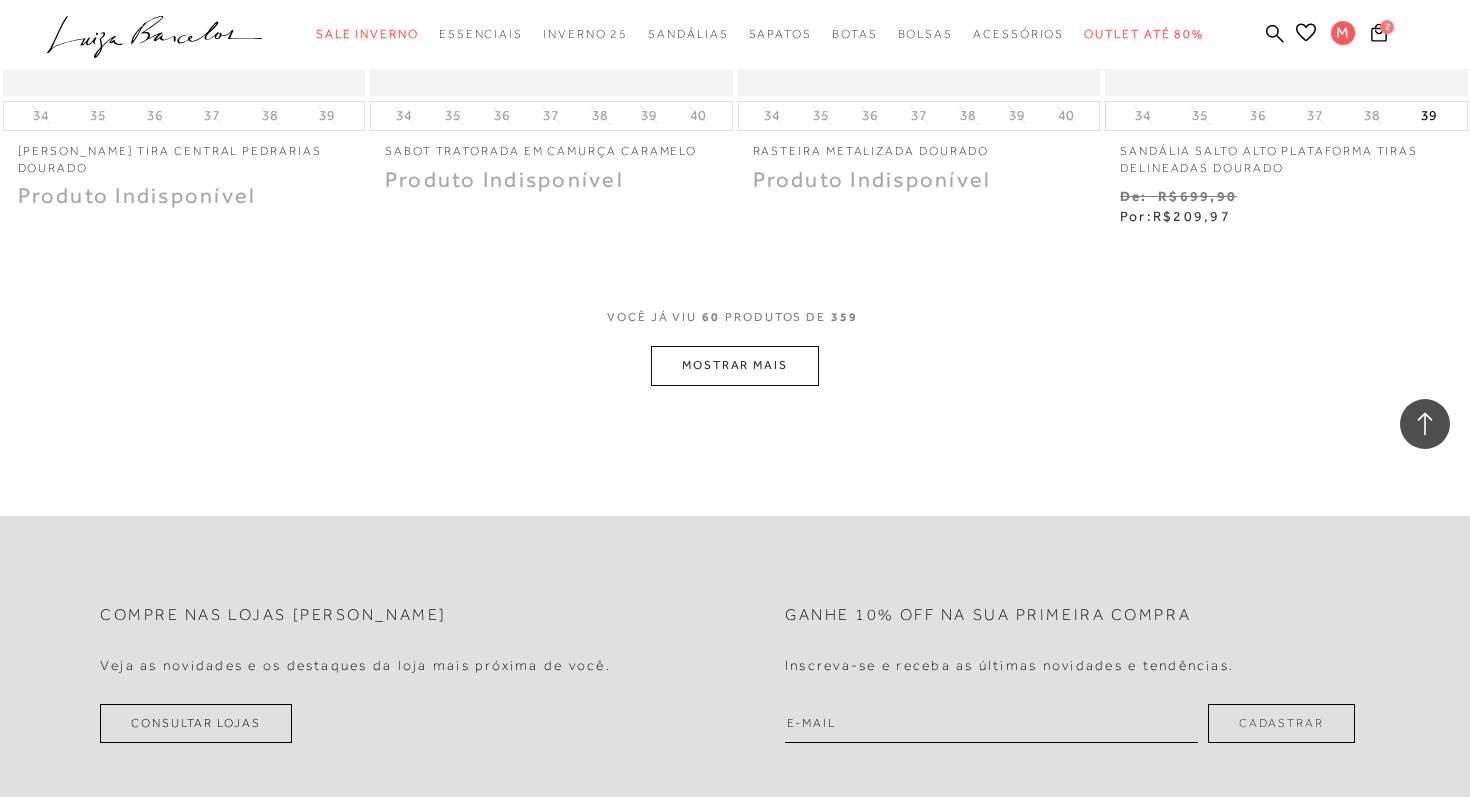 click on "MOSTRAR MAIS" at bounding box center [735, 365] 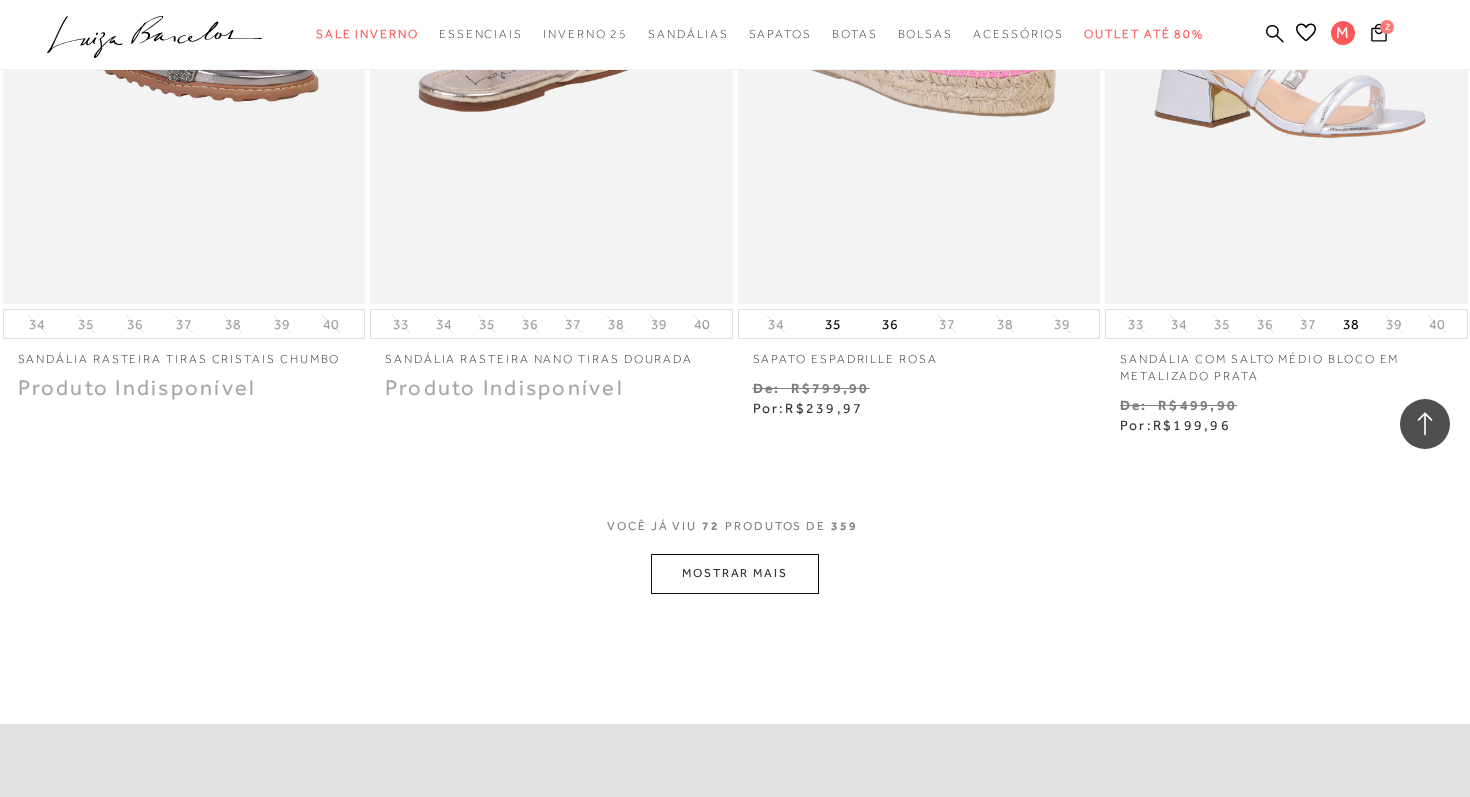 scroll, scrollTop: 12506, scrollLeft: 0, axis: vertical 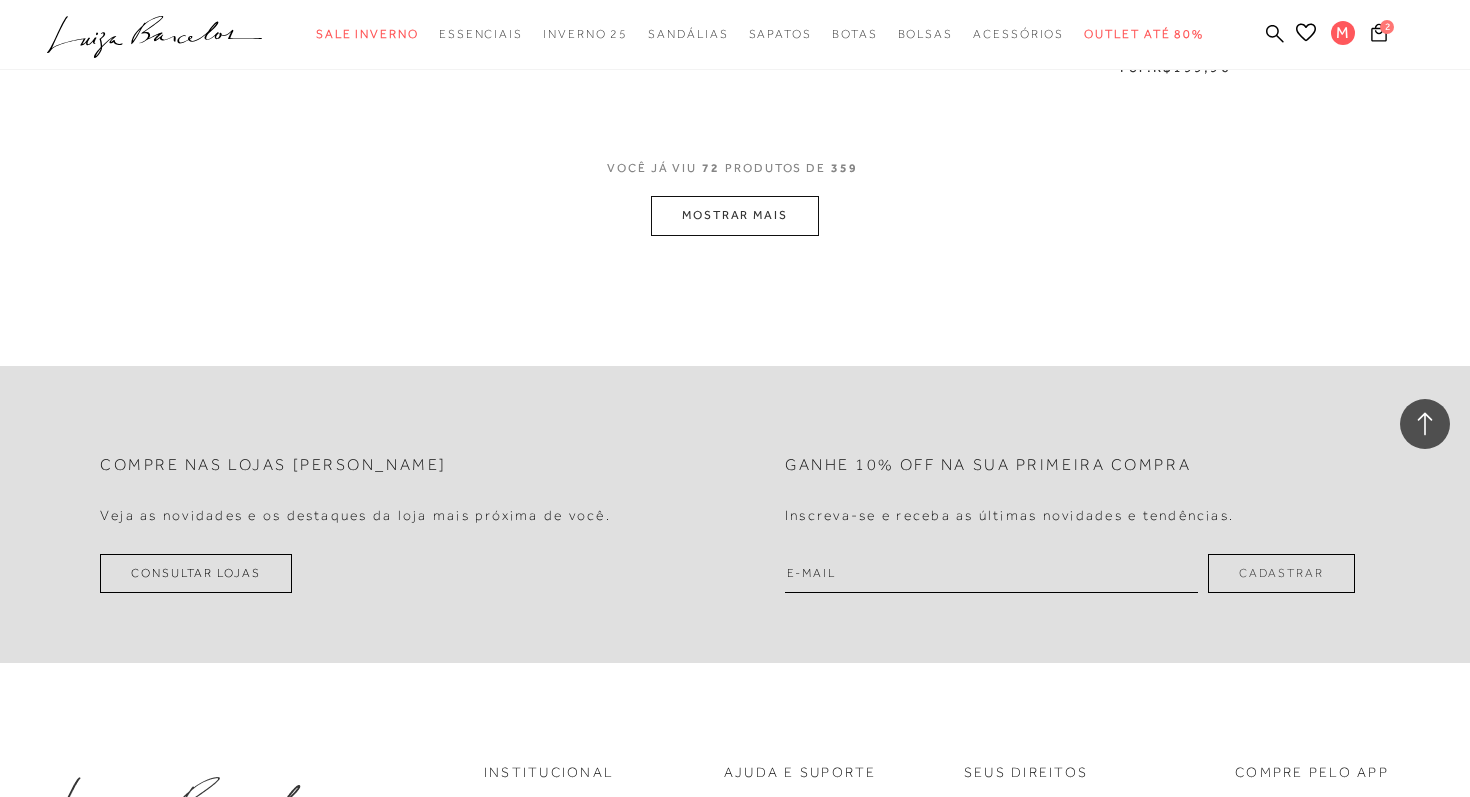 click on "MOSTRAR MAIS" at bounding box center (735, 215) 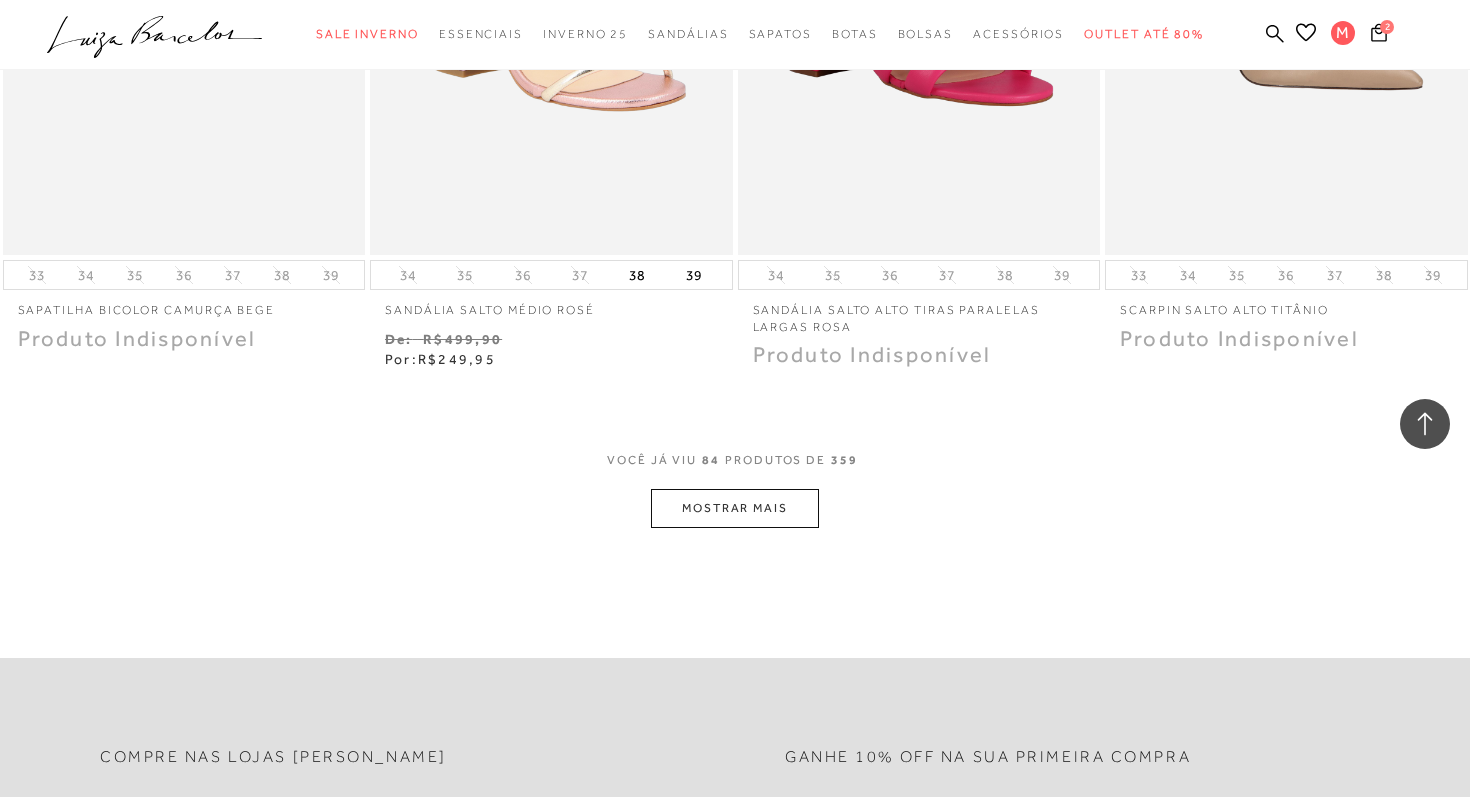 scroll, scrollTop: 14414, scrollLeft: 0, axis: vertical 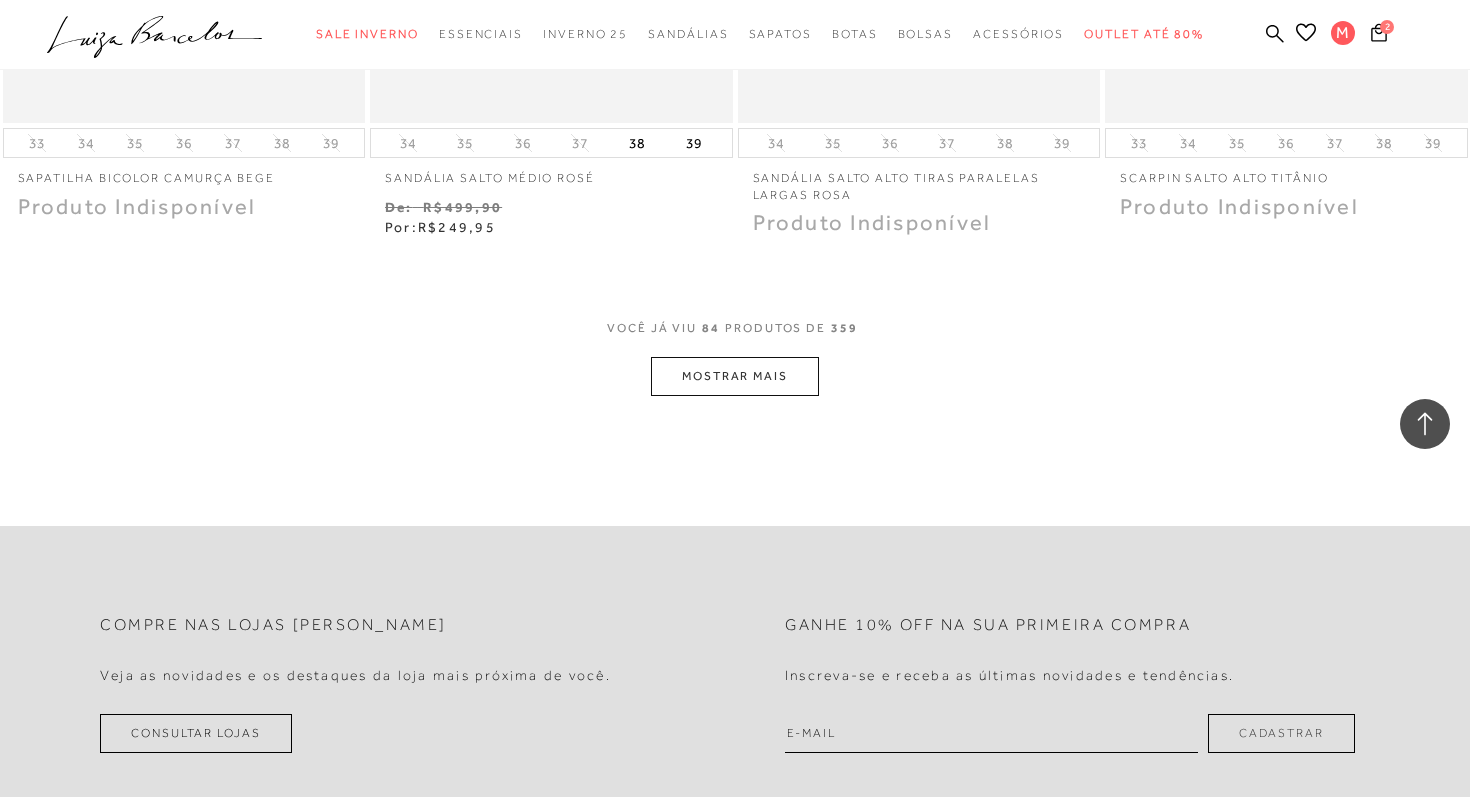click on "MOSTRAR MAIS" at bounding box center [735, 376] 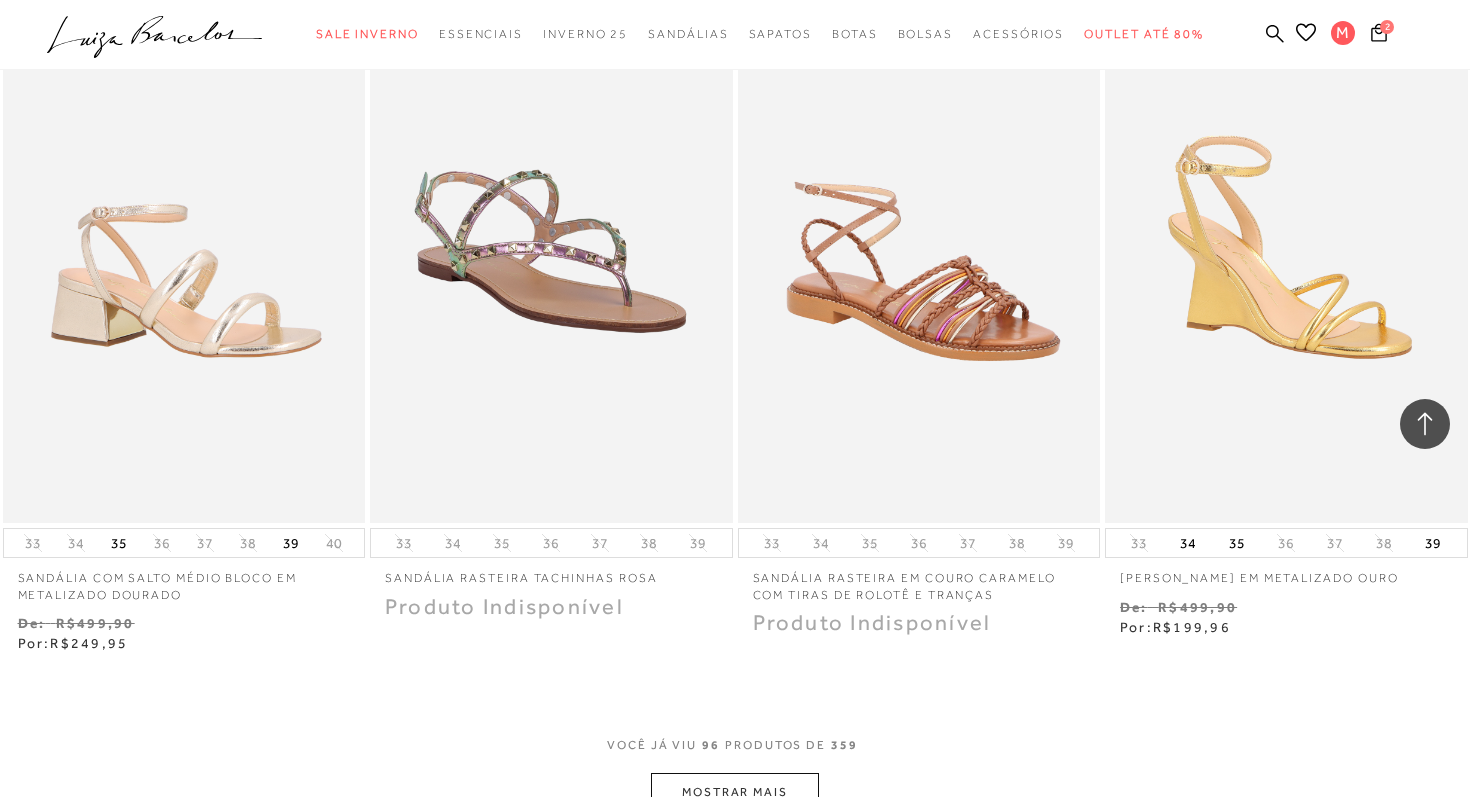 scroll, scrollTop: 16162, scrollLeft: 0, axis: vertical 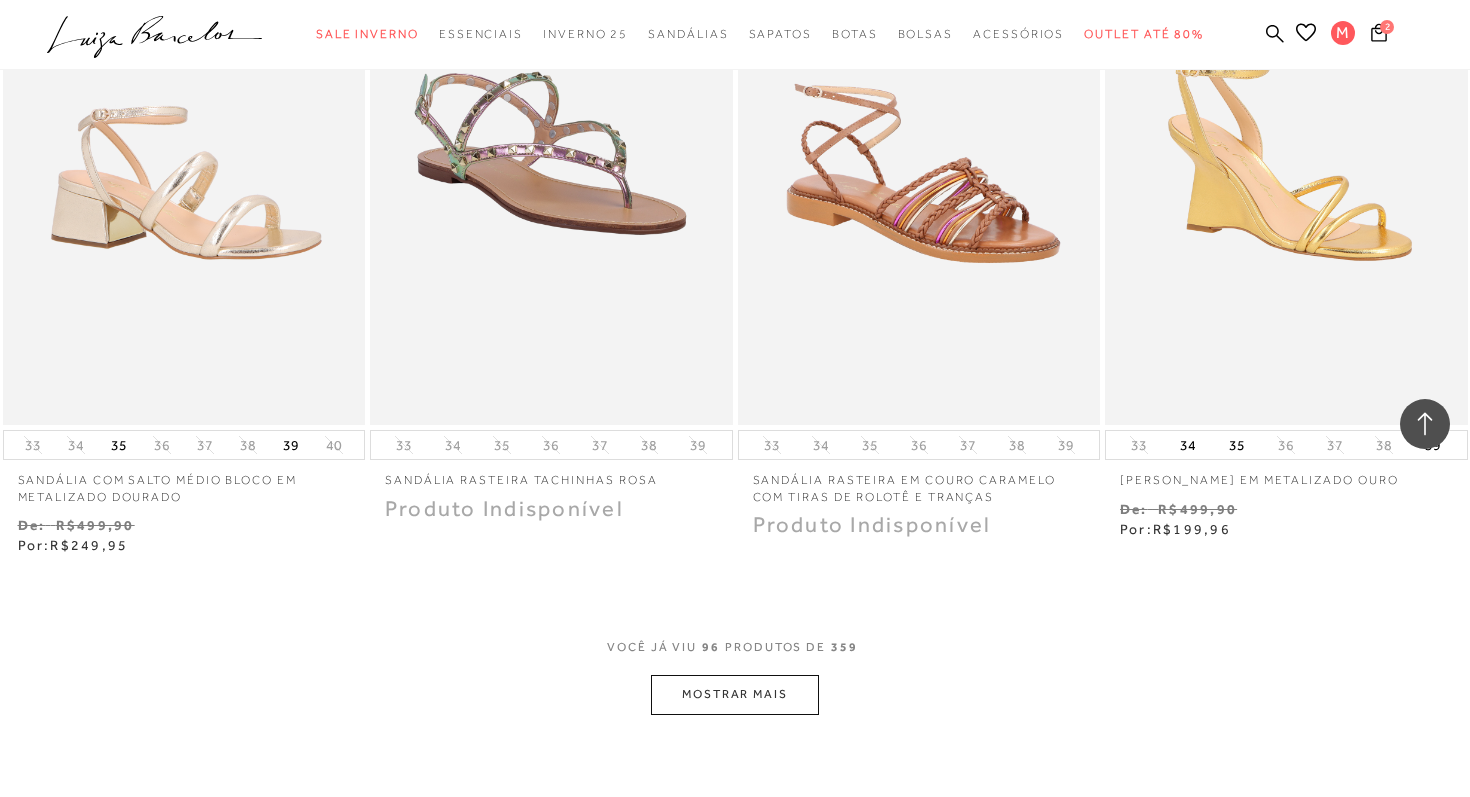 click on "MOSTRAR MAIS" at bounding box center [735, 694] 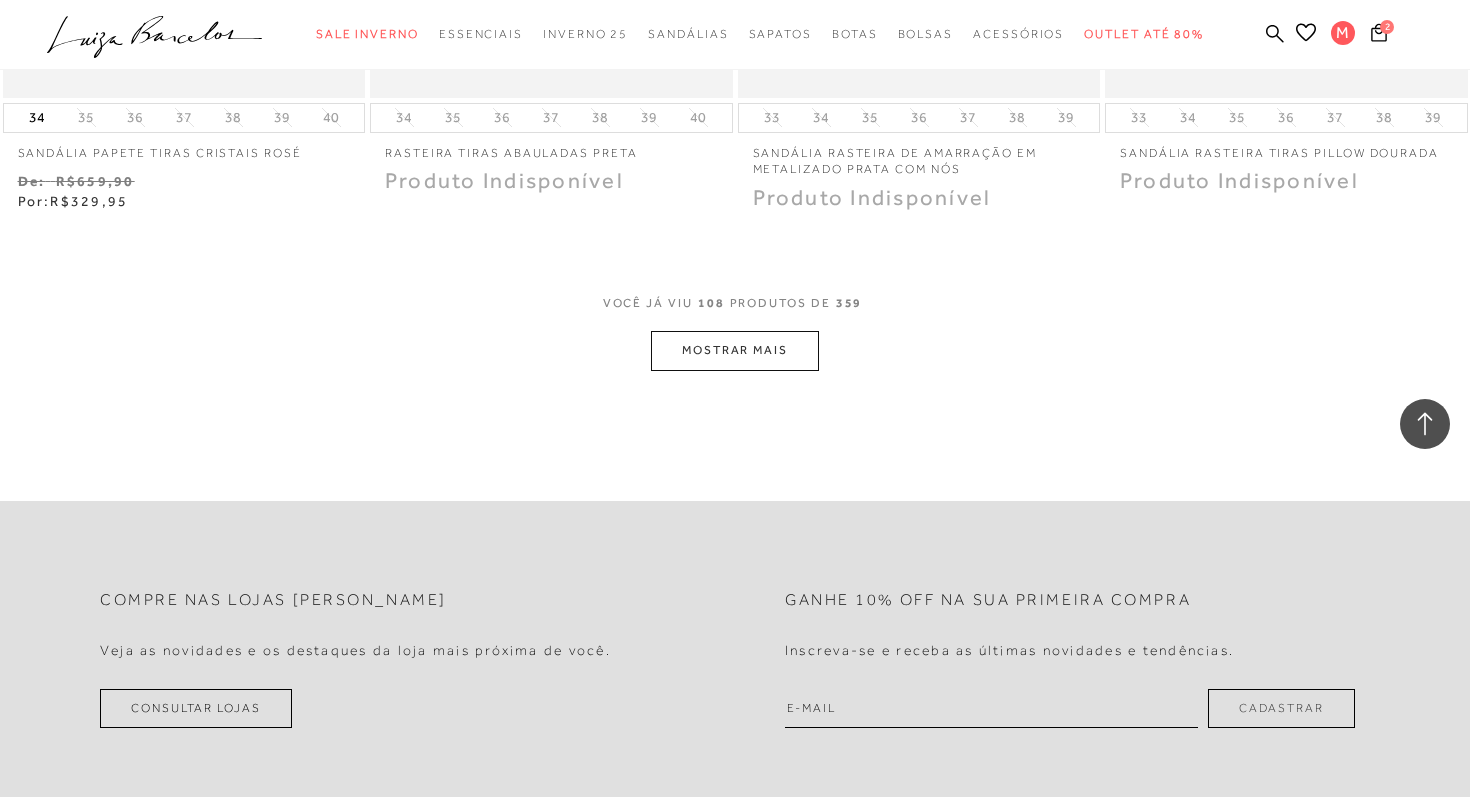scroll, scrollTop: 18670, scrollLeft: 0, axis: vertical 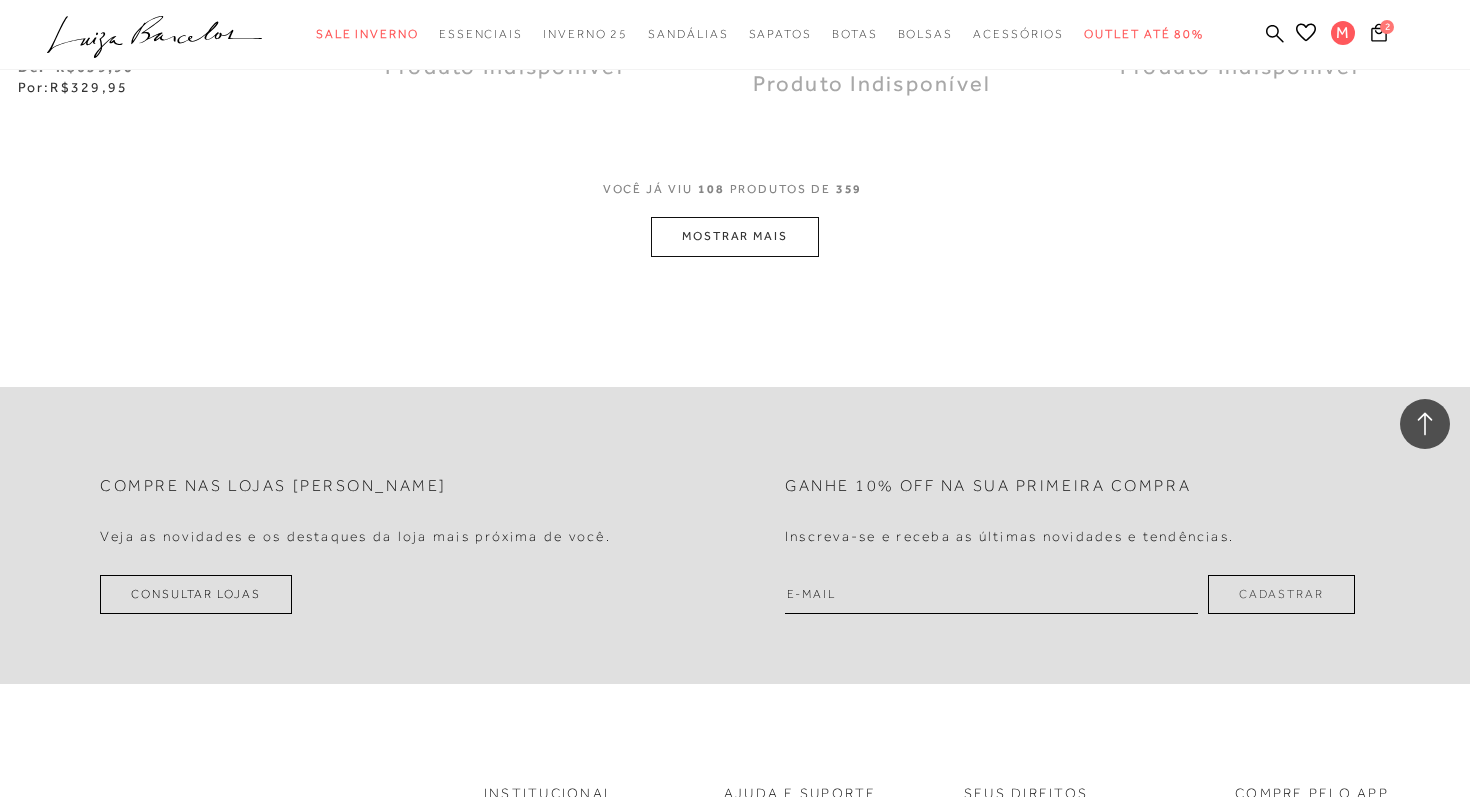 click on "MOSTRAR MAIS" at bounding box center (735, 236) 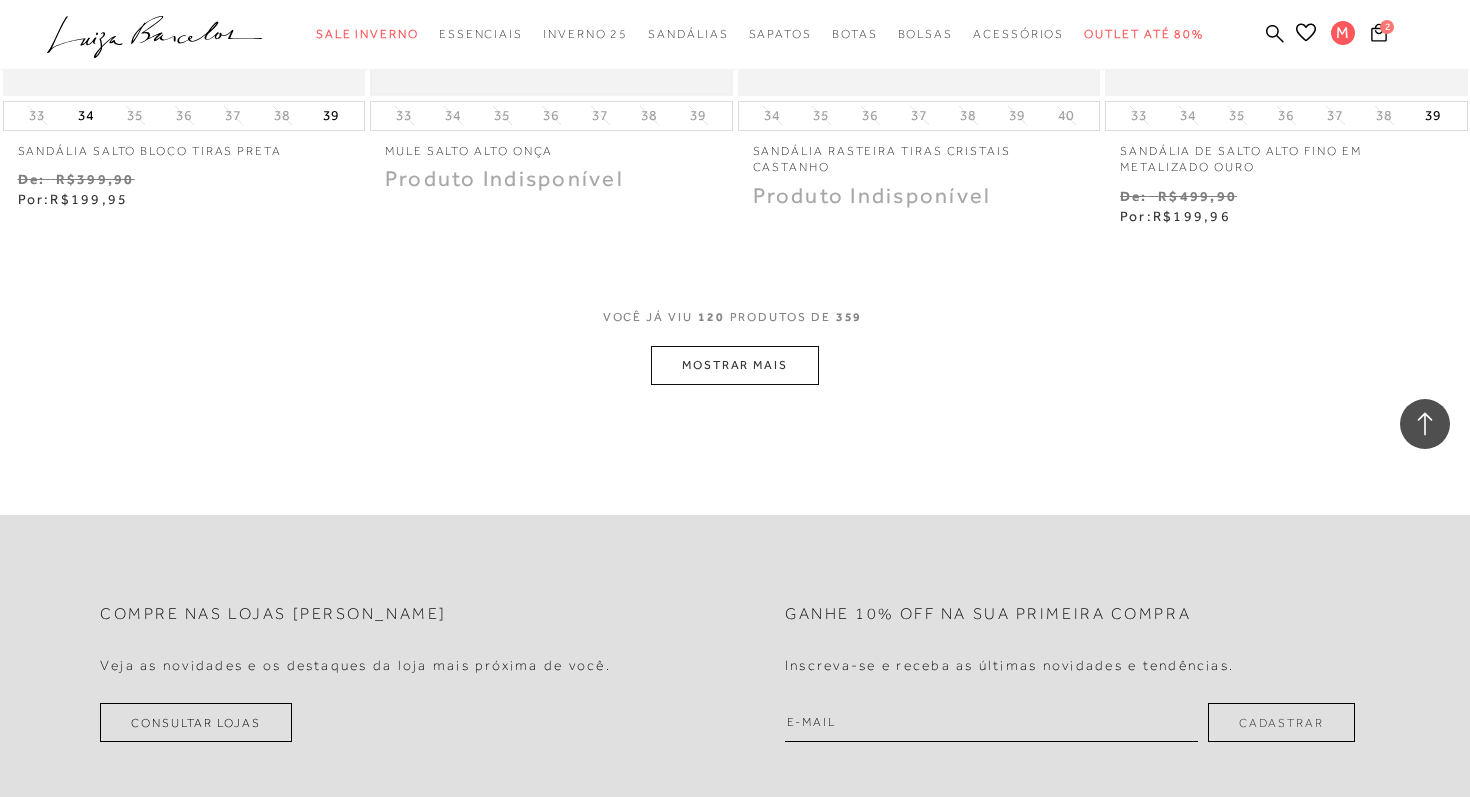 scroll, scrollTop: 20645, scrollLeft: 0, axis: vertical 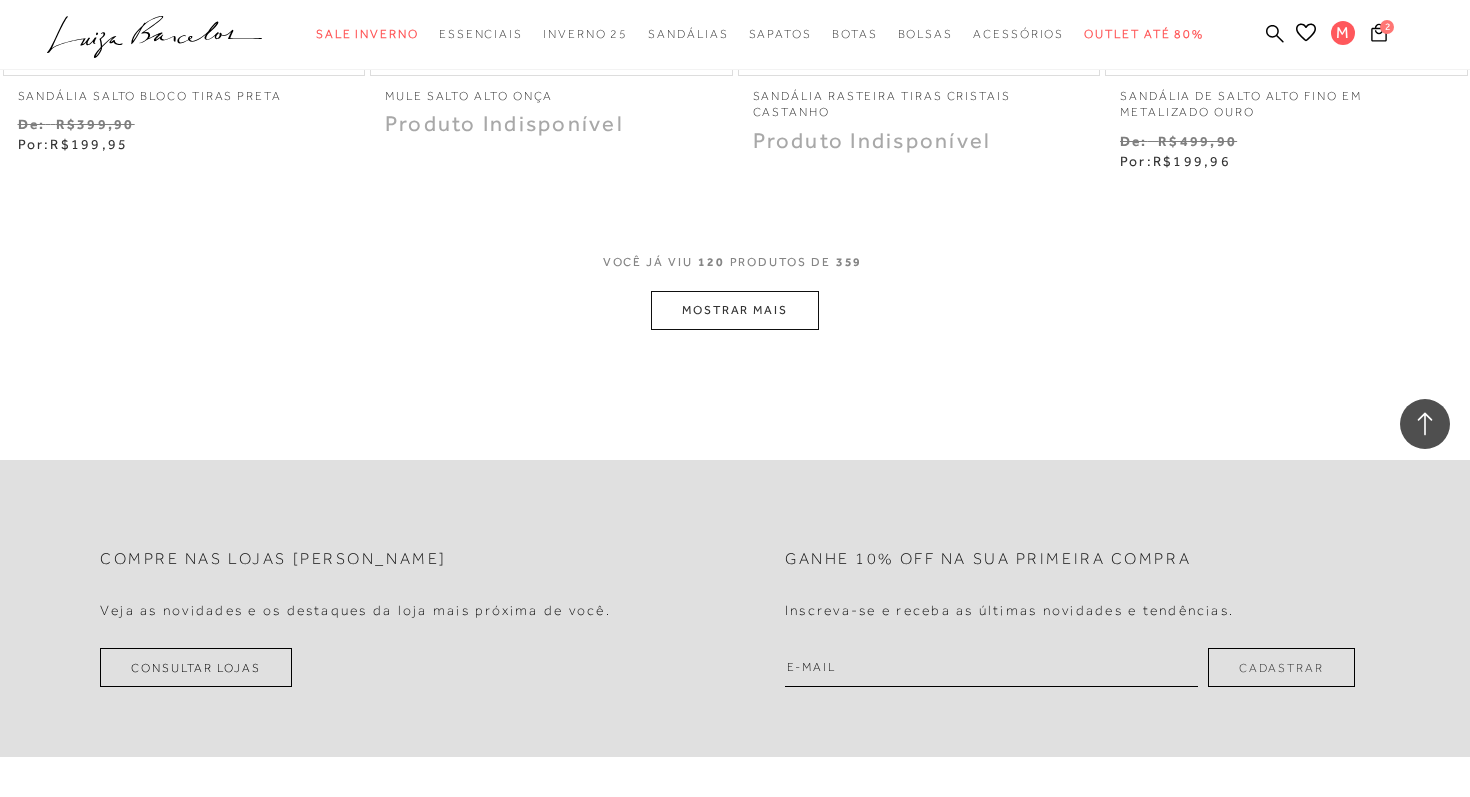 click on "MOSTRAR MAIS" at bounding box center [735, 310] 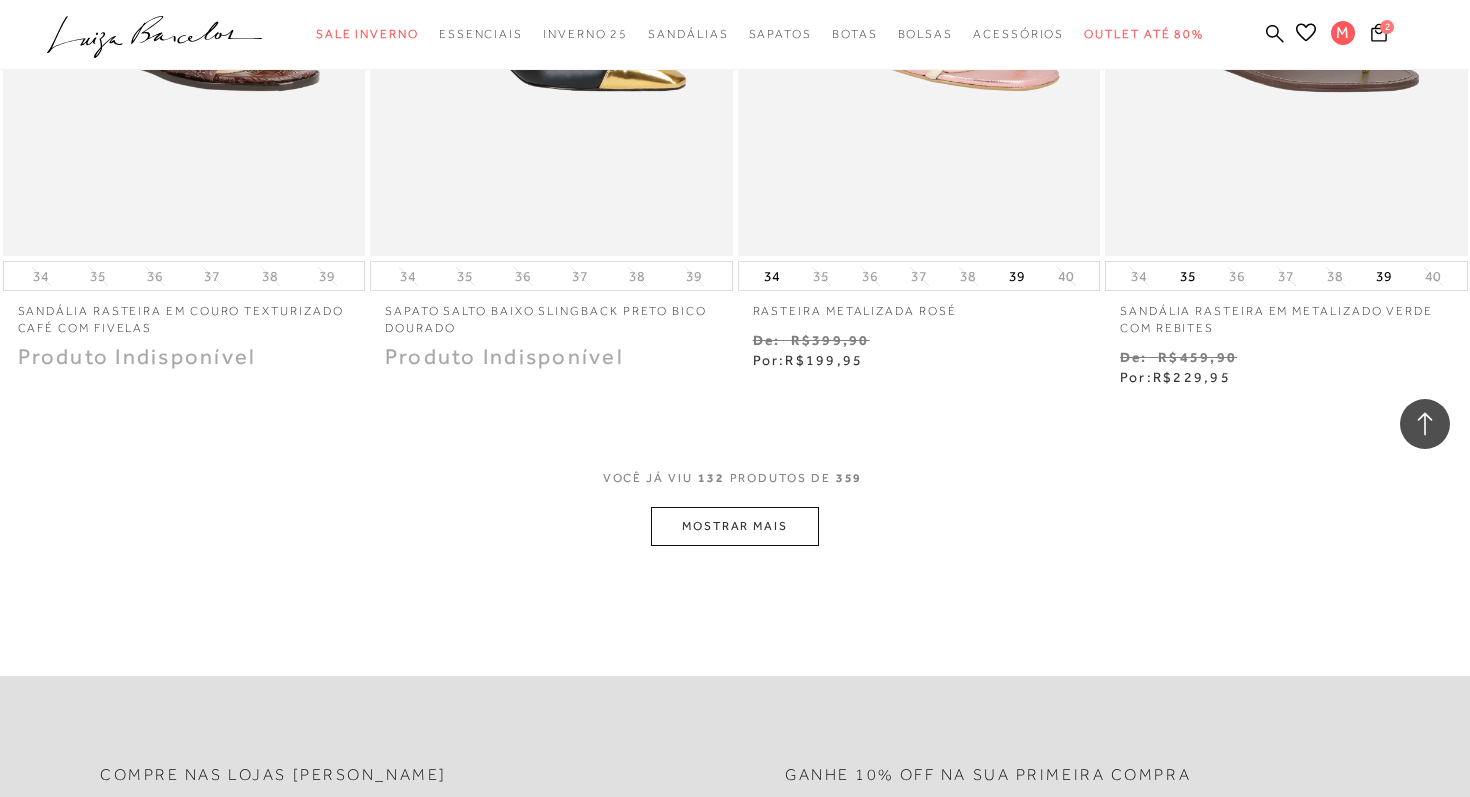 scroll, scrollTop: 22664, scrollLeft: 0, axis: vertical 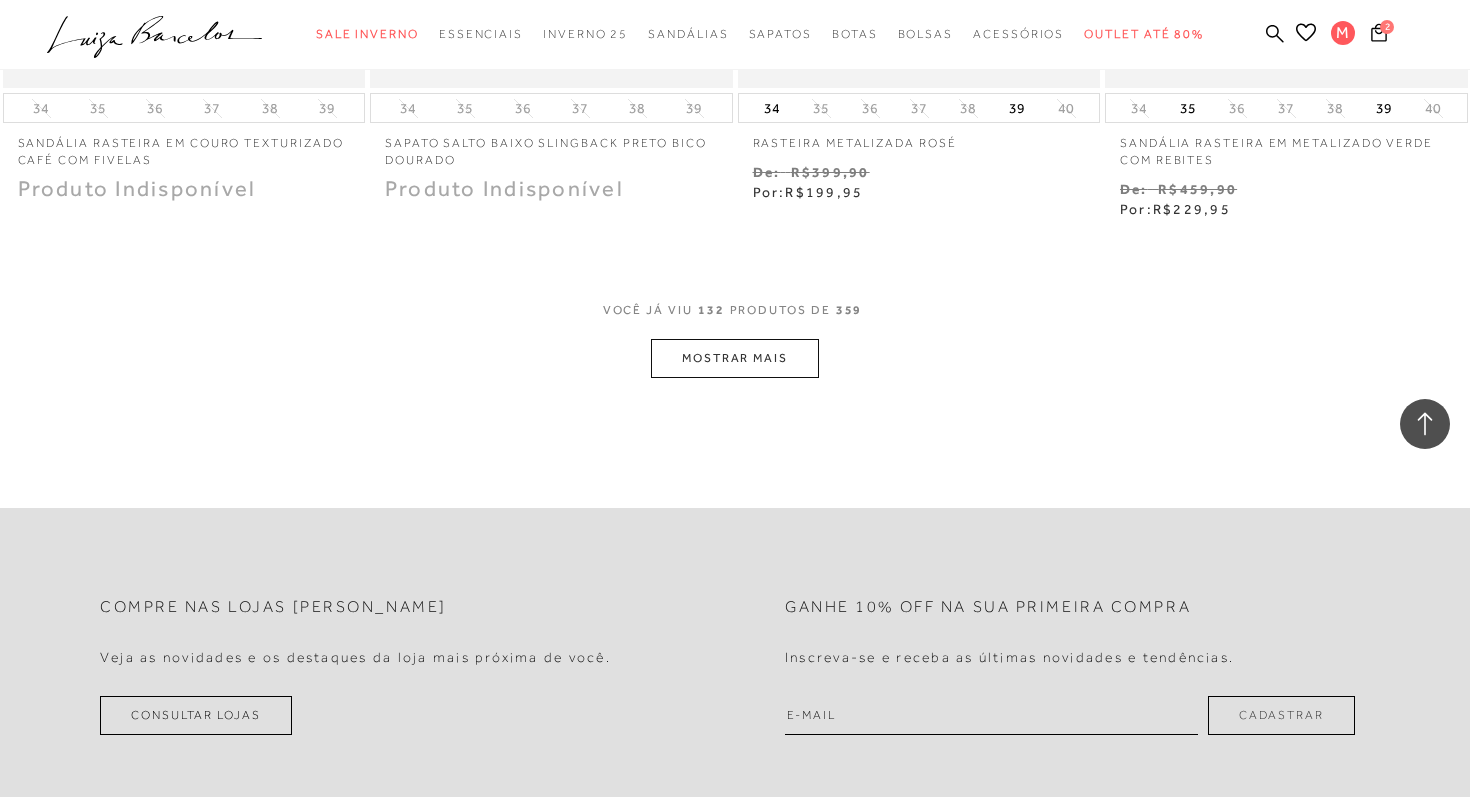 click on "MOSTRAR MAIS" at bounding box center [735, 358] 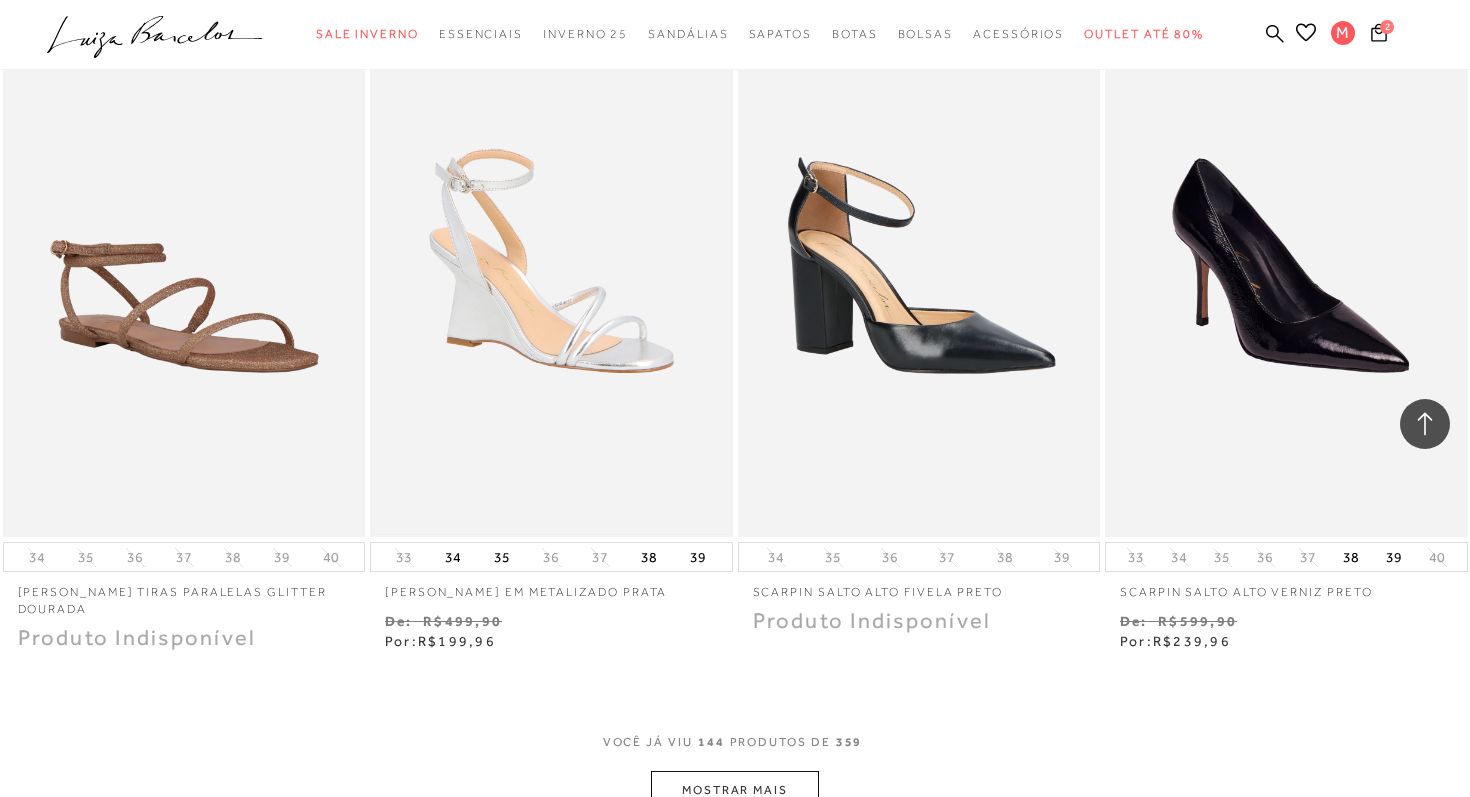 scroll, scrollTop: 24369, scrollLeft: 0, axis: vertical 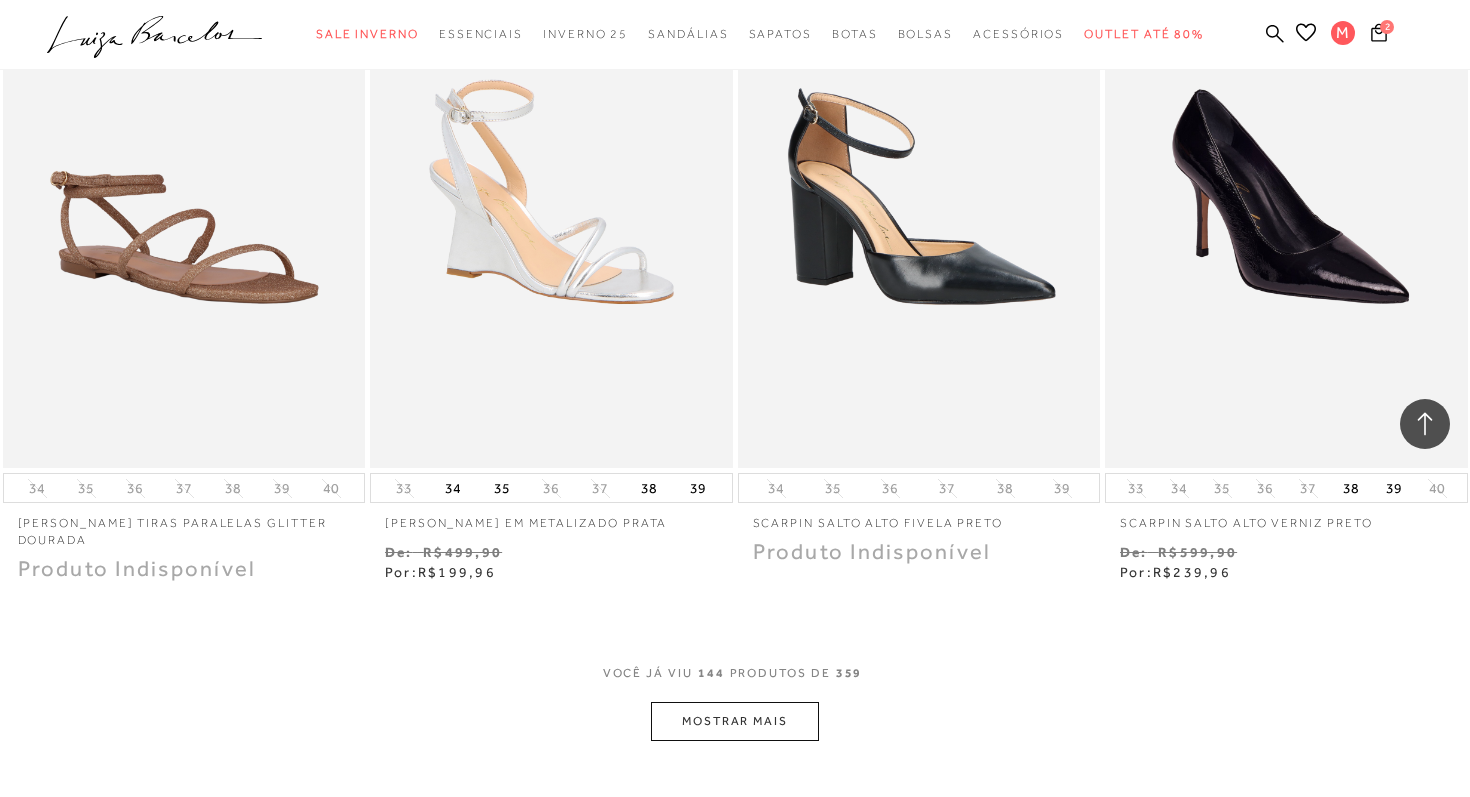 click on "MOSTRAR MAIS" at bounding box center [735, 721] 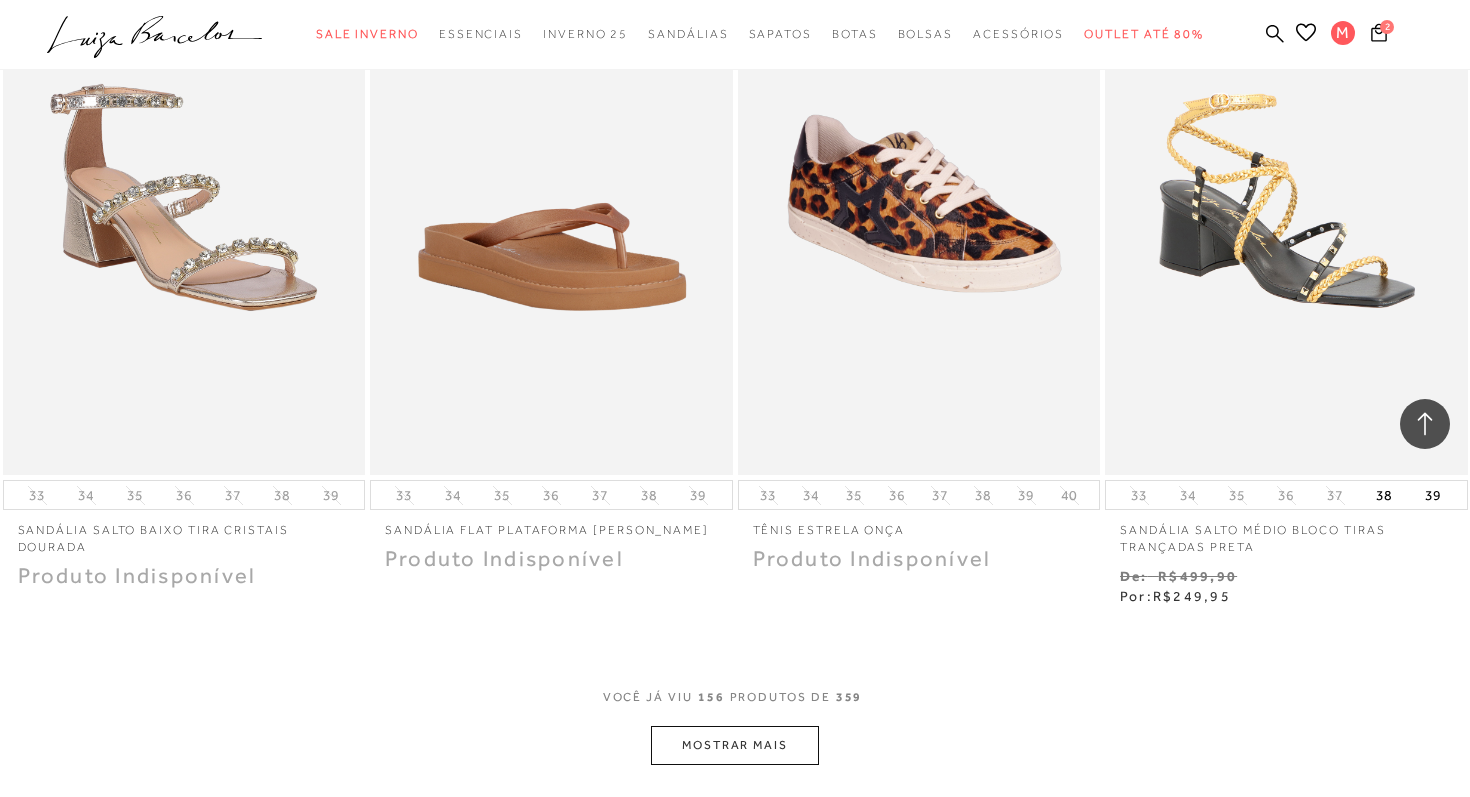 scroll, scrollTop: 26709, scrollLeft: 0, axis: vertical 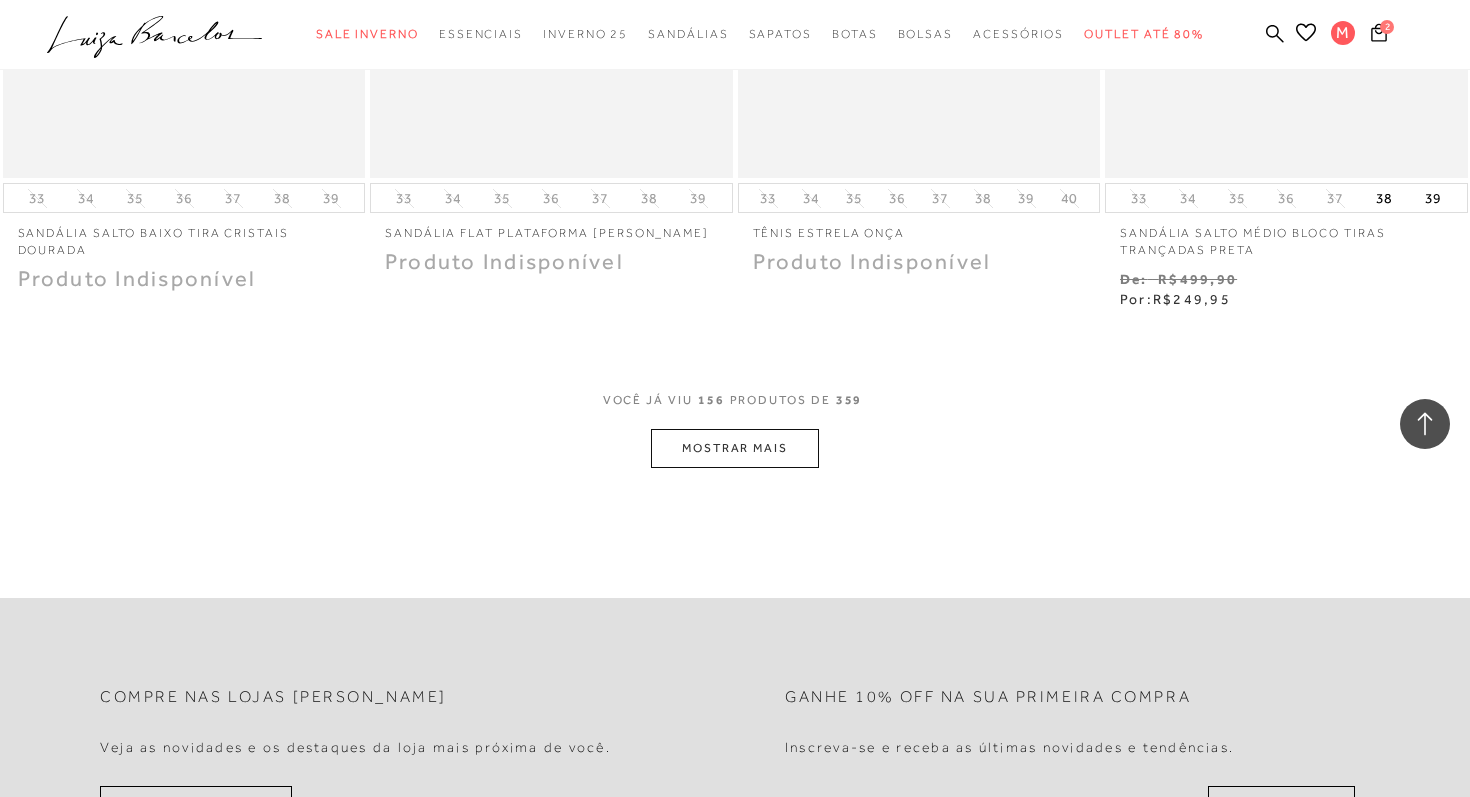 click on "Resultados da pesquisa
Preço
Resultados: 145 - 156 (de 359)
Opções de exibição
359
resultados encontrados" at bounding box center (735, -13080) 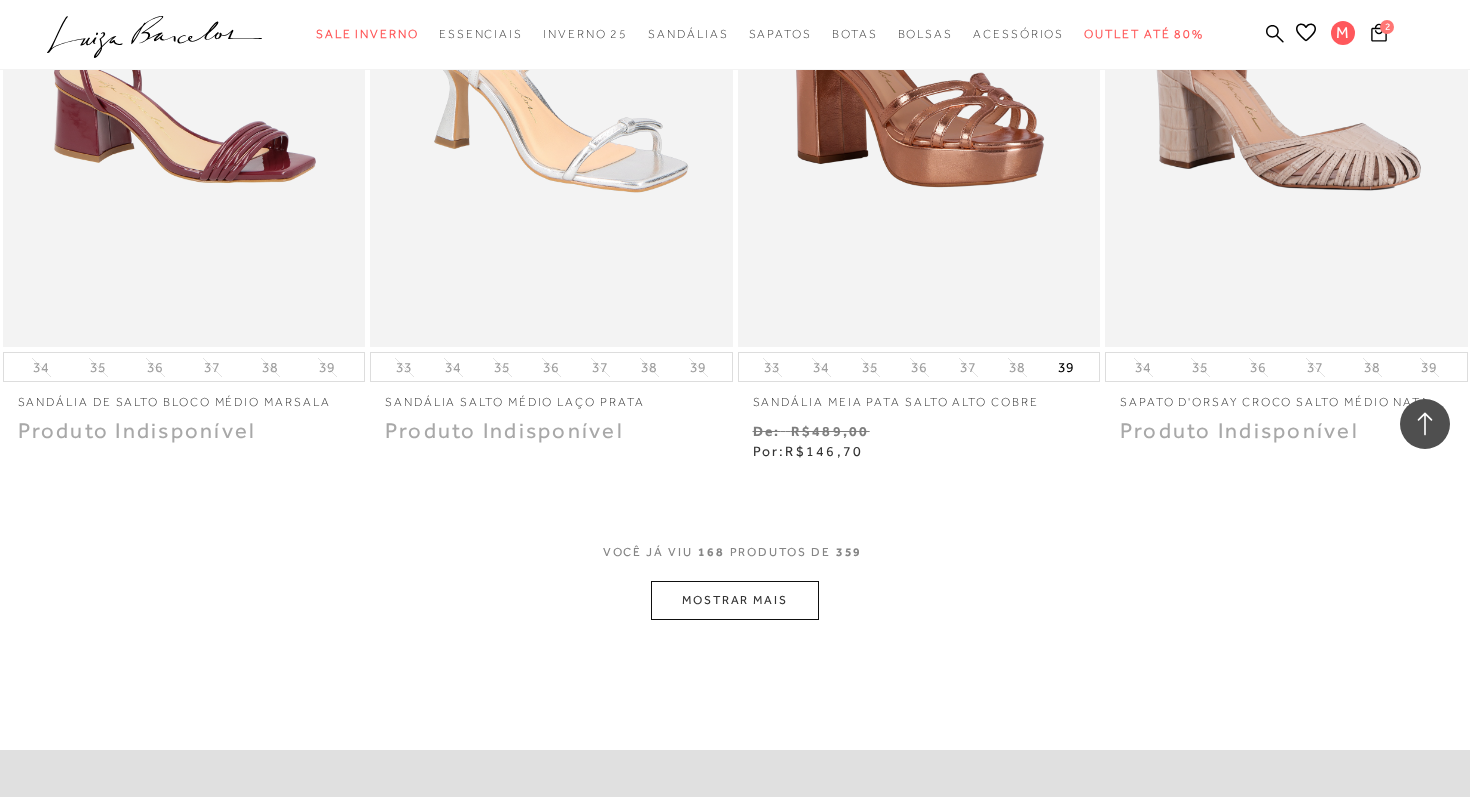 scroll, scrollTop: 28512, scrollLeft: 0, axis: vertical 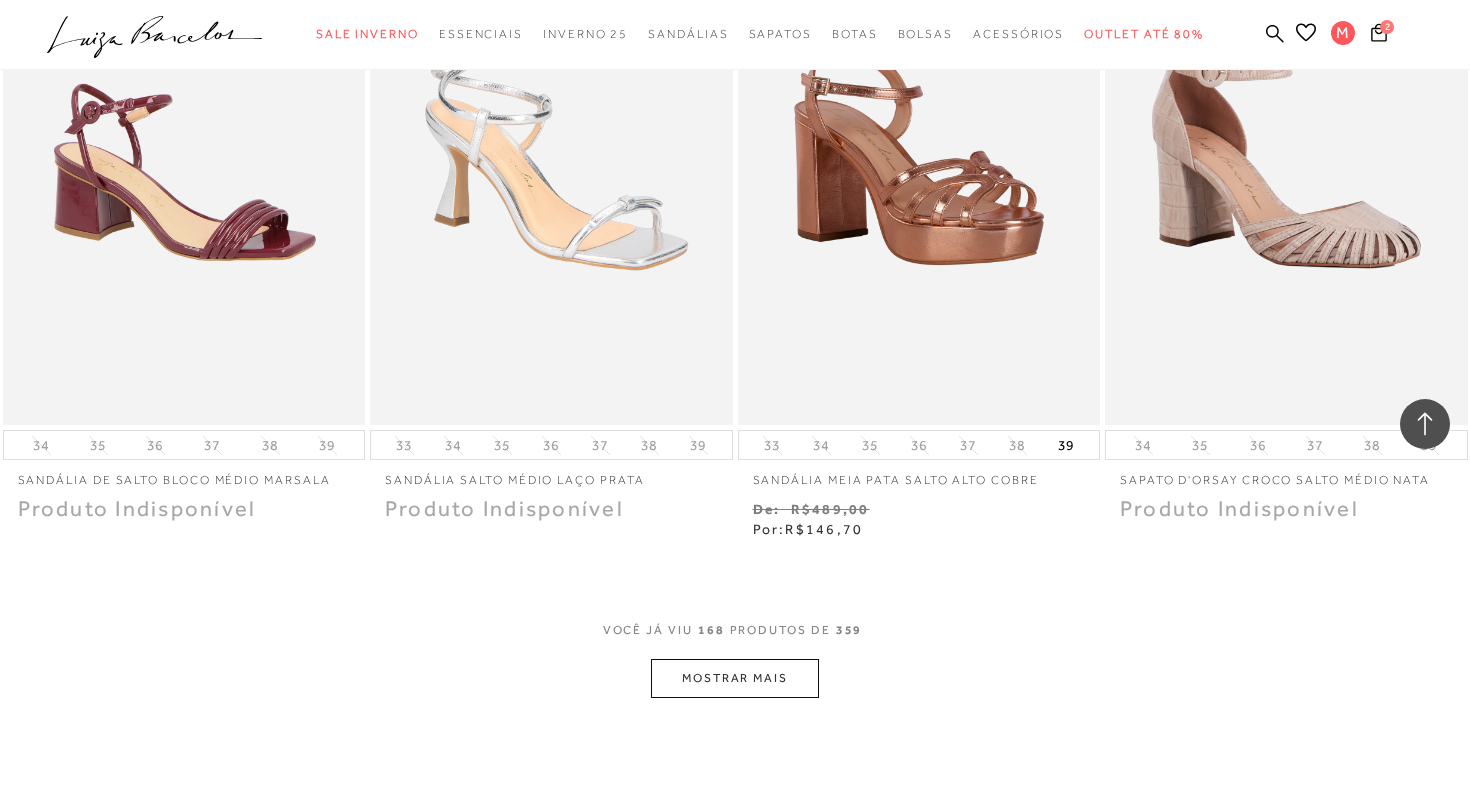 click on "MOSTRAR MAIS" at bounding box center [735, 678] 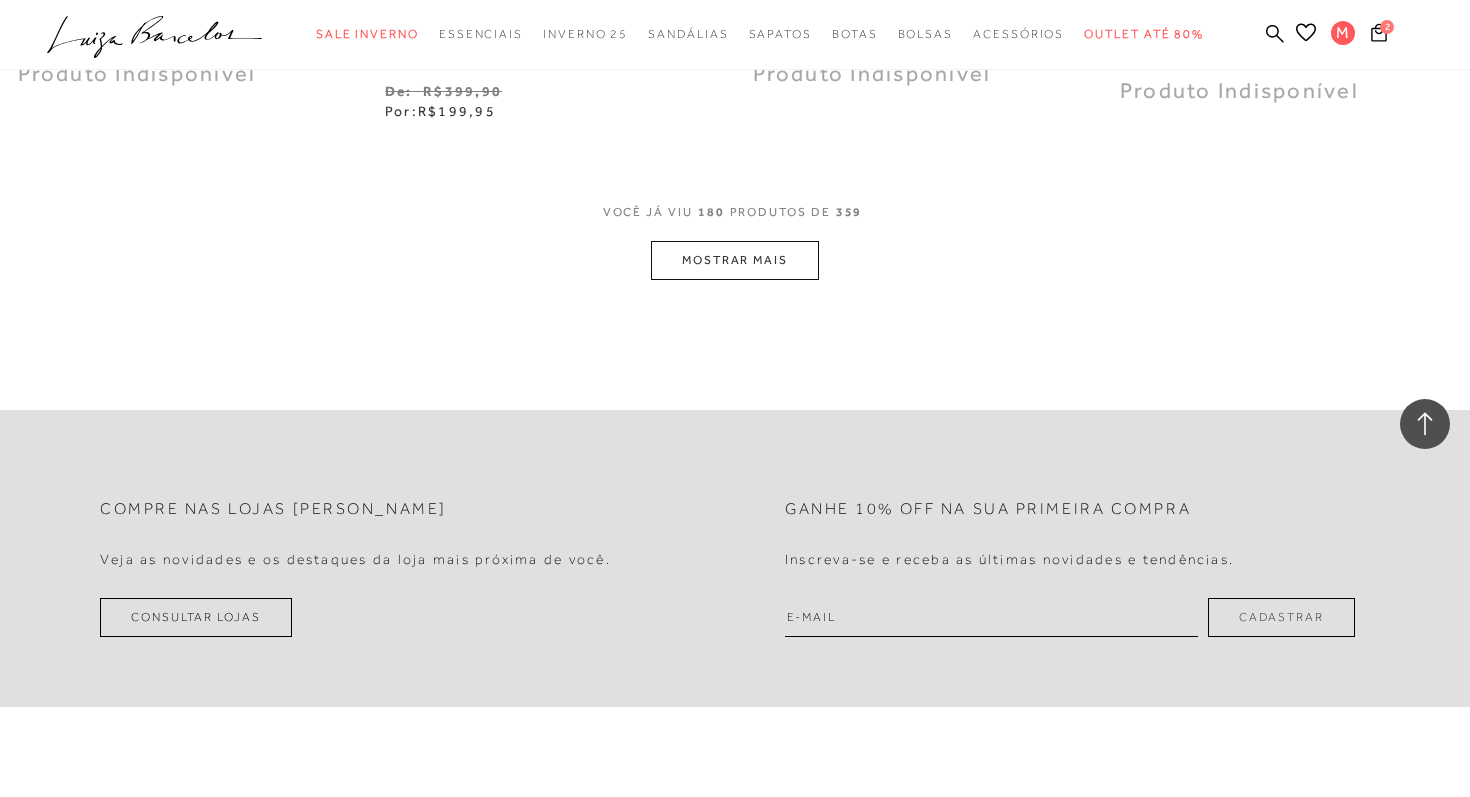 scroll, scrollTop: 30979, scrollLeft: 0, axis: vertical 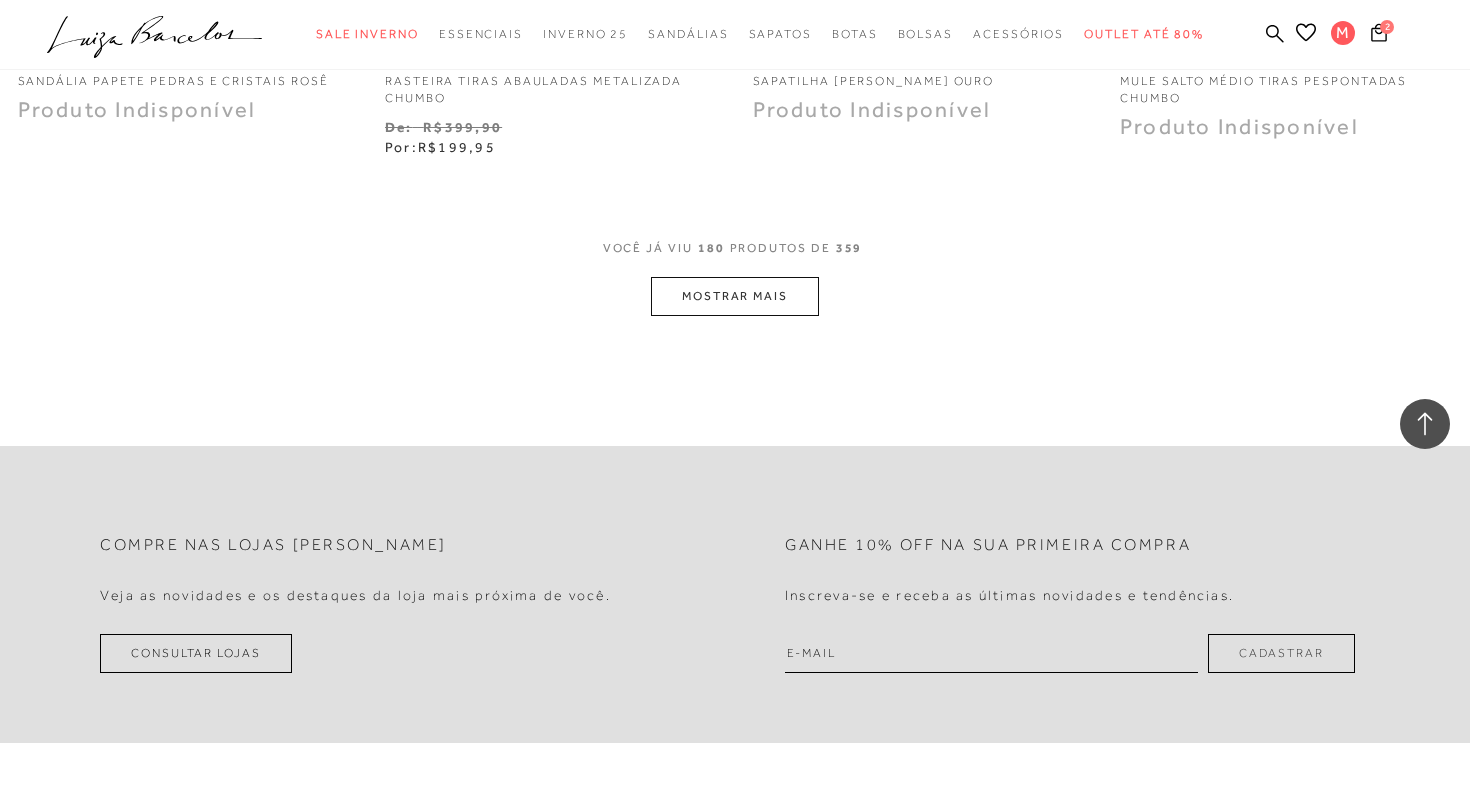click on "MOSTRAR MAIS" at bounding box center [735, 296] 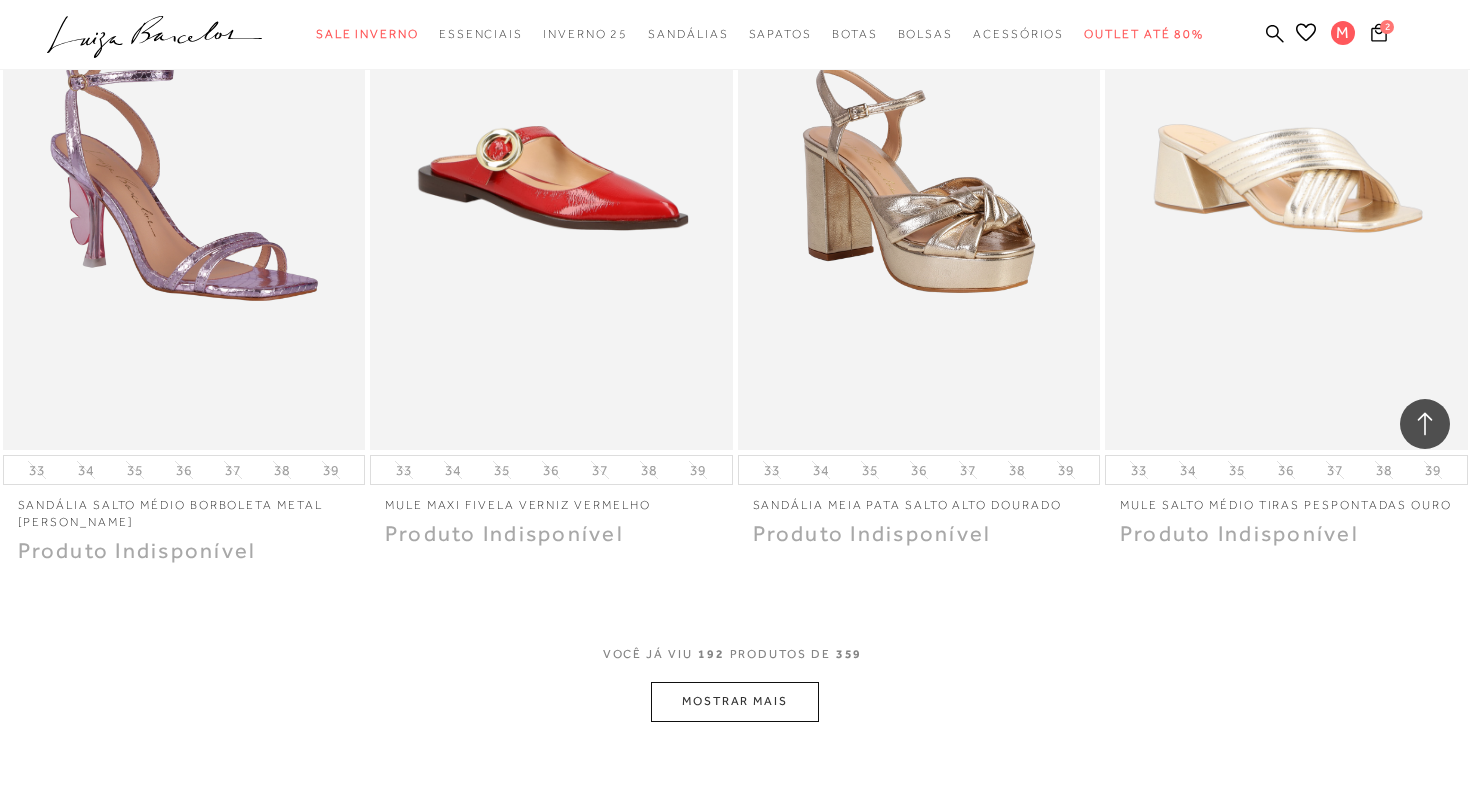 scroll, scrollTop: 32827, scrollLeft: 0, axis: vertical 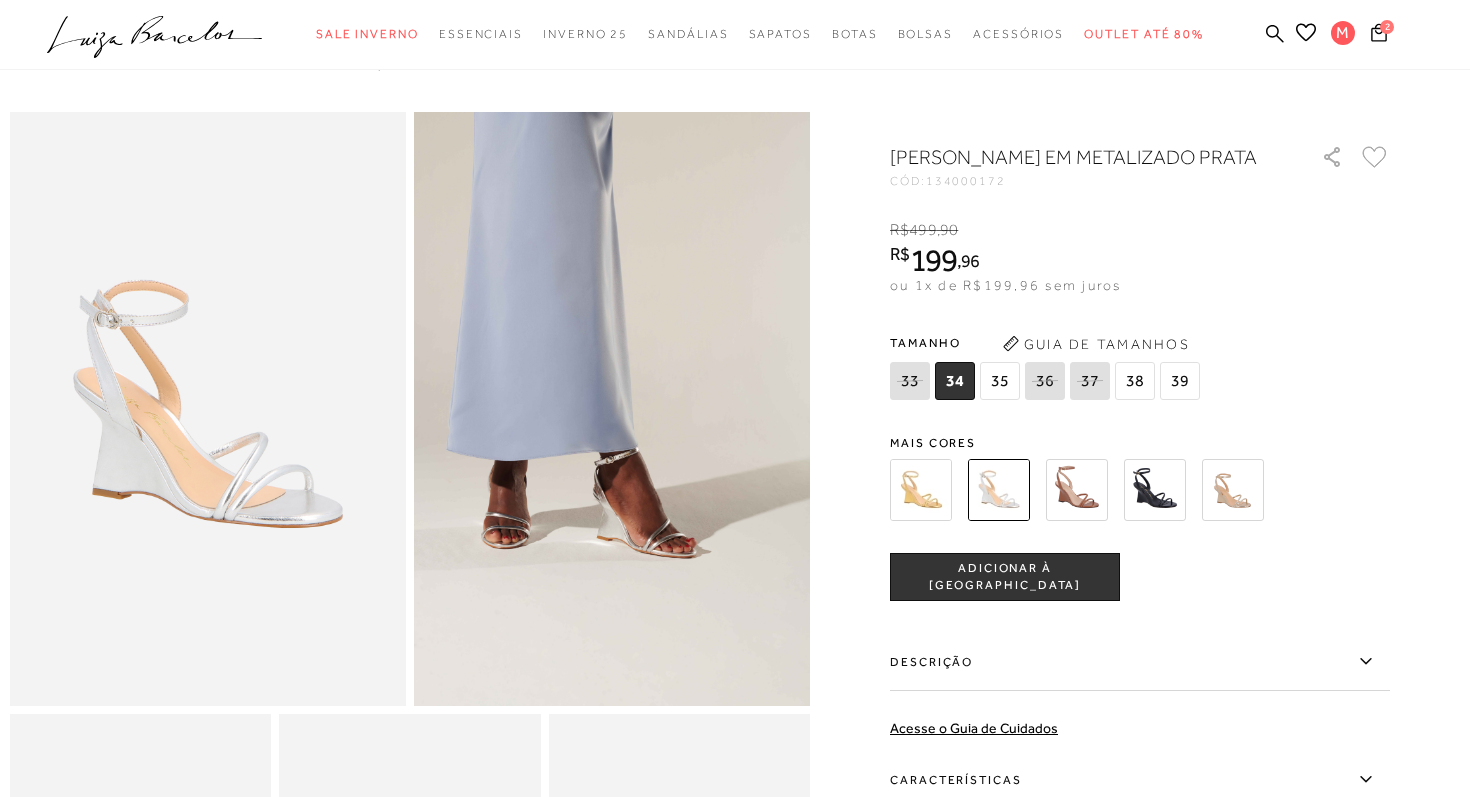 click at bounding box center [1077, 490] 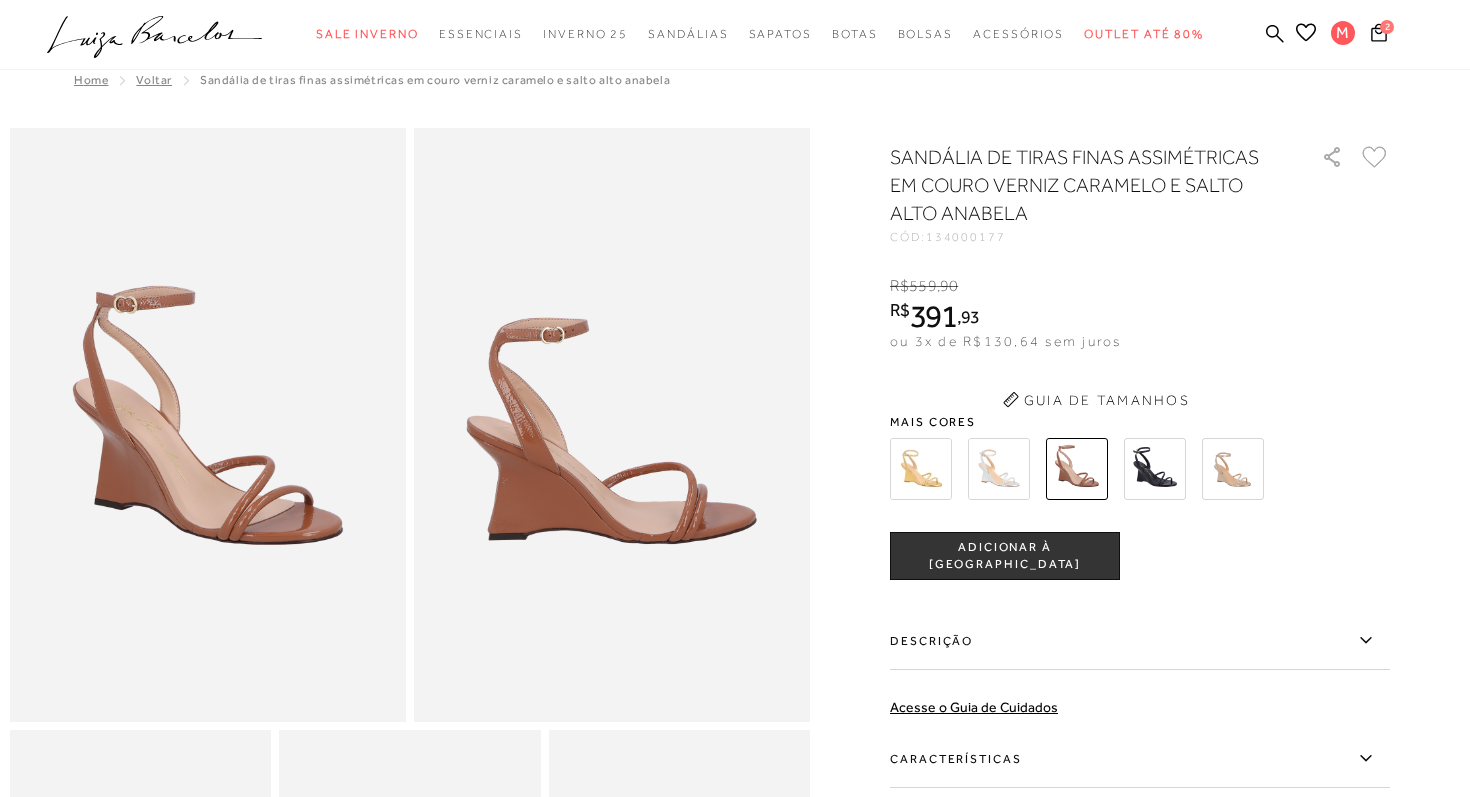 scroll, scrollTop: 0, scrollLeft: 0, axis: both 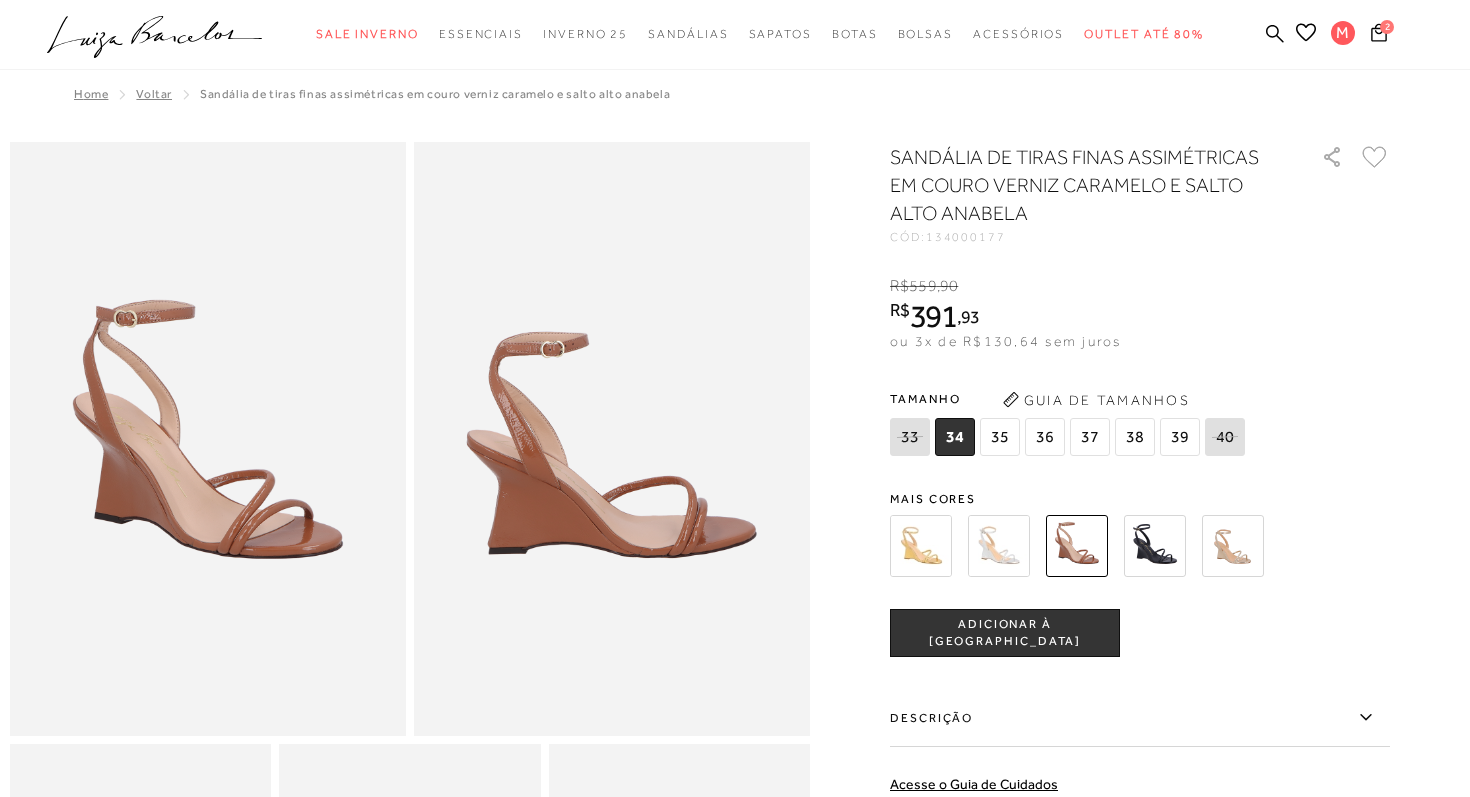 click at bounding box center [921, 546] 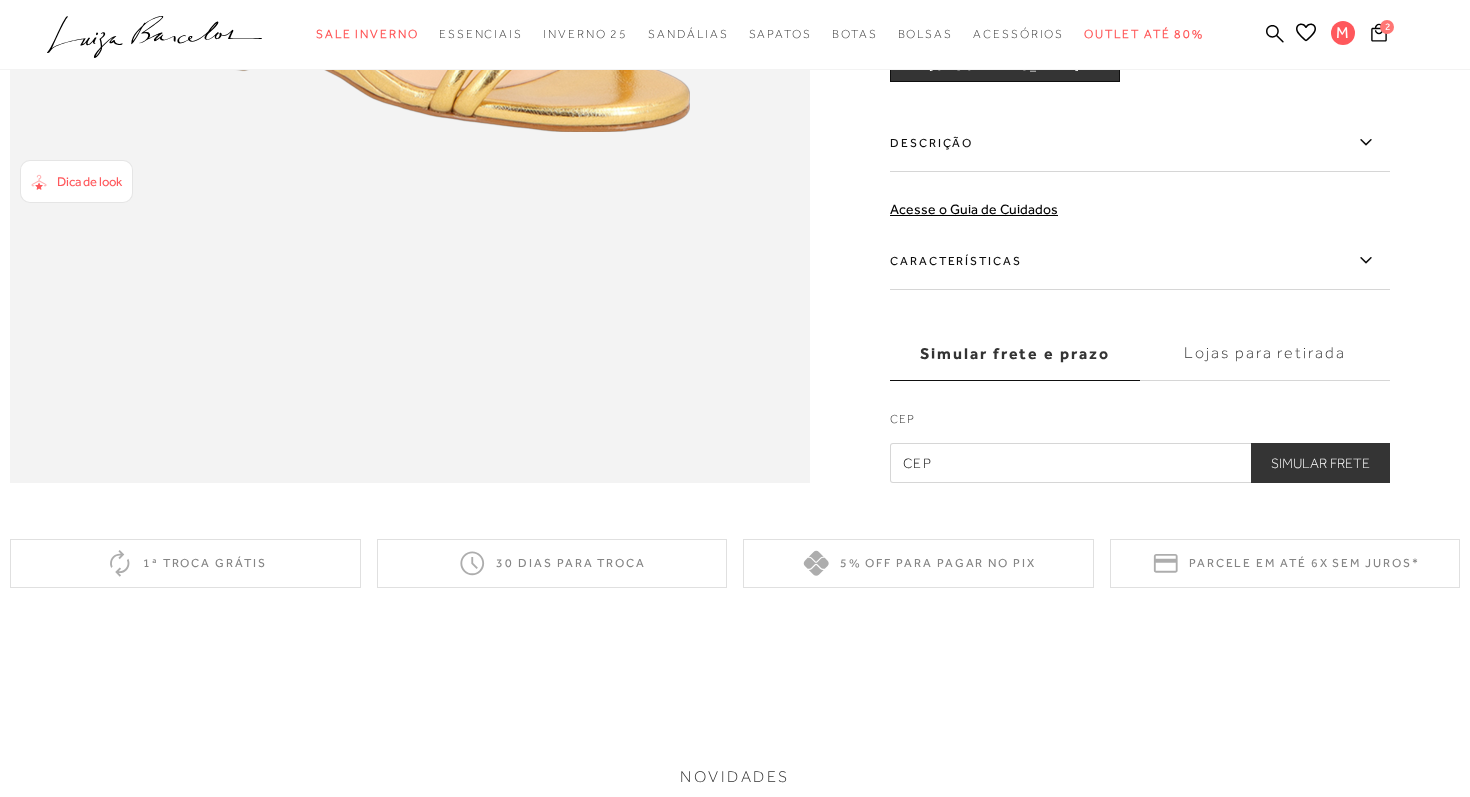 scroll, scrollTop: 1558, scrollLeft: 0, axis: vertical 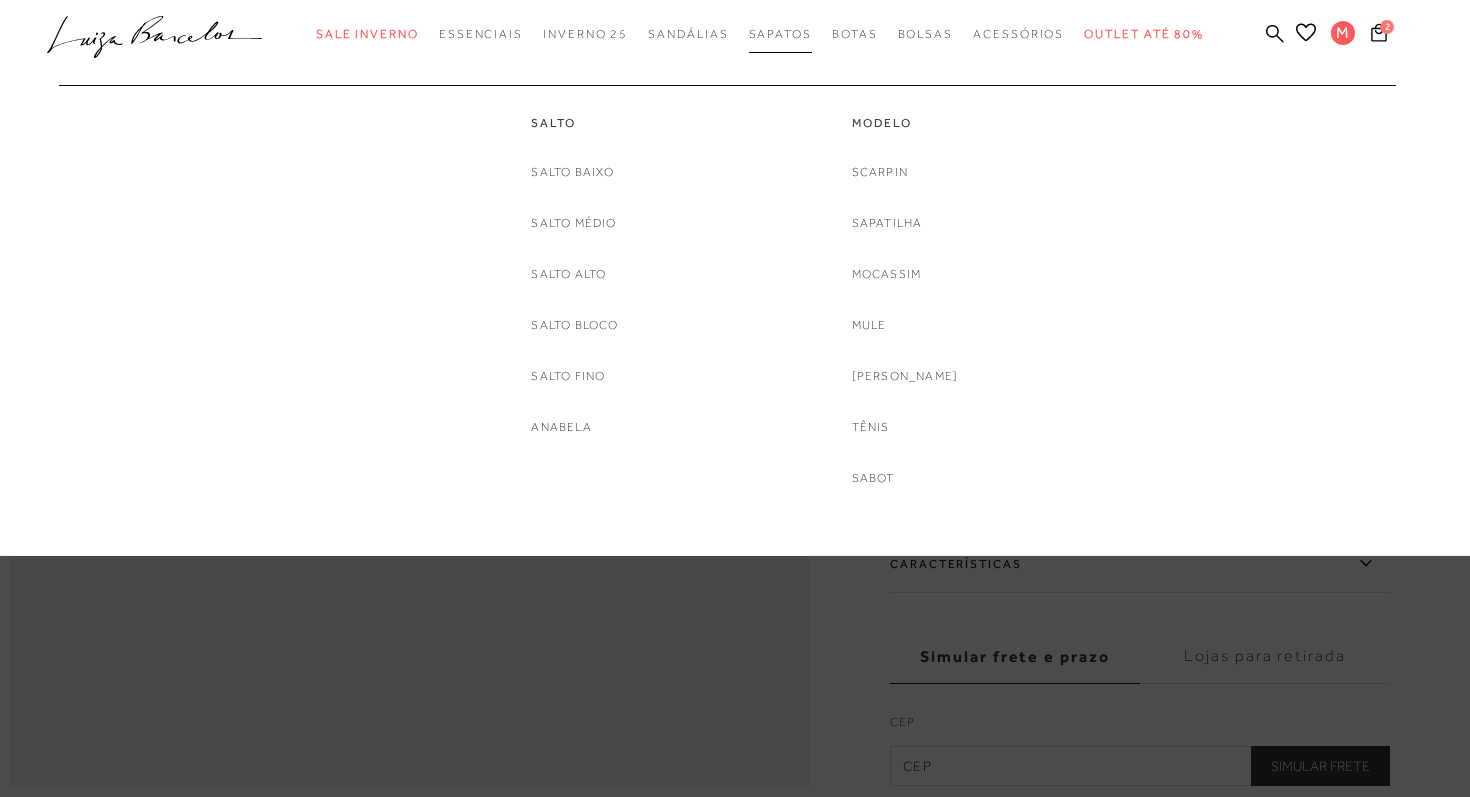 click on "Sapatos" at bounding box center [780, 34] 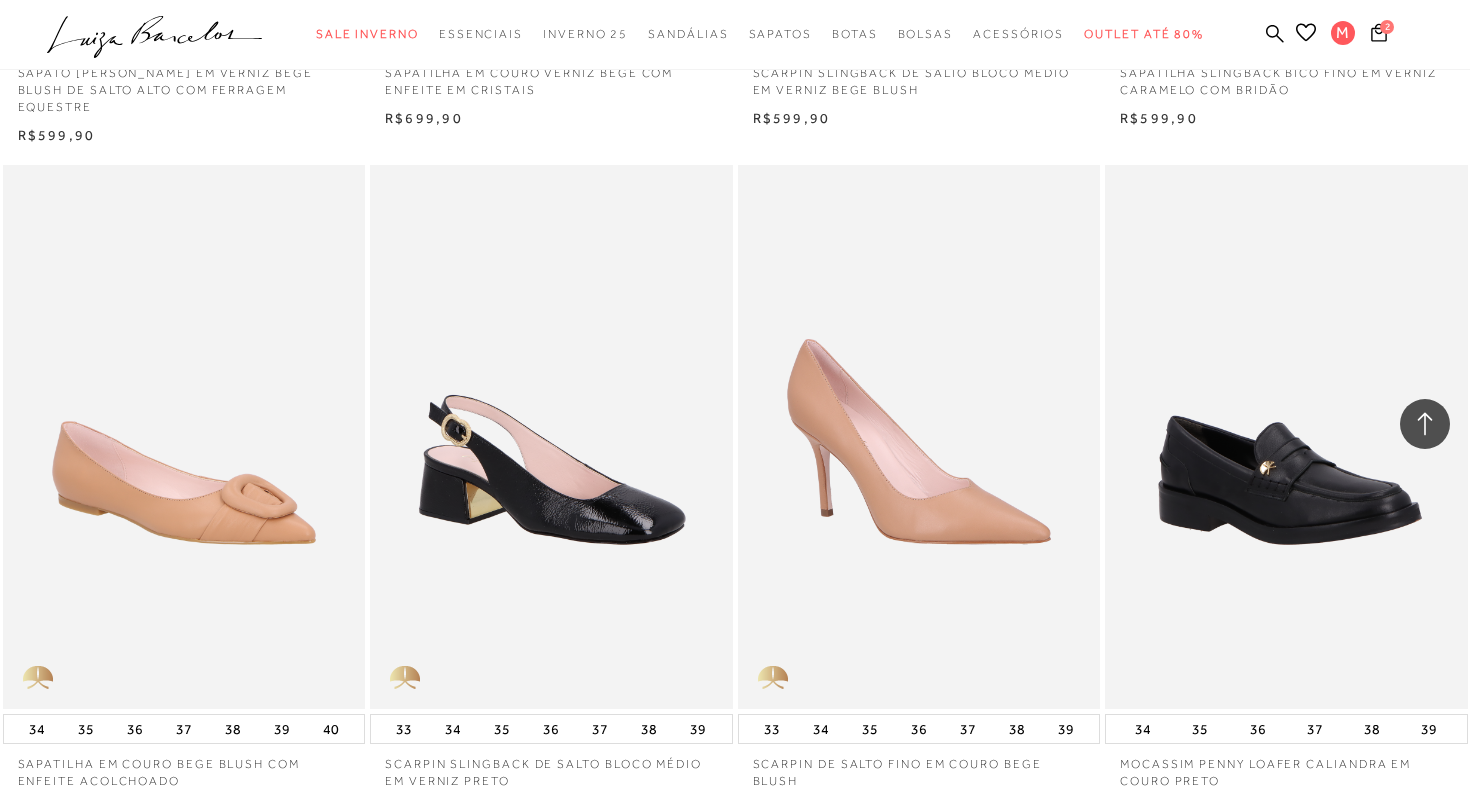 scroll, scrollTop: 590, scrollLeft: 0, axis: vertical 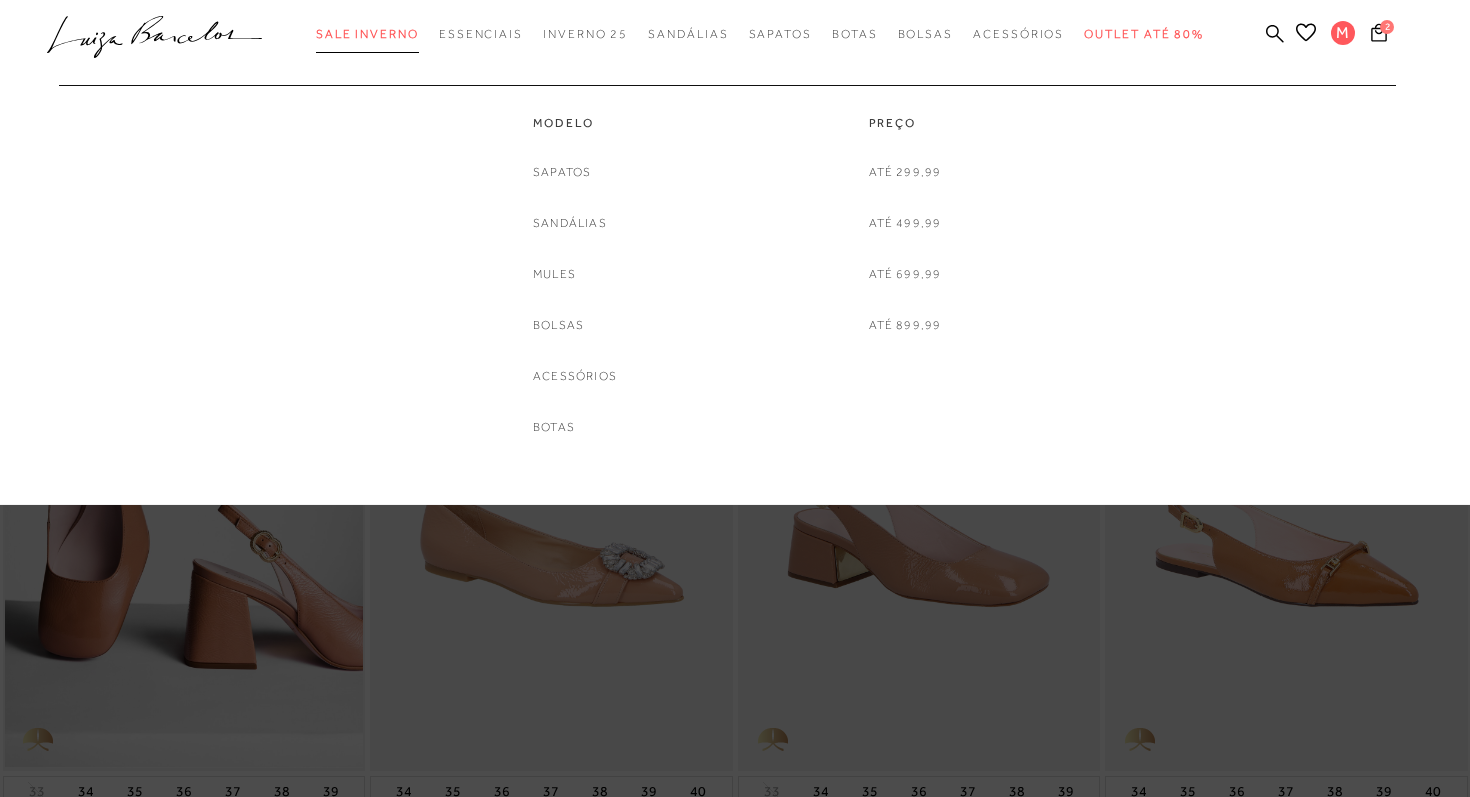 click on "Sale Inverno" at bounding box center [367, 34] 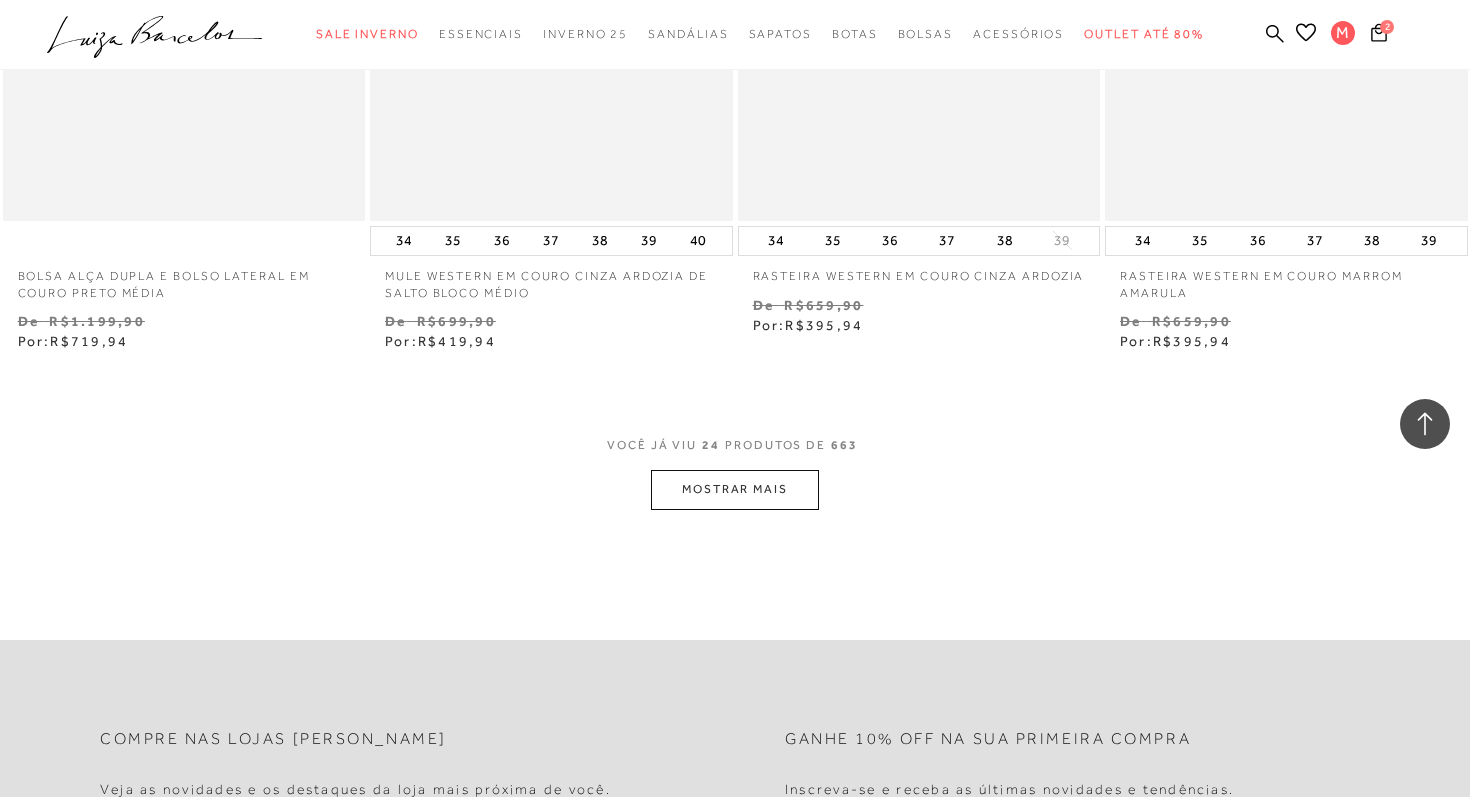 scroll, scrollTop: 4059, scrollLeft: 0, axis: vertical 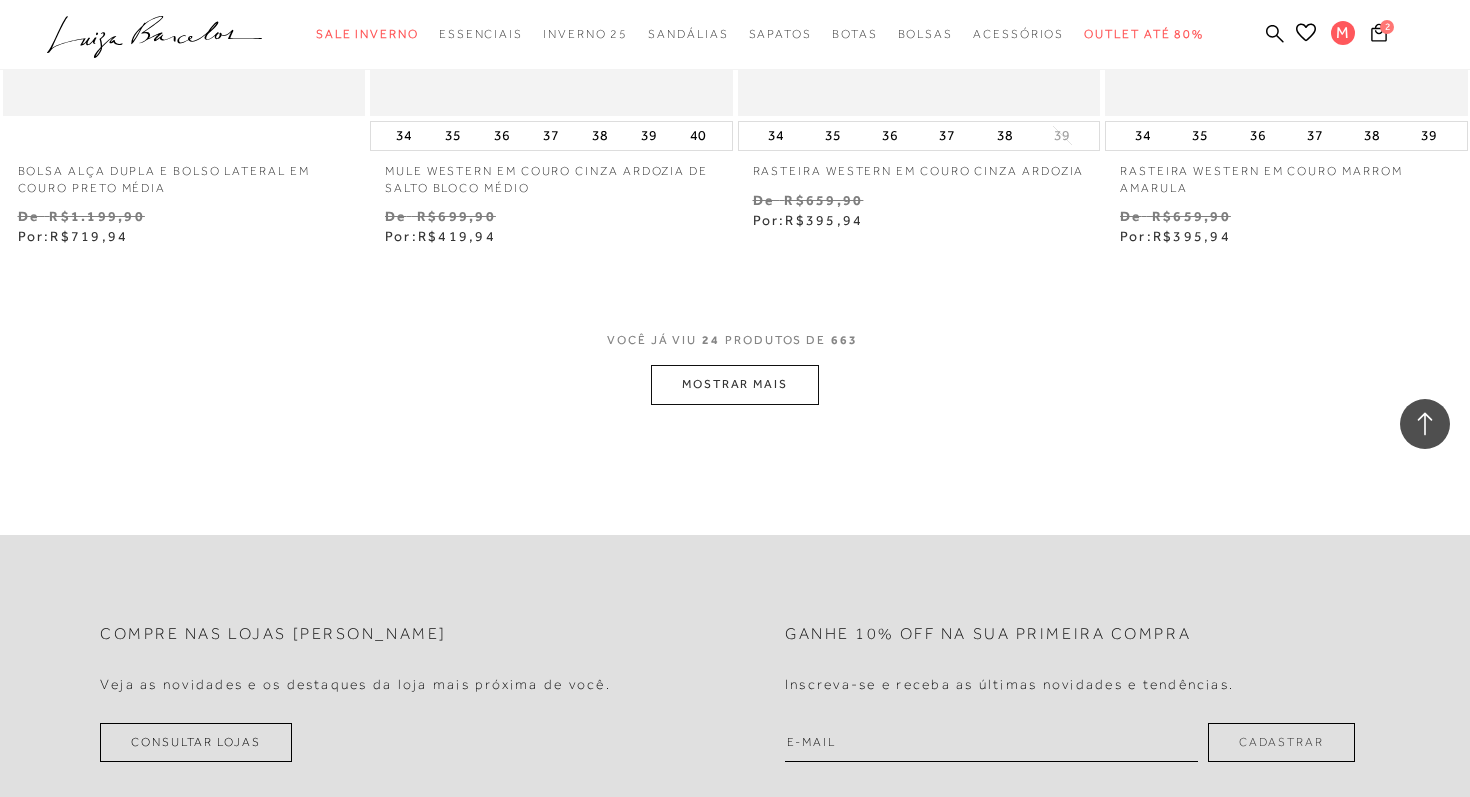 click on "MOSTRAR MAIS" at bounding box center [735, 384] 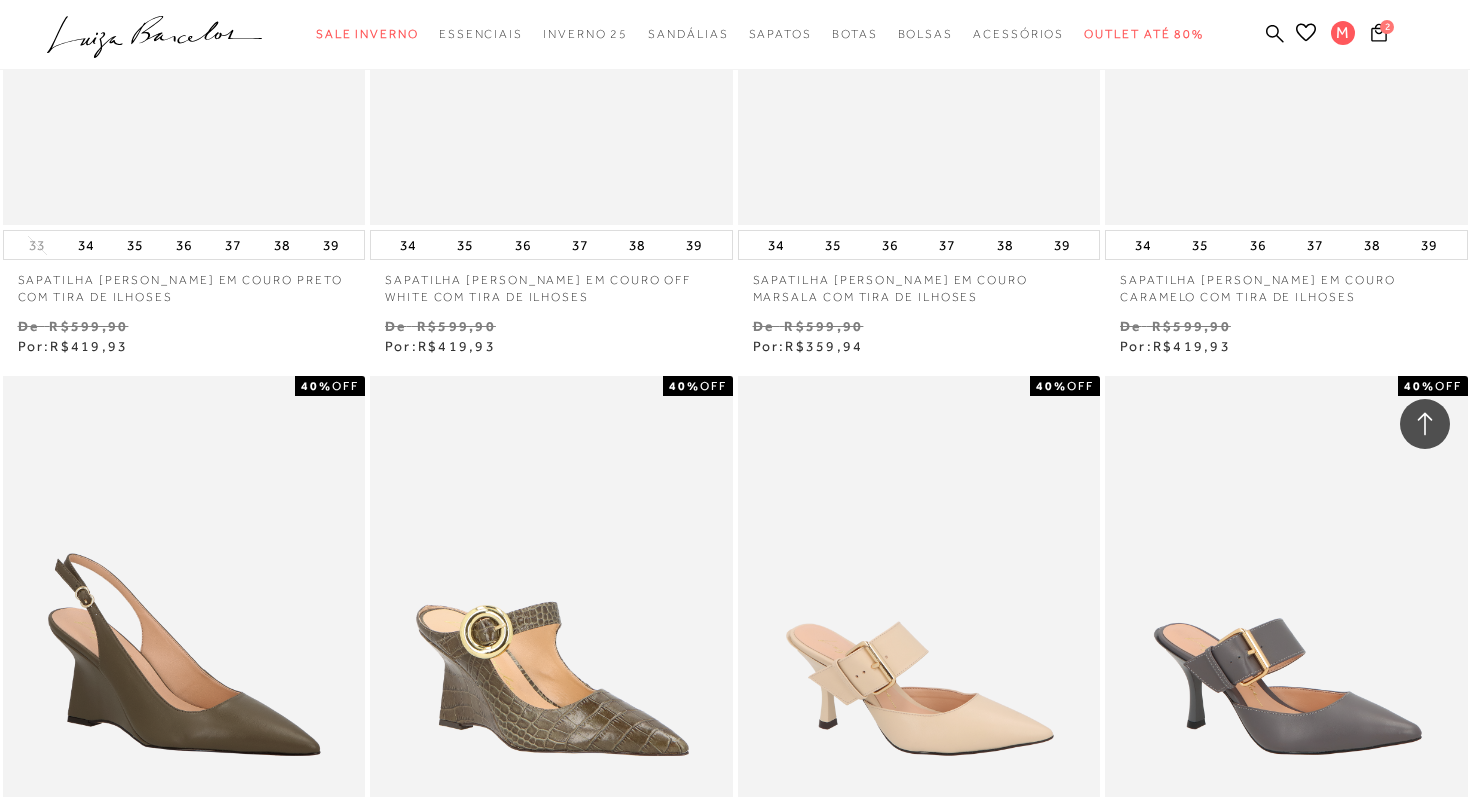 scroll, scrollTop: 7067, scrollLeft: 0, axis: vertical 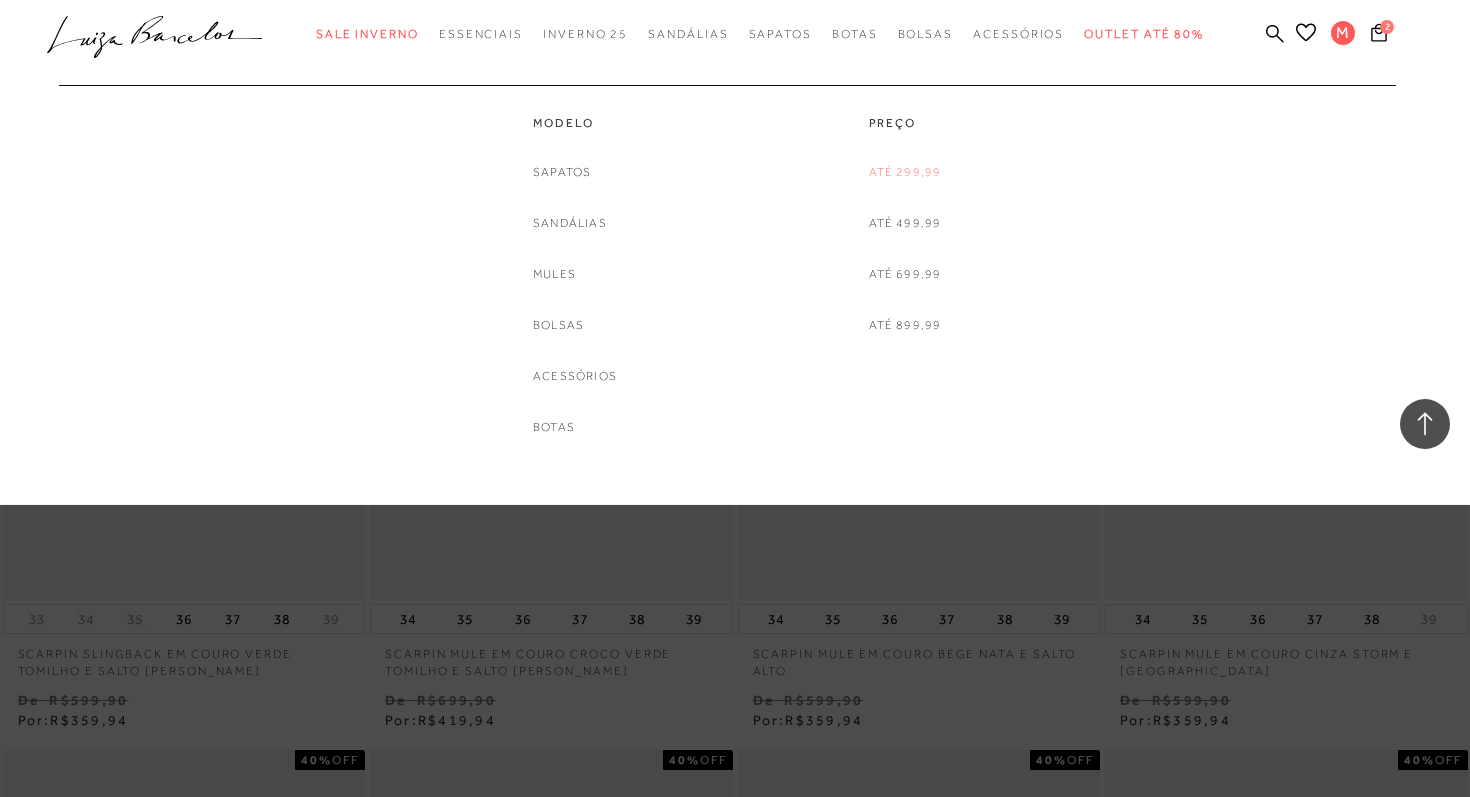 click on "Até 299,99" at bounding box center (905, 172) 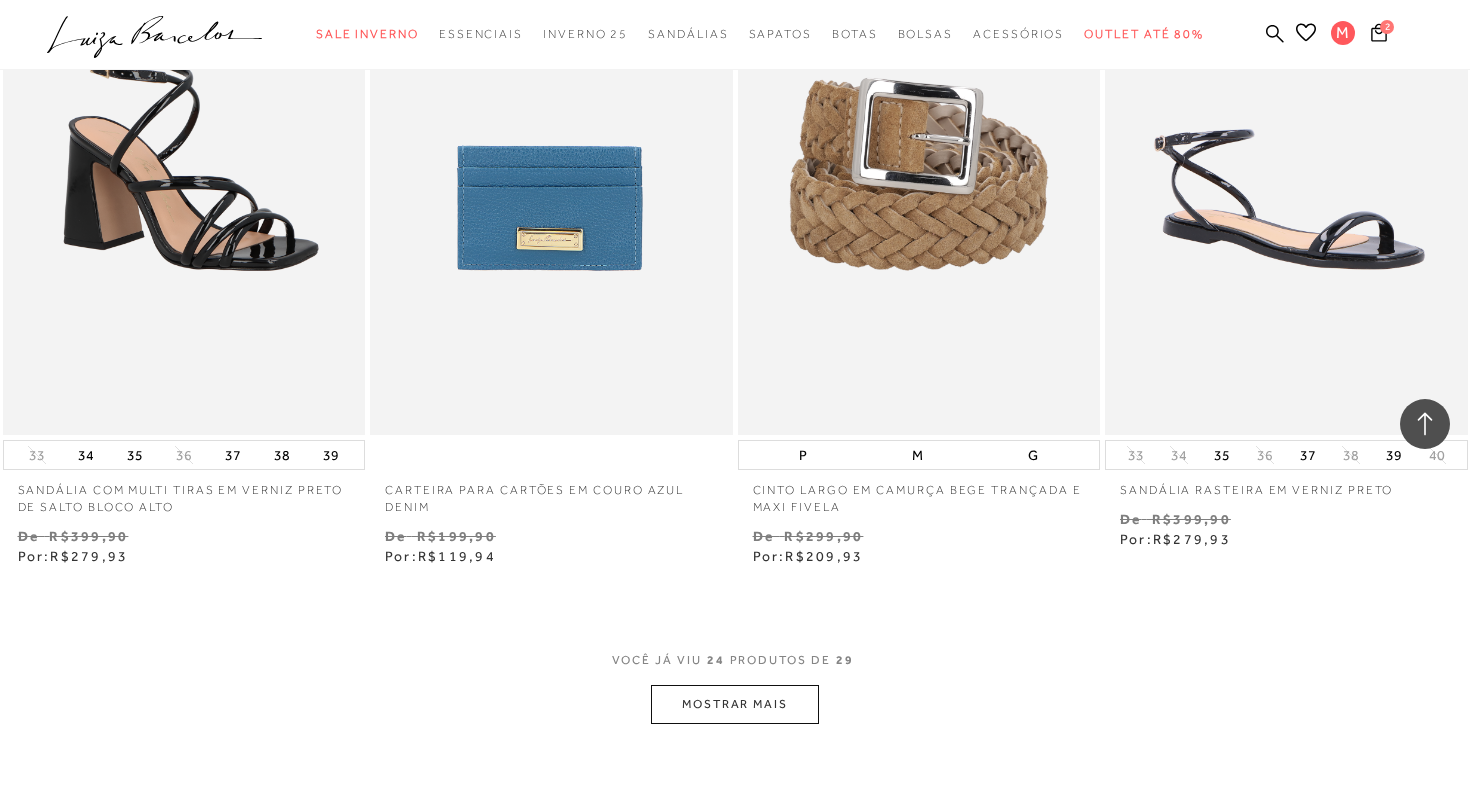scroll, scrollTop: 3720, scrollLeft: 0, axis: vertical 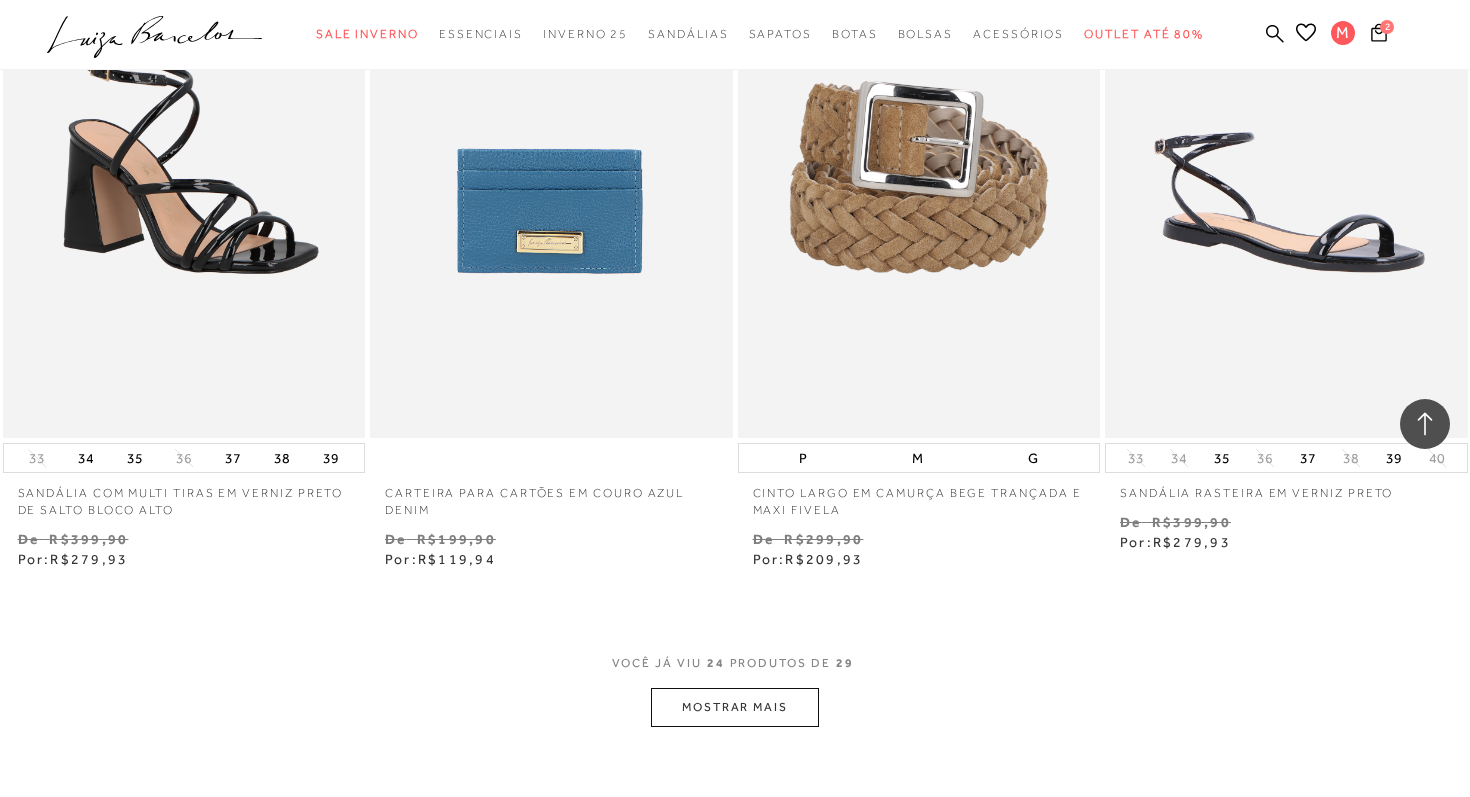 click on "MOSTRAR MAIS" at bounding box center (735, 707) 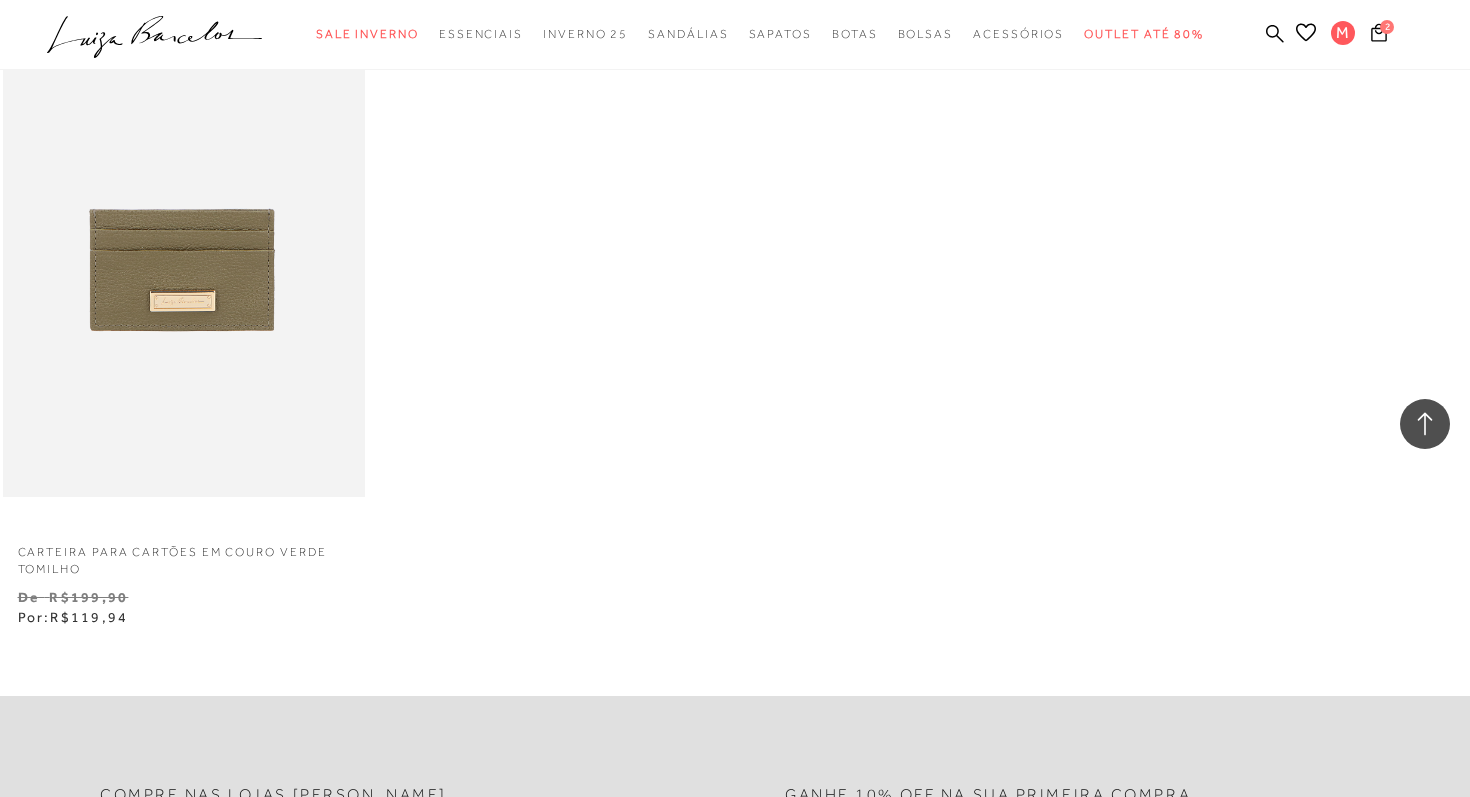 scroll, scrollTop: 4451, scrollLeft: 0, axis: vertical 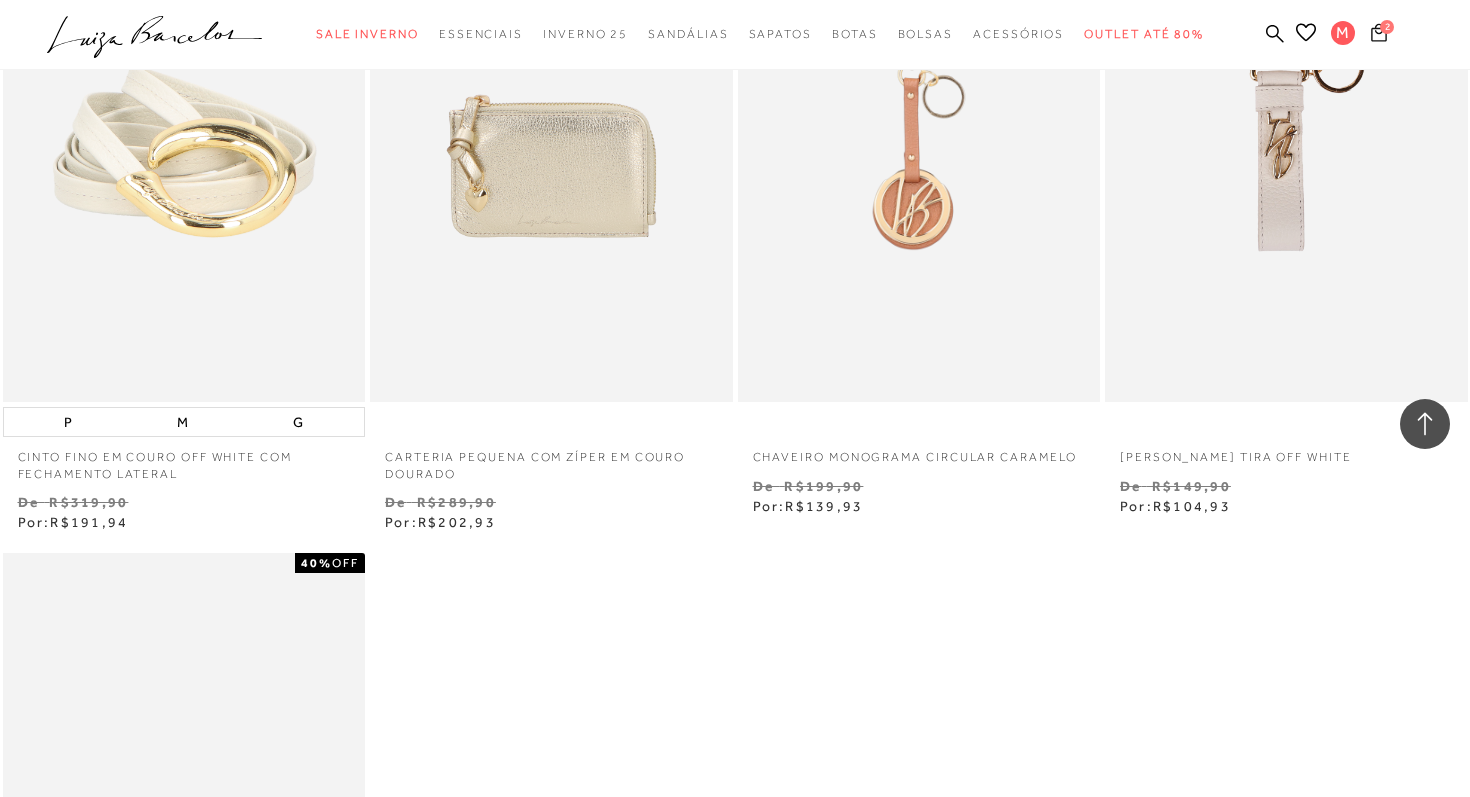 click on "2" at bounding box center [1387, 27] 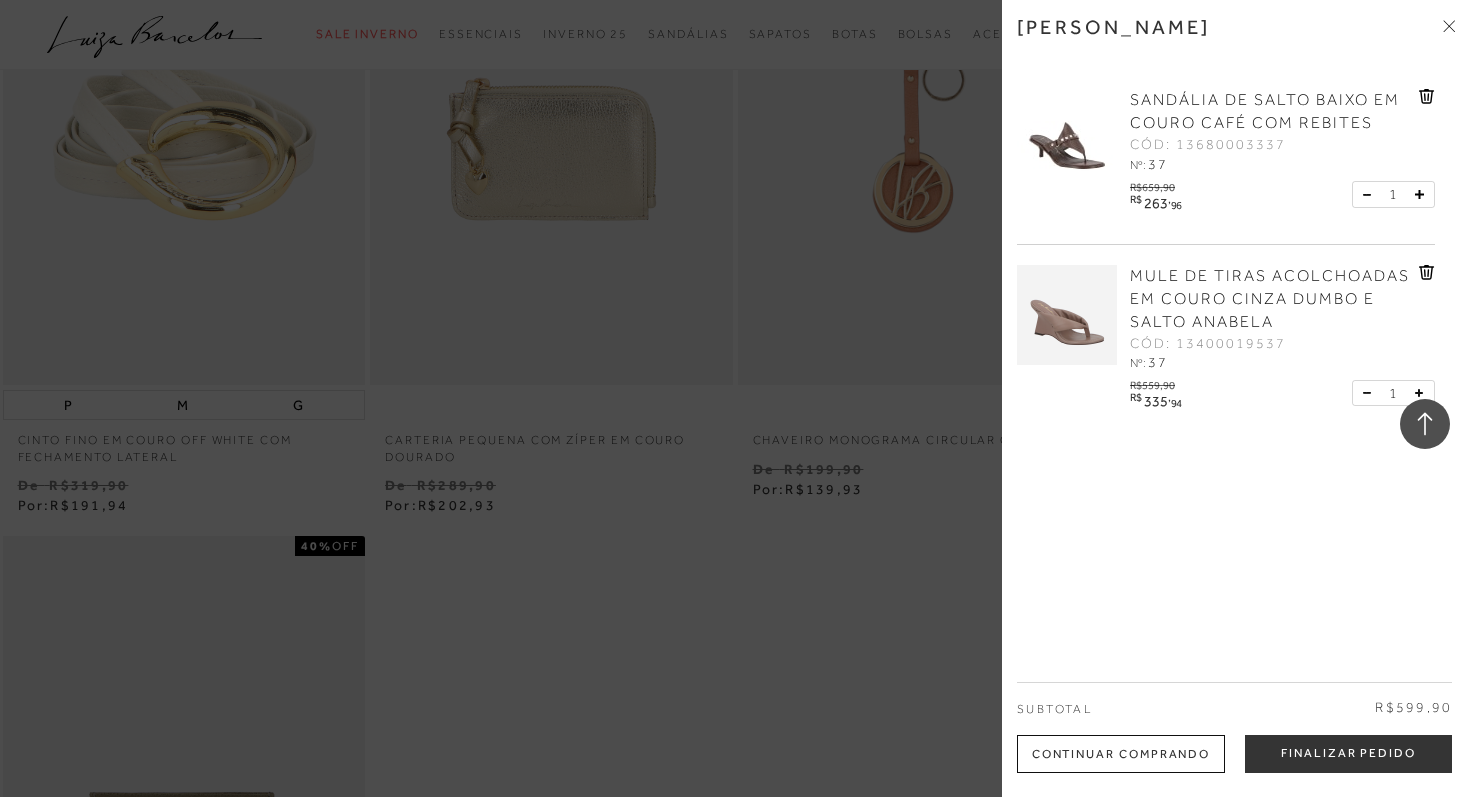 scroll, scrollTop: 4491, scrollLeft: 0, axis: vertical 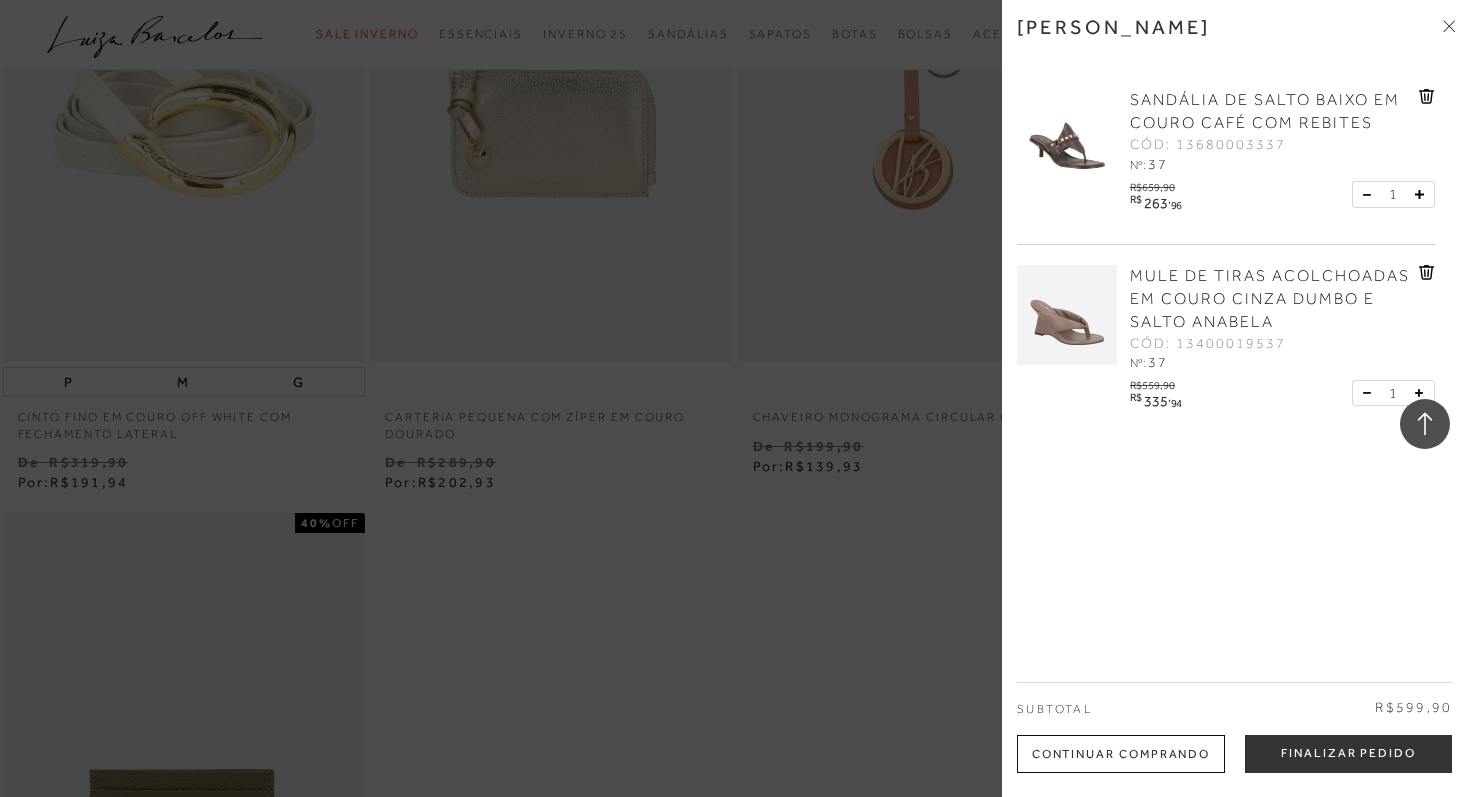 click at bounding box center [735, 398] 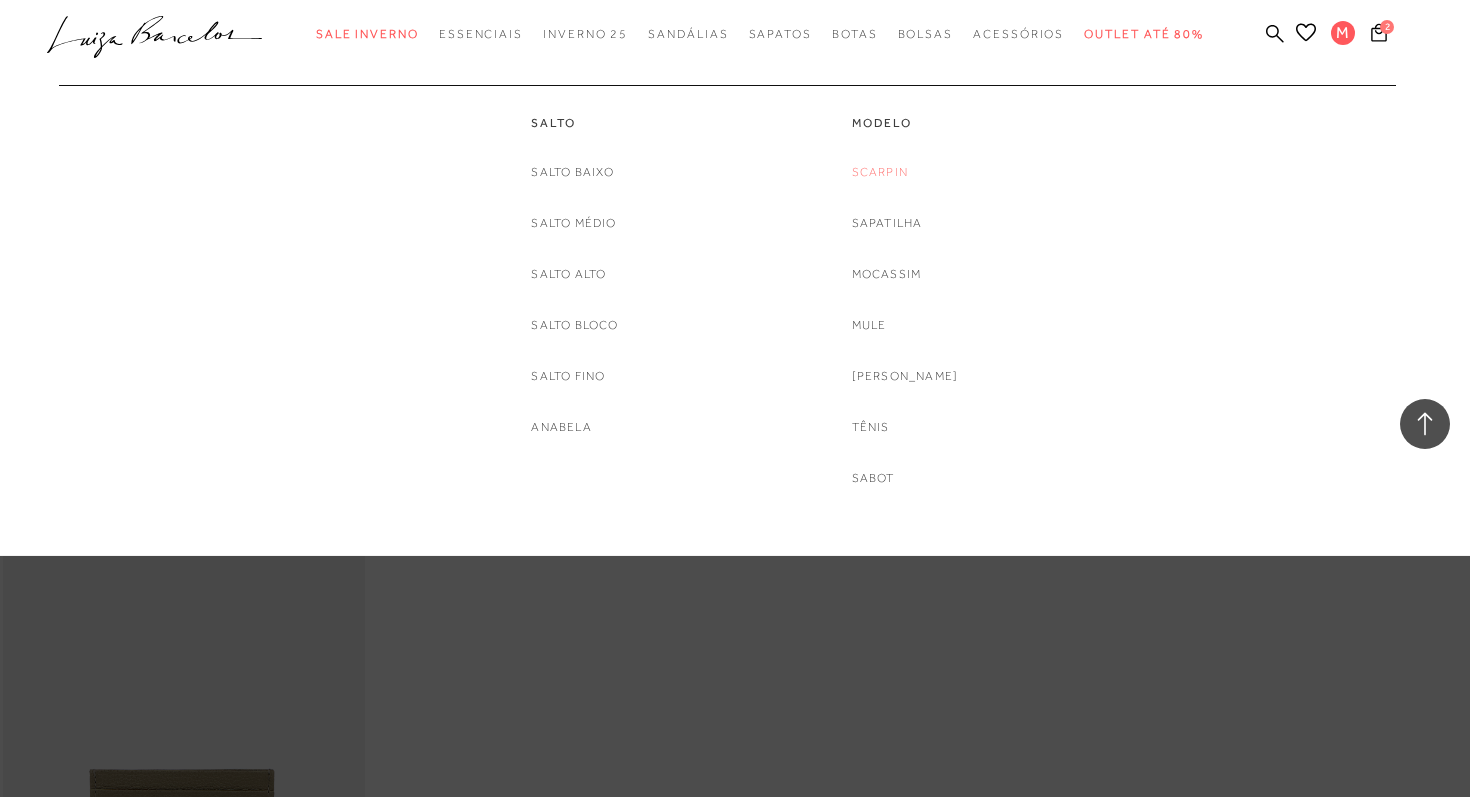 click on "Scarpin" at bounding box center (880, 172) 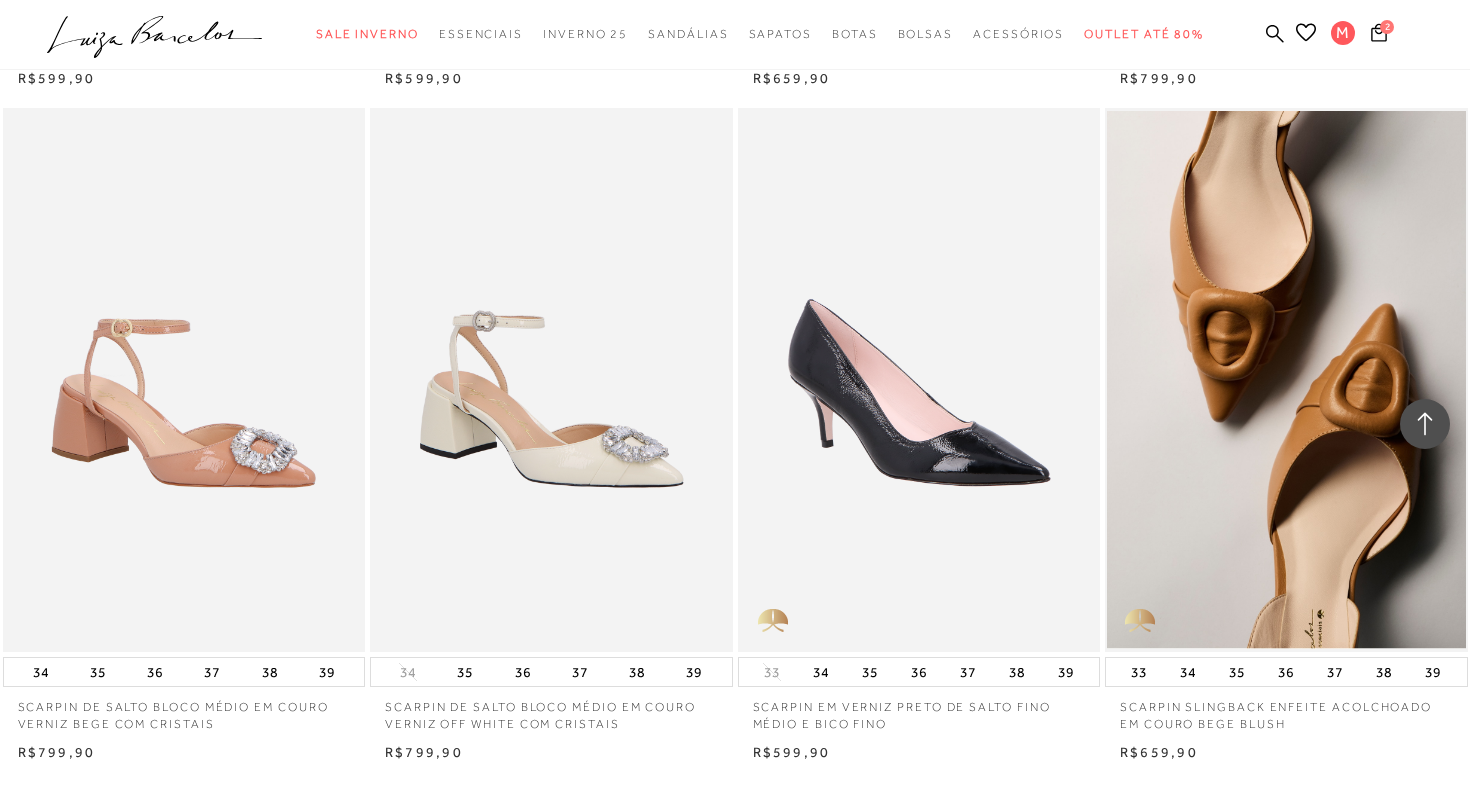 scroll, scrollTop: 3601, scrollLeft: 0, axis: vertical 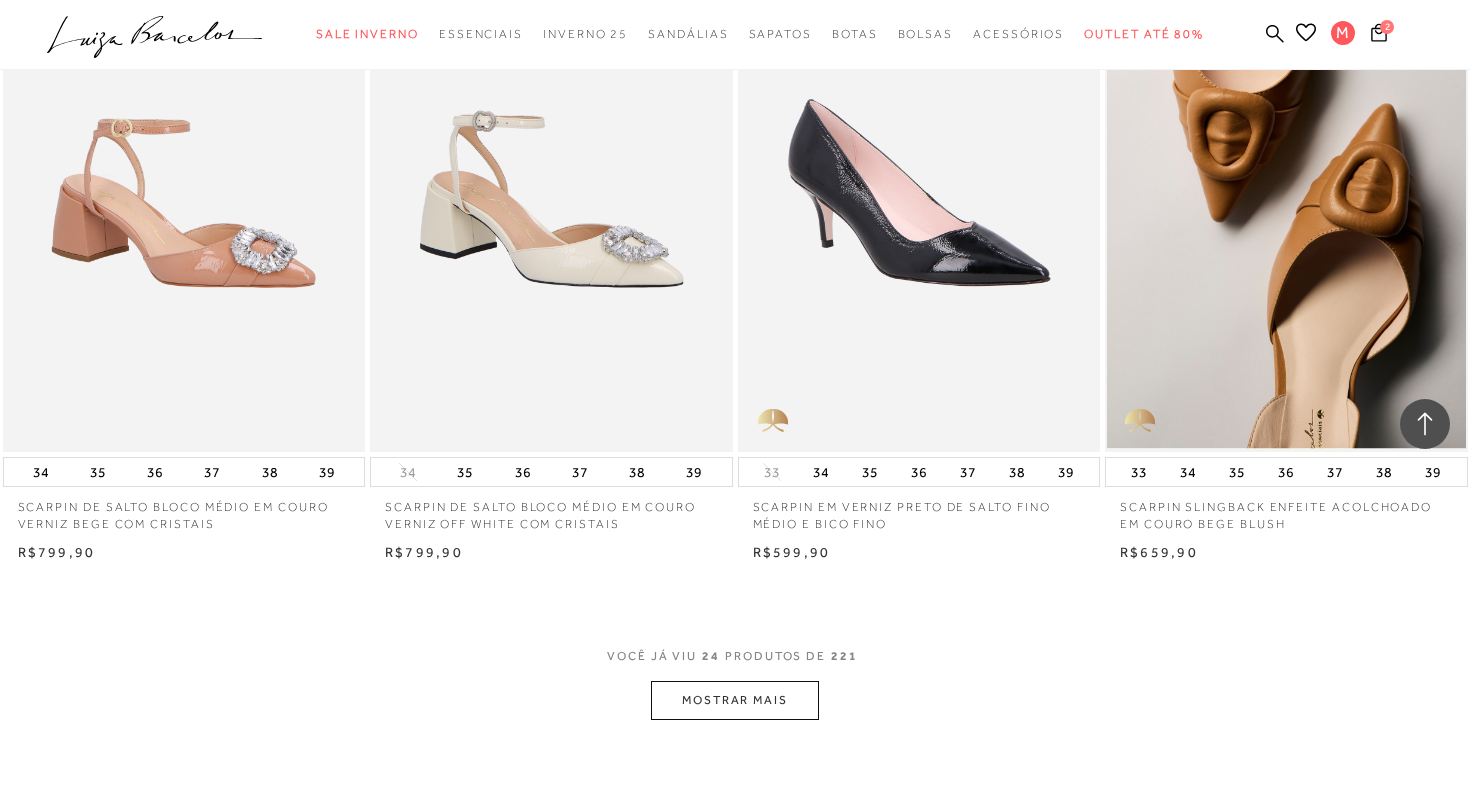 click on "MOSTRAR MAIS" at bounding box center [735, 700] 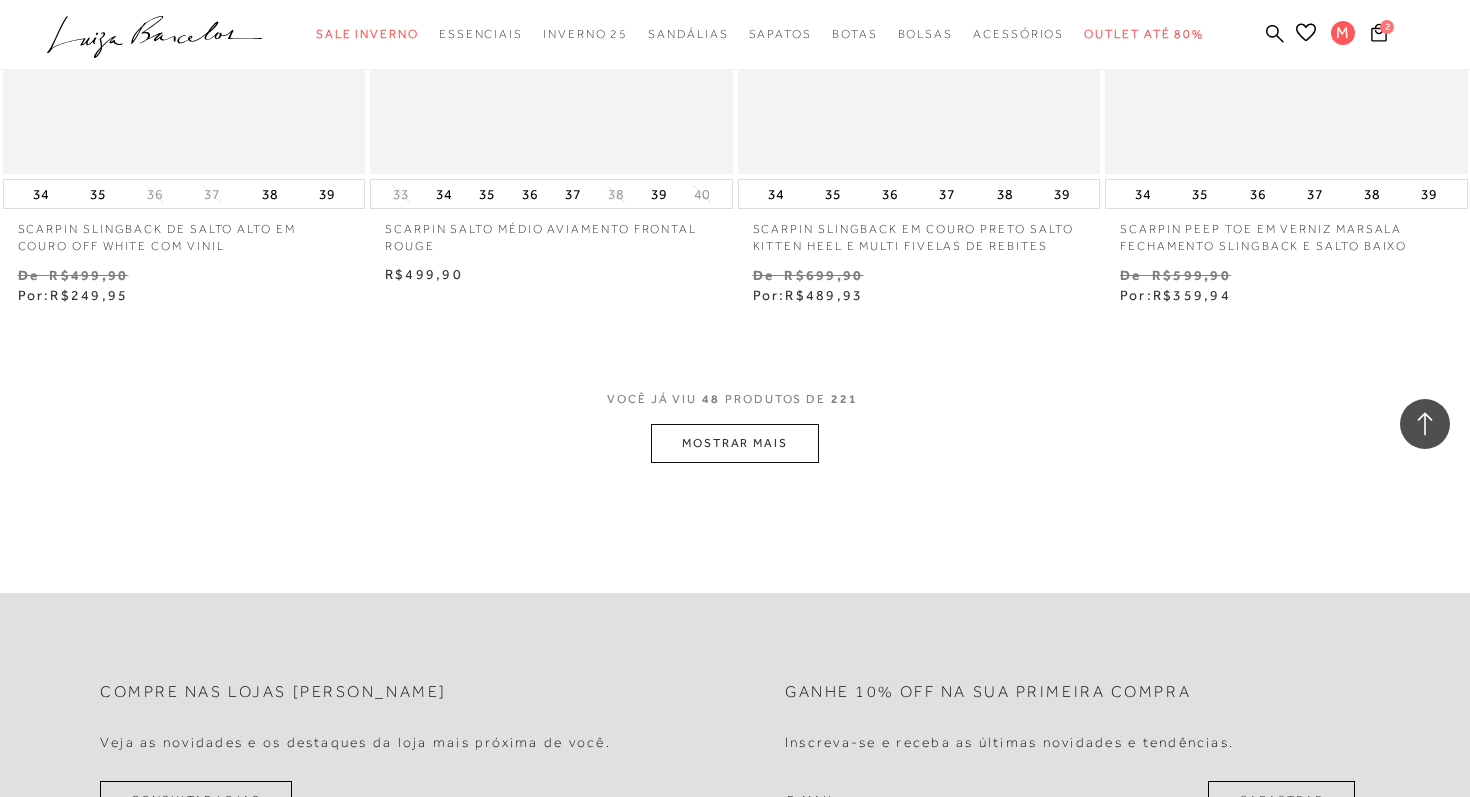scroll, scrollTop: 8233, scrollLeft: 0, axis: vertical 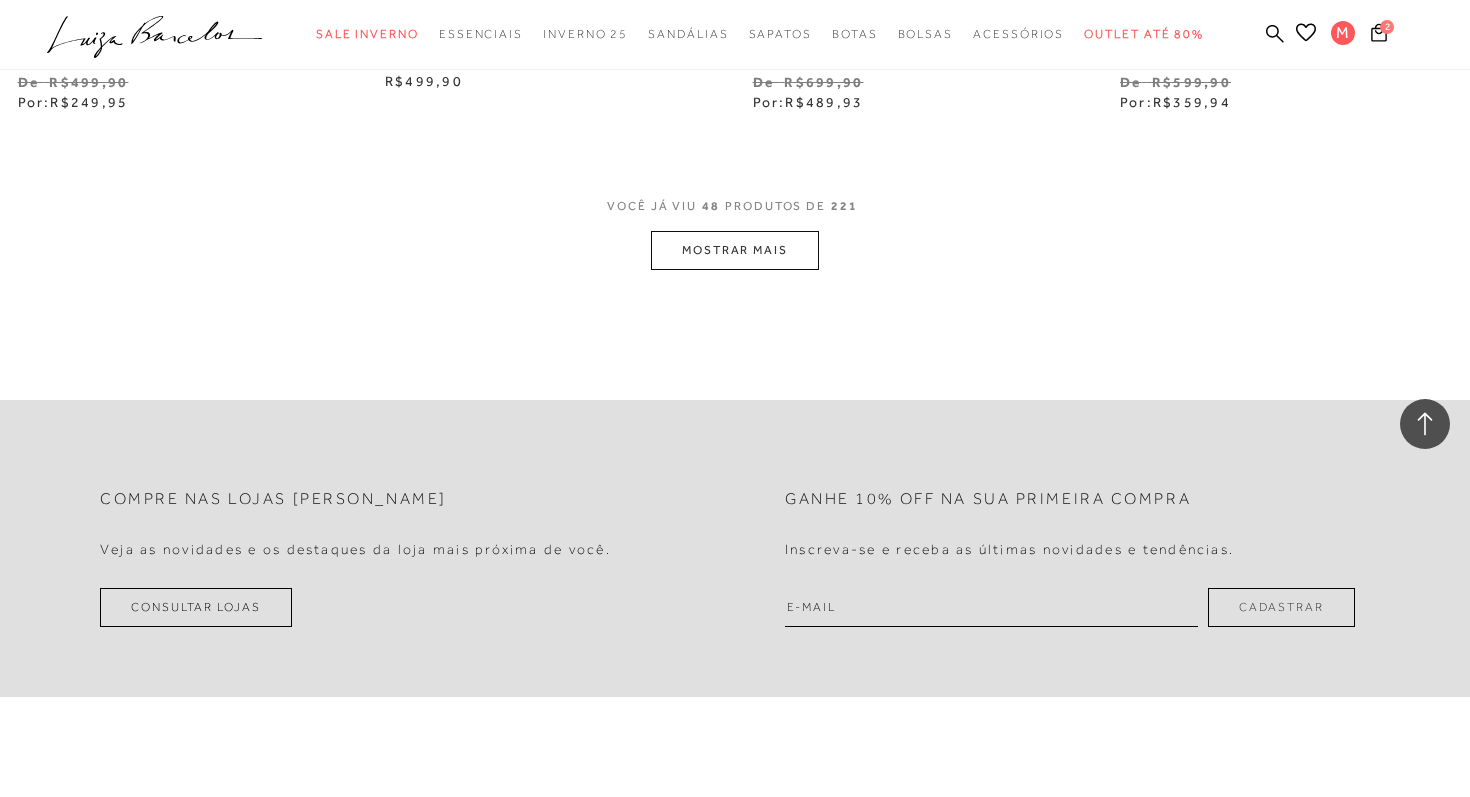 click on "MOSTRAR MAIS" at bounding box center [735, 250] 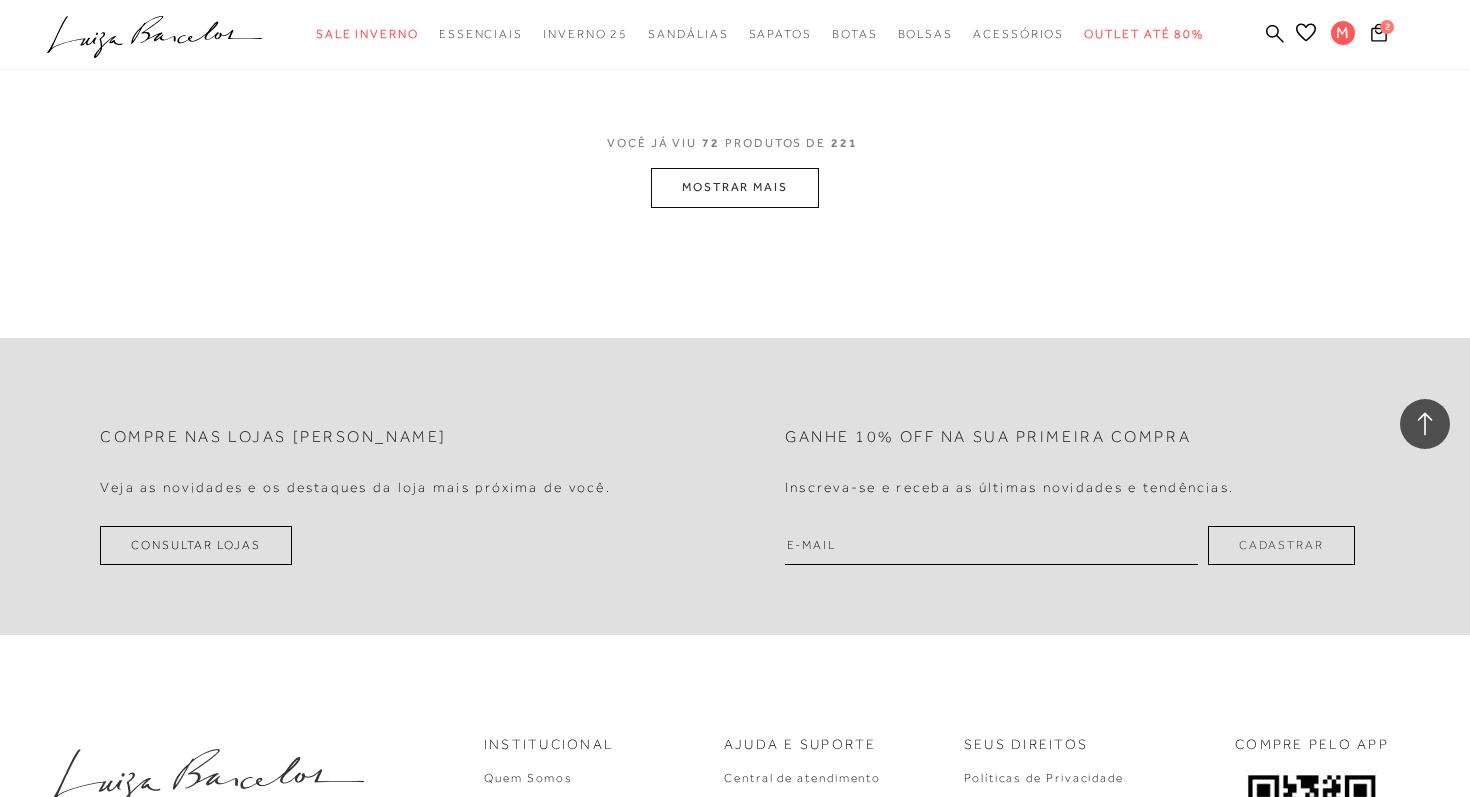 scroll, scrollTop: 12603, scrollLeft: 0, axis: vertical 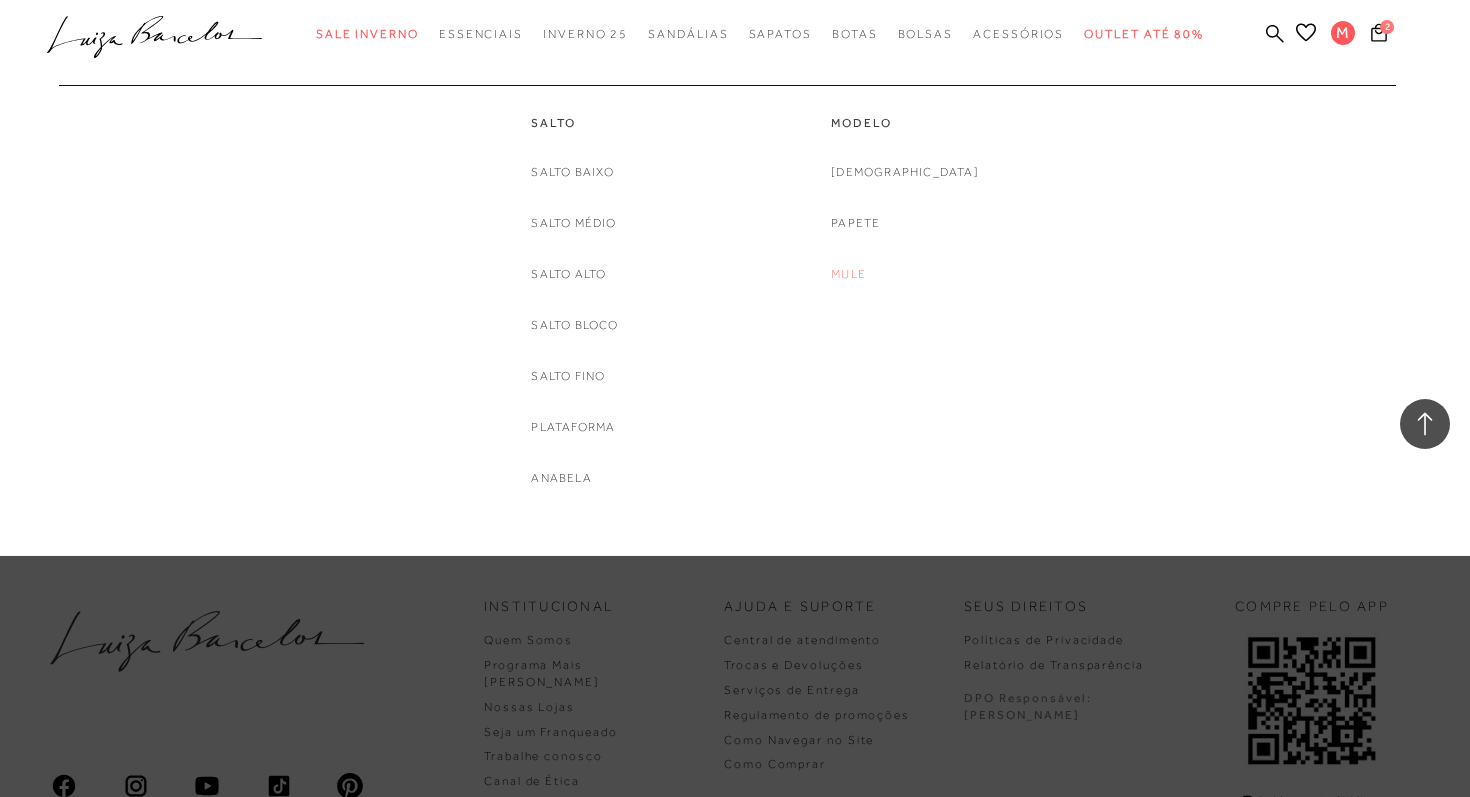 click on "Mule" at bounding box center [848, 274] 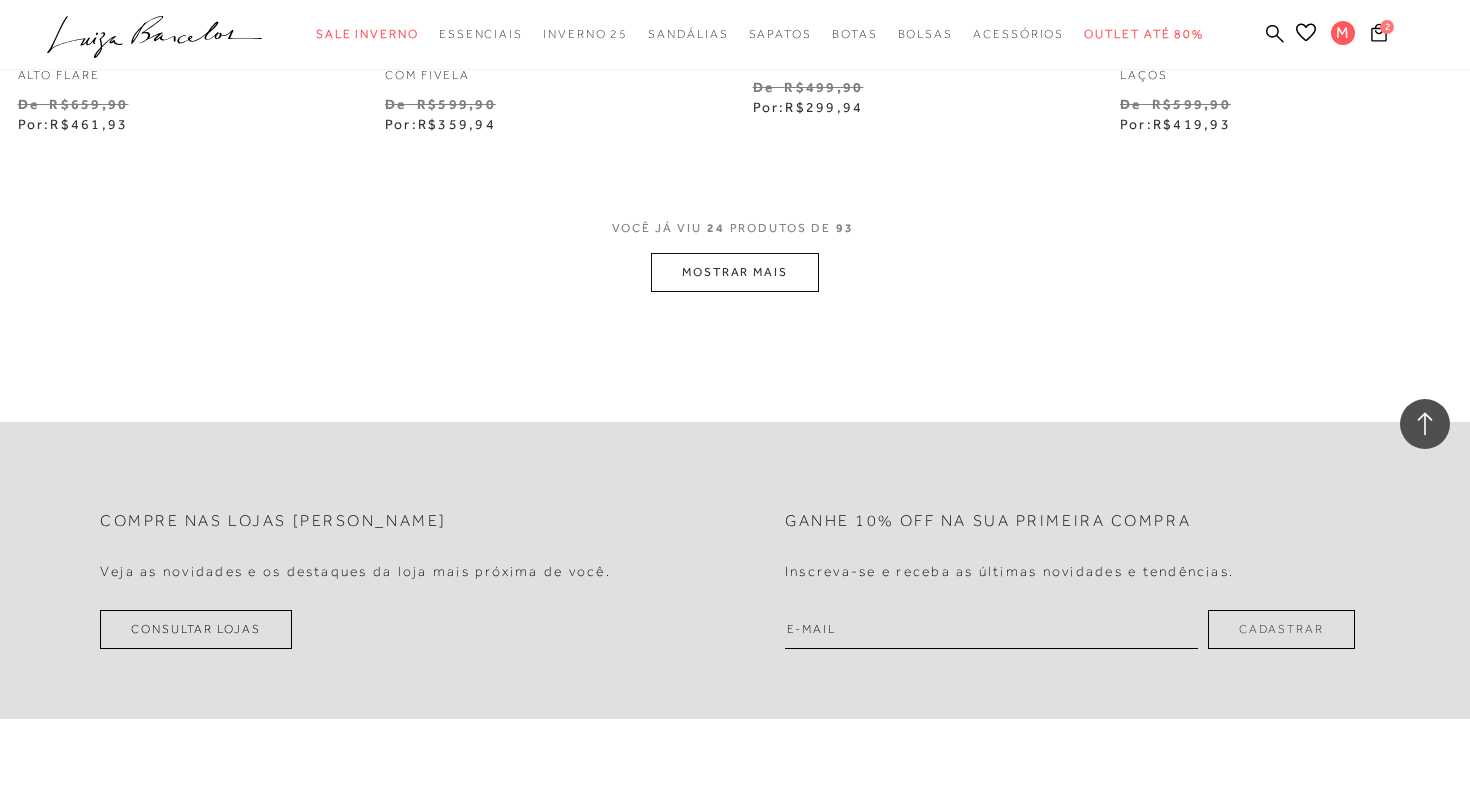 scroll, scrollTop: 4070, scrollLeft: 0, axis: vertical 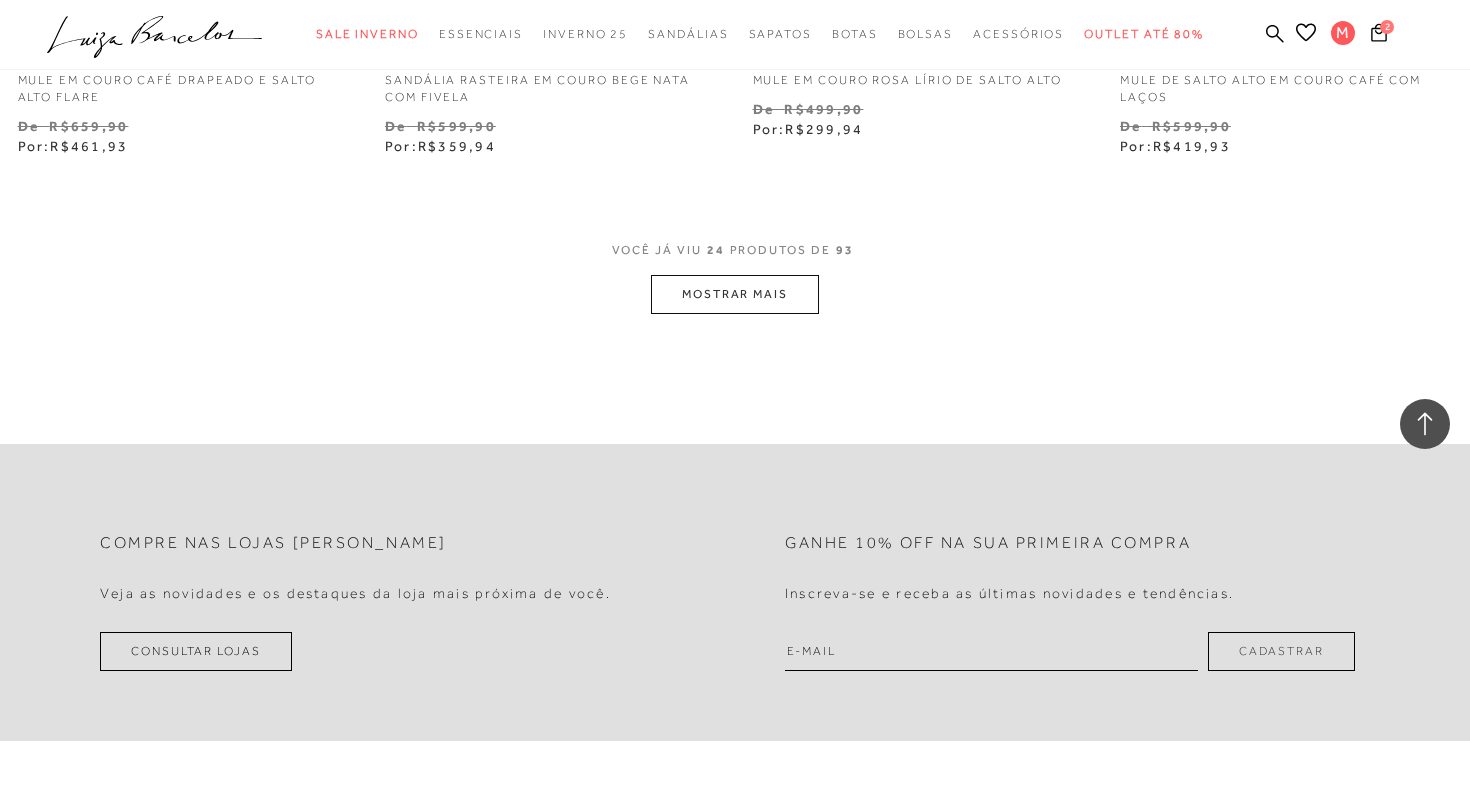 click on "MOSTRAR MAIS" at bounding box center (735, 294) 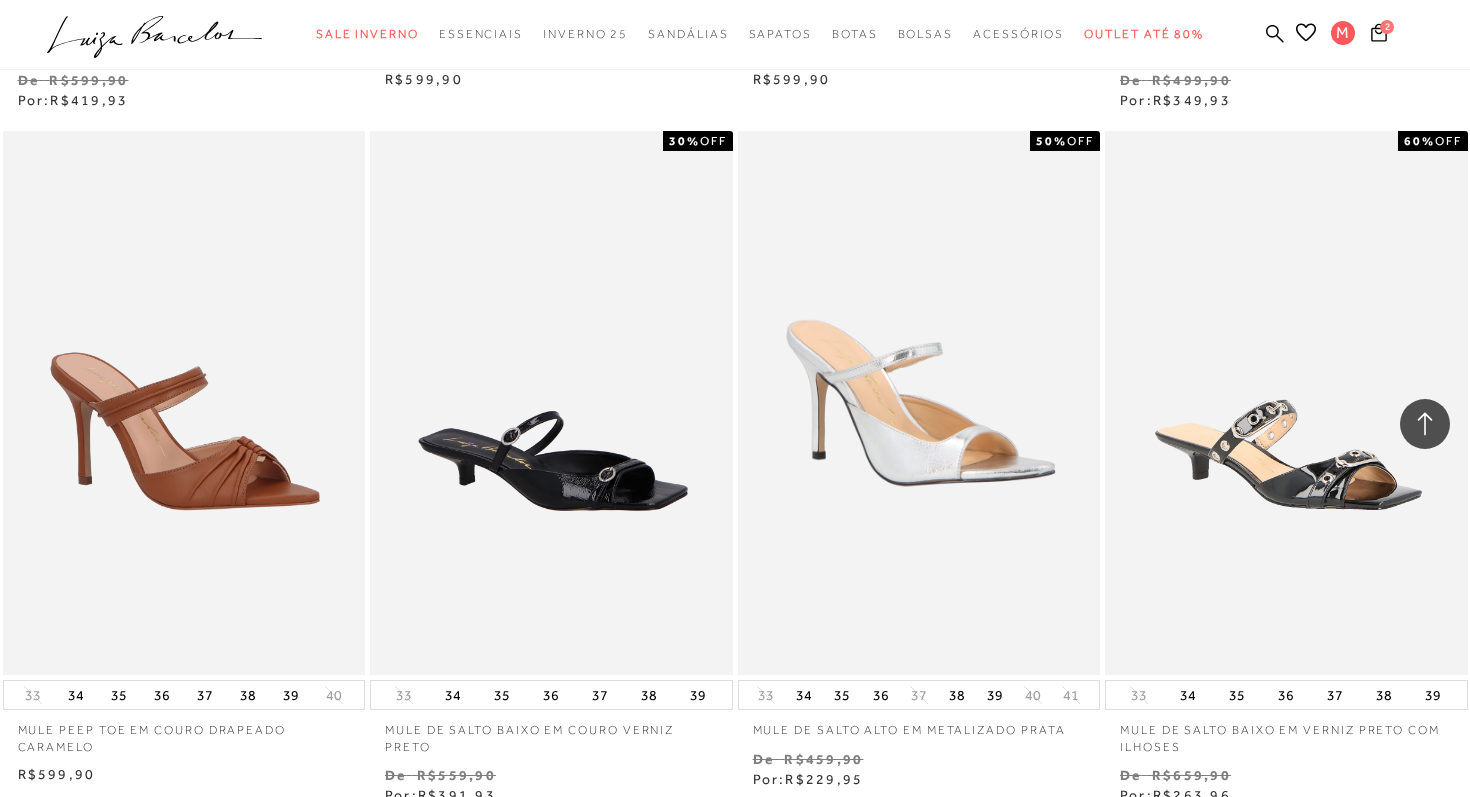 scroll, scrollTop: 4791, scrollLeft: 0, axis: vertical 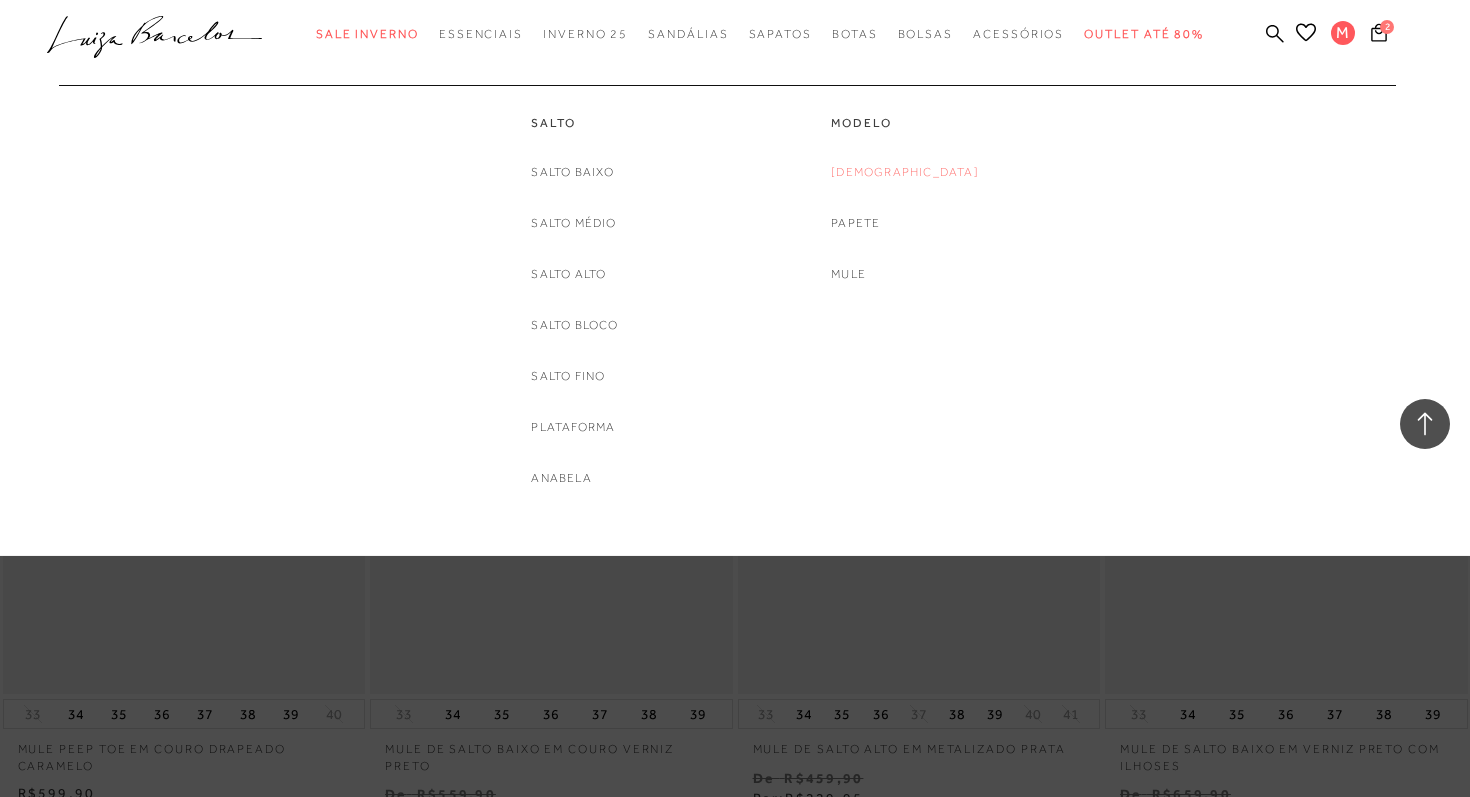 click on "[DEMOGRAPHIC_DATA]" at bounding box center (905, 172) 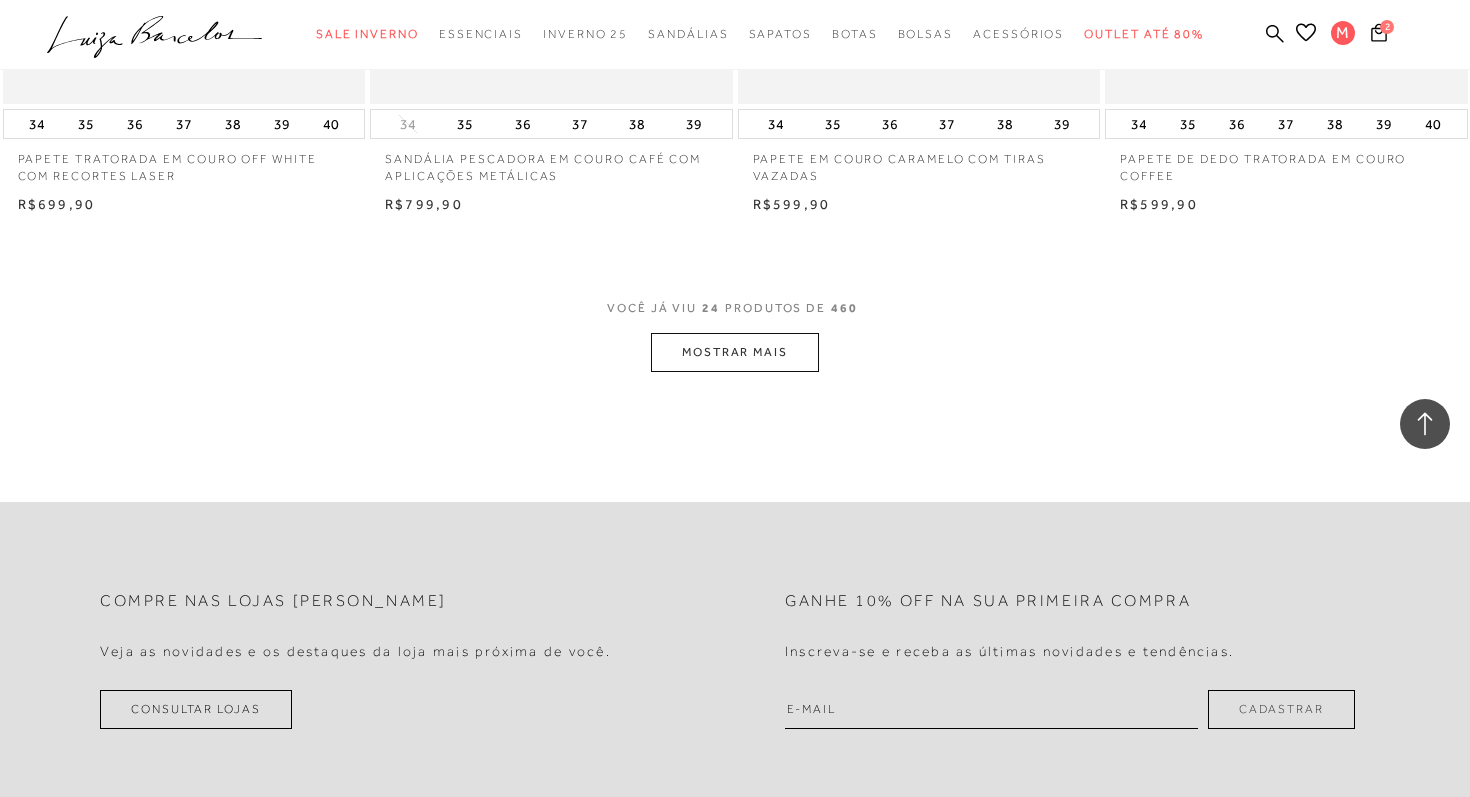 scroll, scrollTop: 4148, scrollLeft: 0, axis: vertical 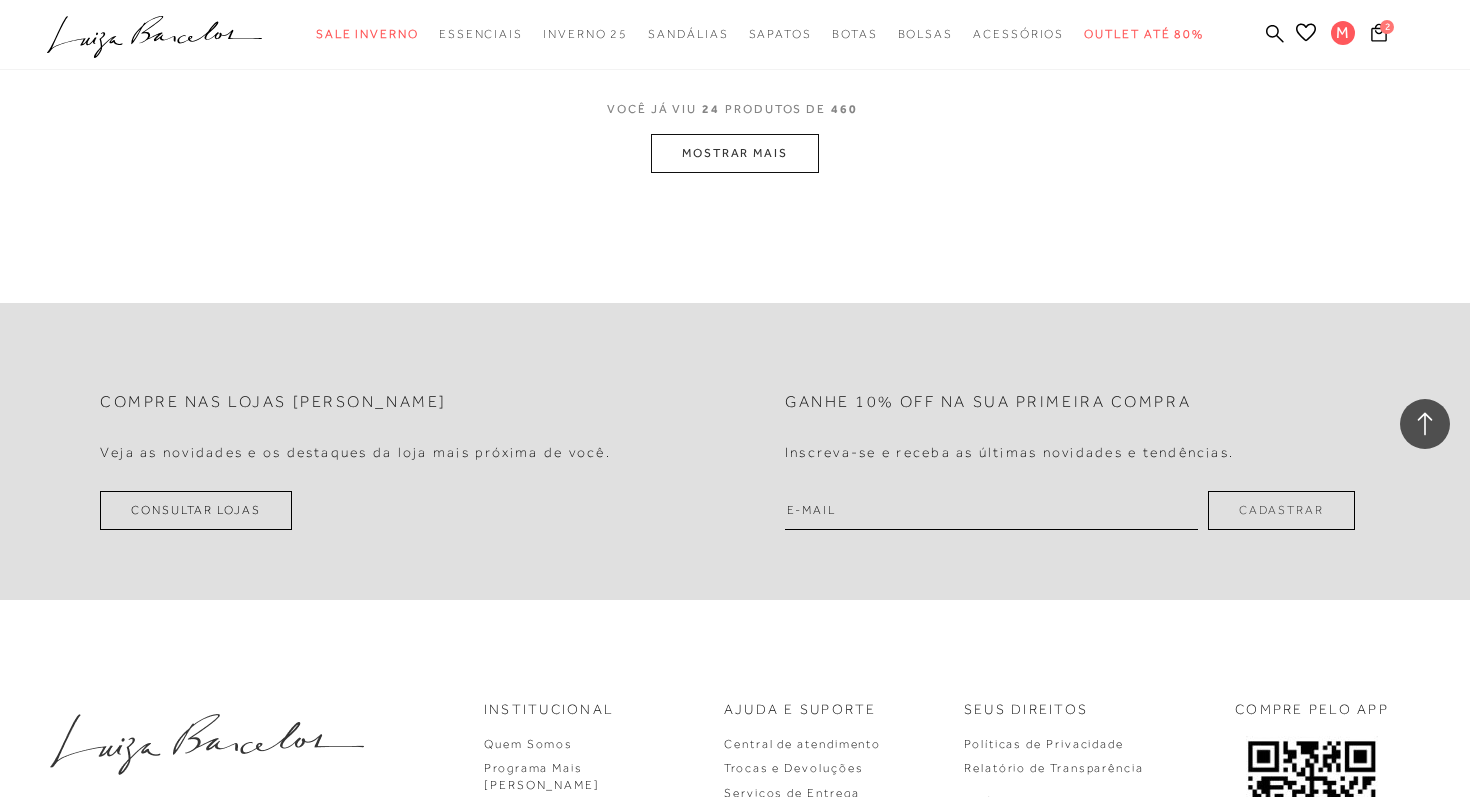 click on "MOSTRAR MAIS" at bounding box center [735, 153] 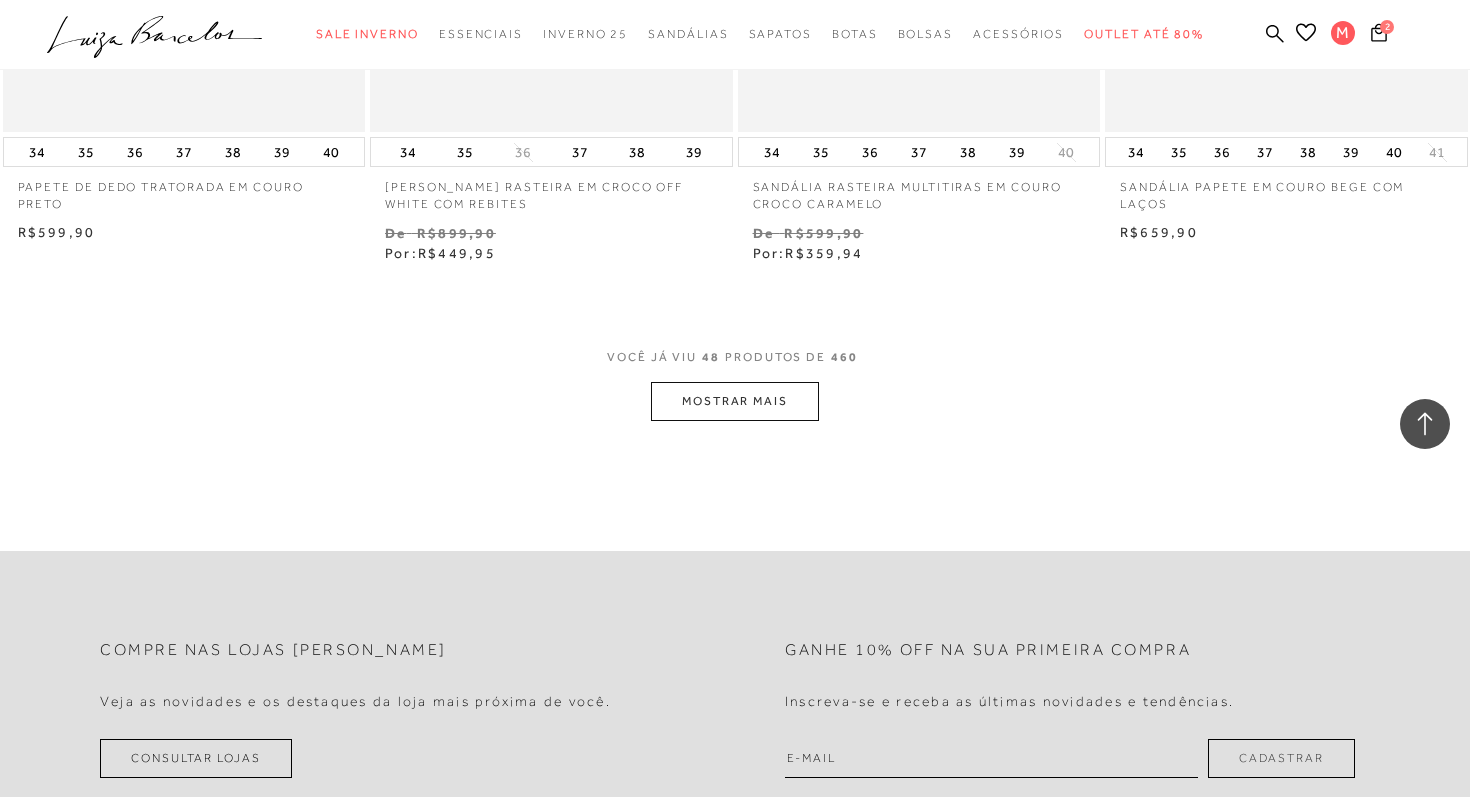 scroll, scrollTop: 8020, scrollLeft: 0, axis: vertical 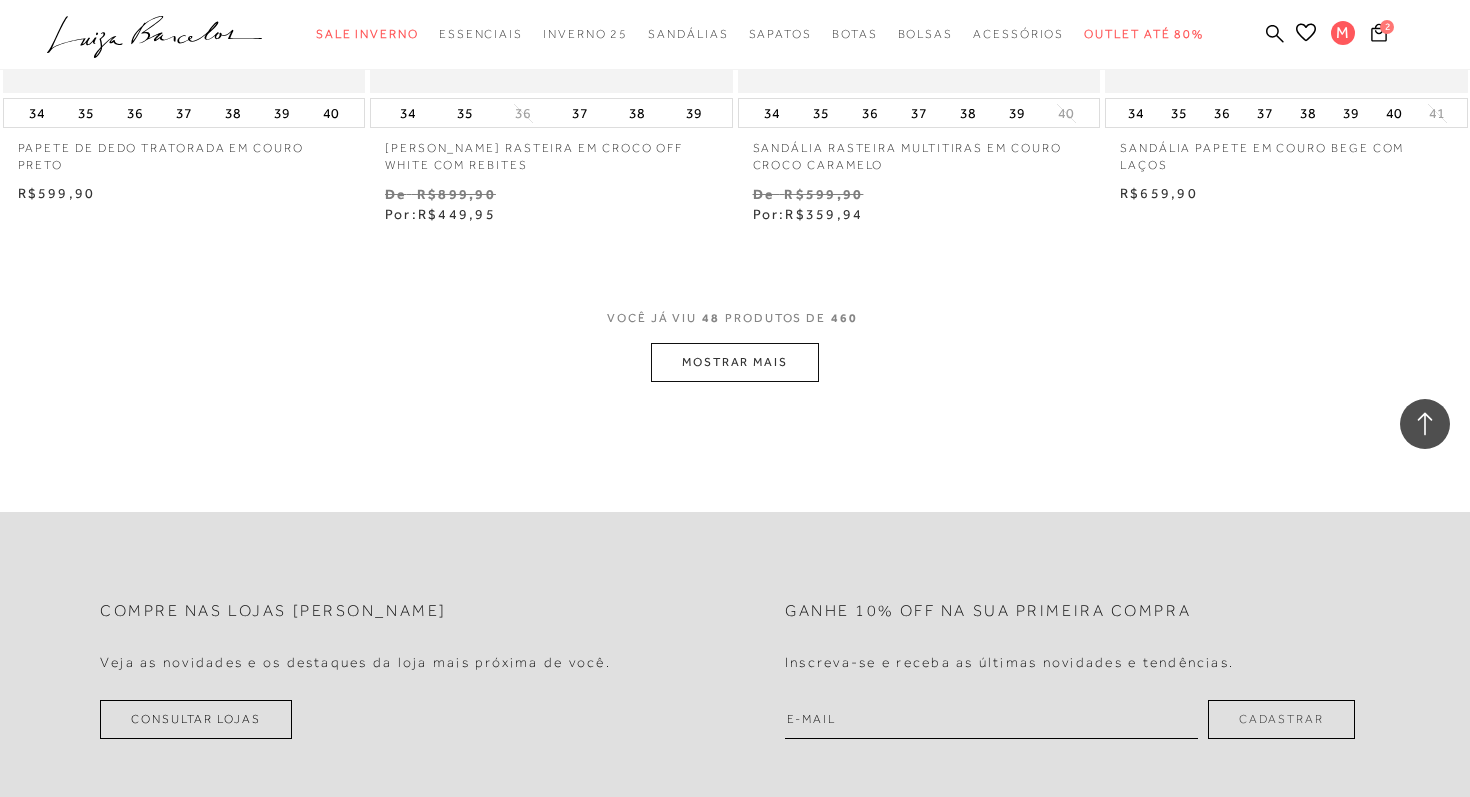 click on "MOSTRAR MAIS" at bounding box center (735, 362) 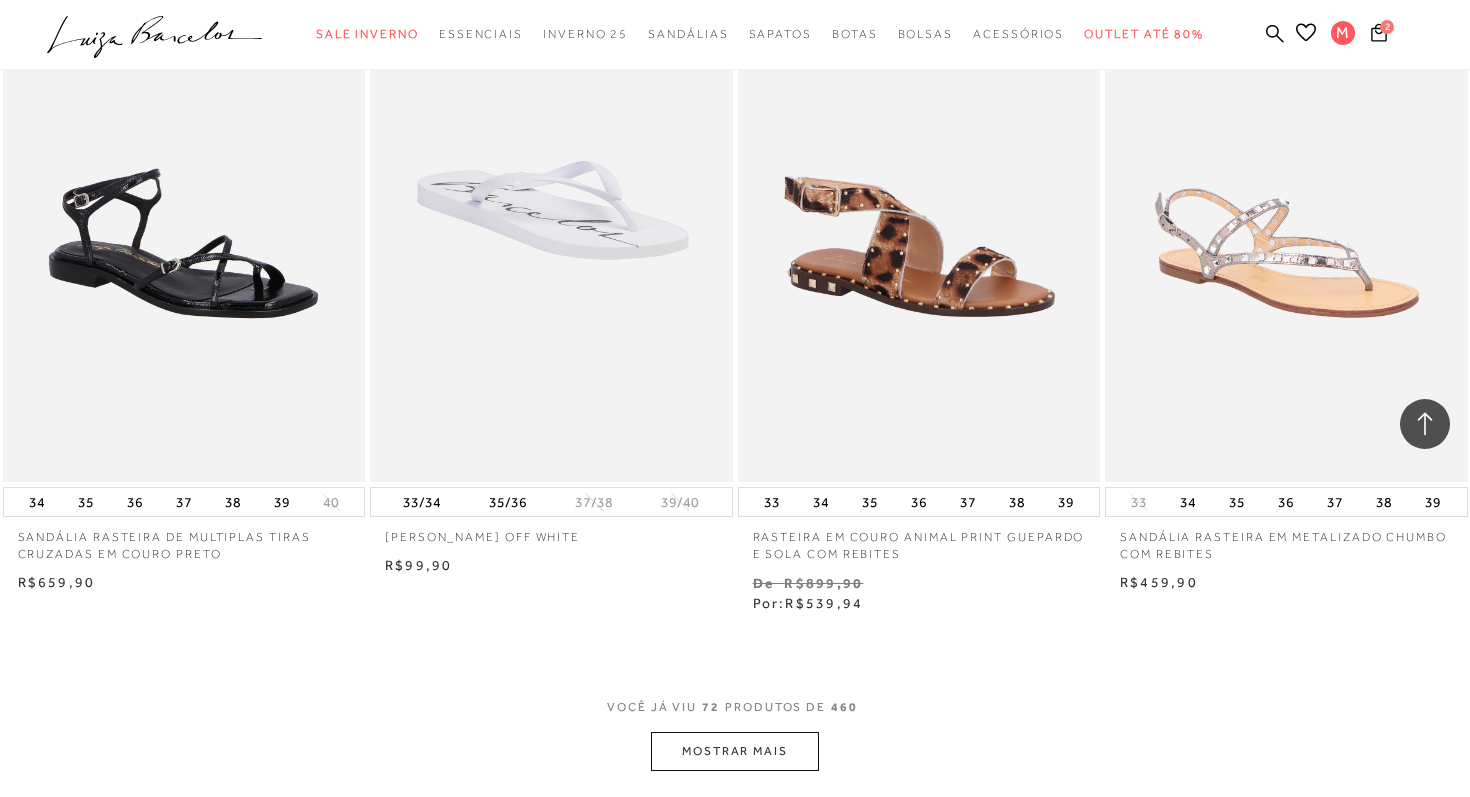 scroll, scrollTop: 11802, scrollLeft: 0, axis: vertical 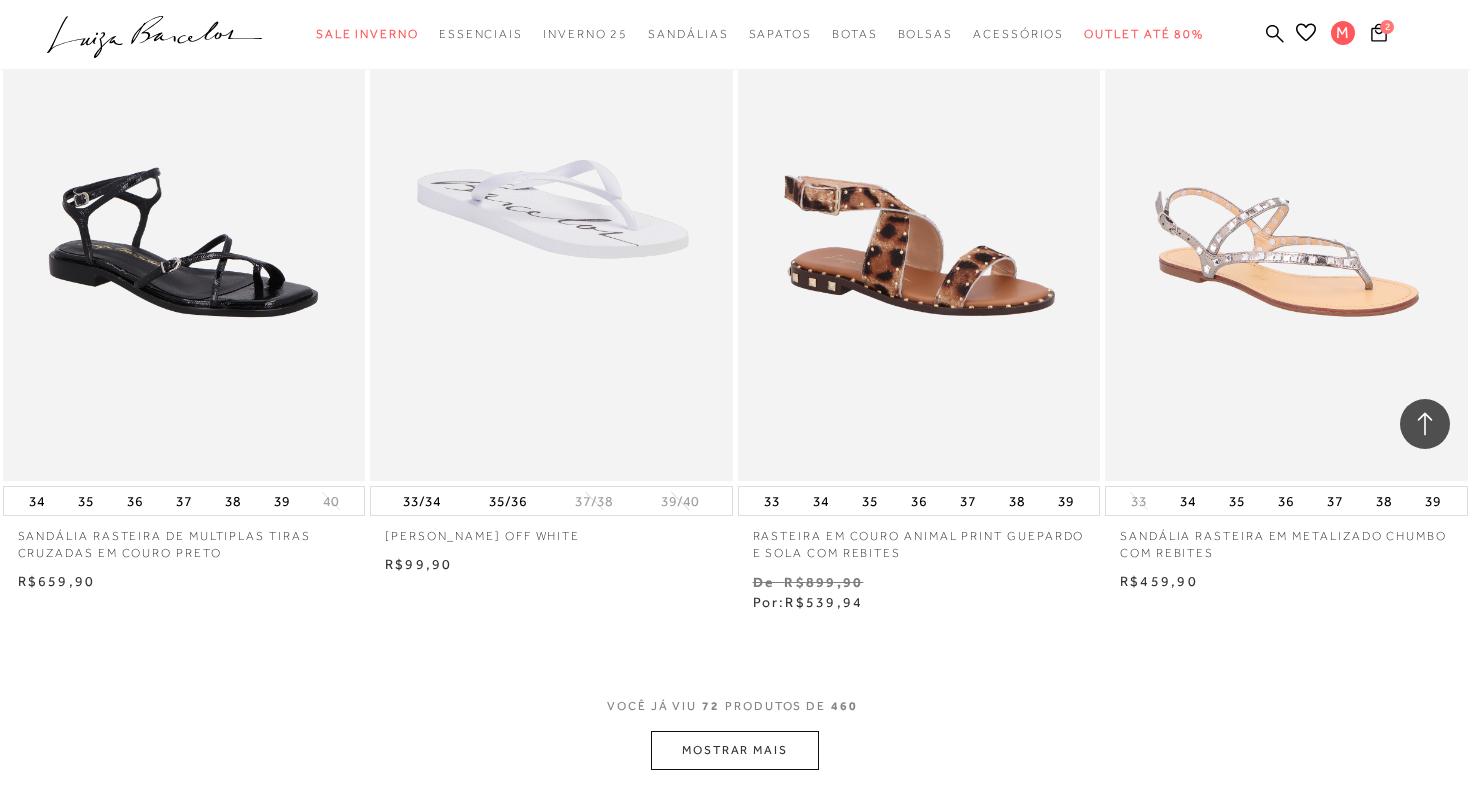 click on "MOSTRAR MAIS" at bounding box center (735, 750) 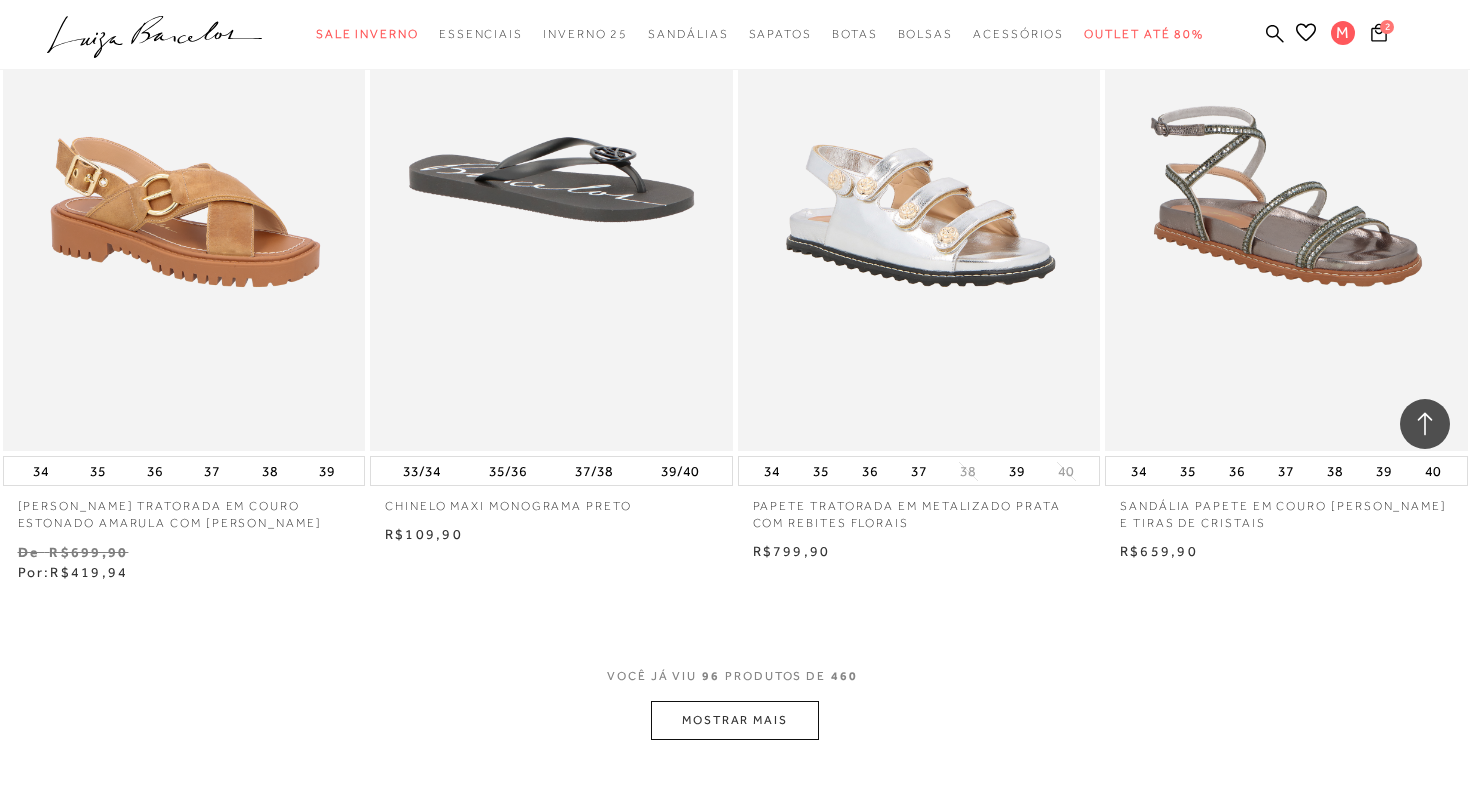 scroll, scrollTop: 16007, scrollLeft: 0, axis: vertical 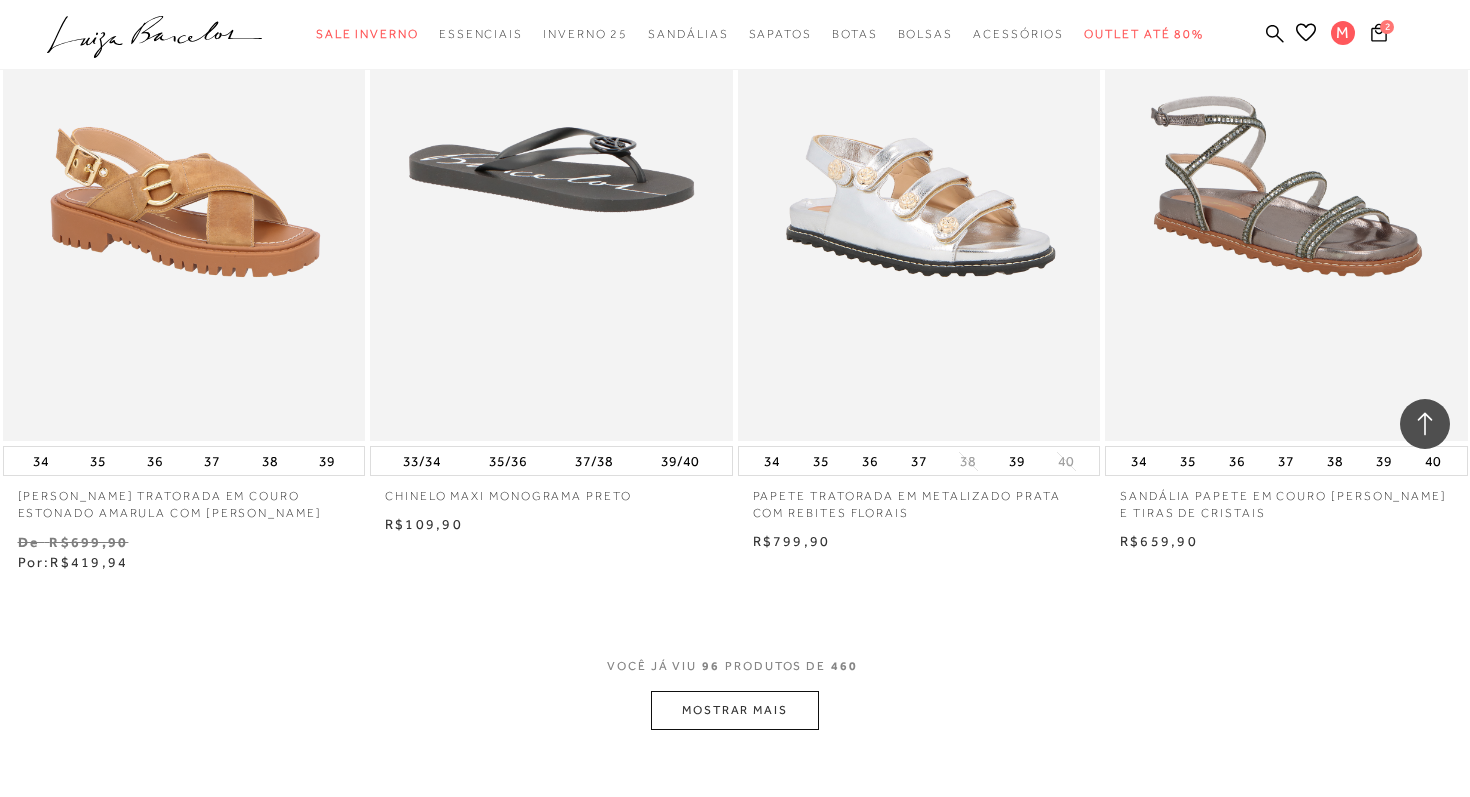 click on "MOSTRAR MAIS" at bounding box center (735, 710) 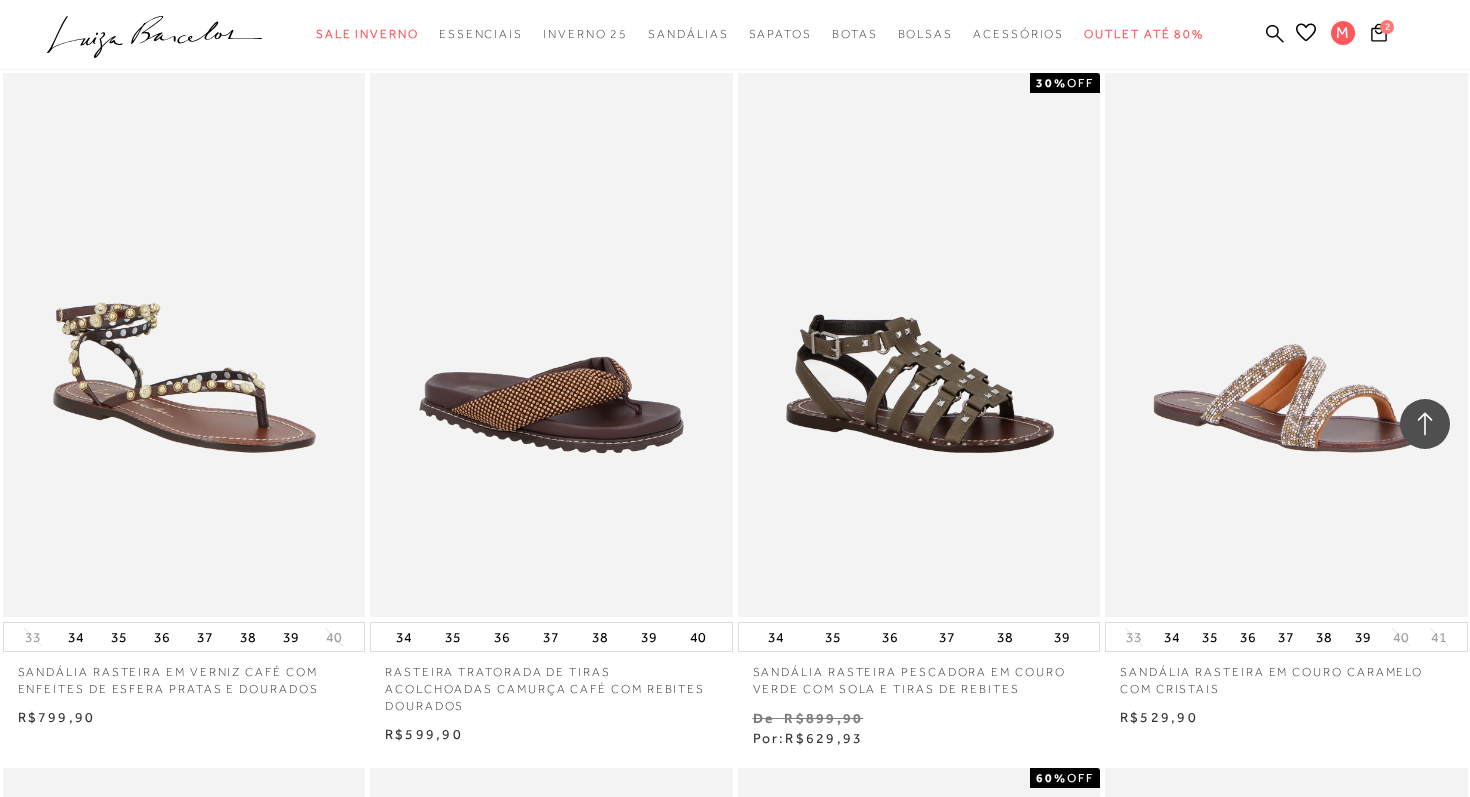 scroll, scrollTop: 18832, scrollLeft: 0, axis: vertical 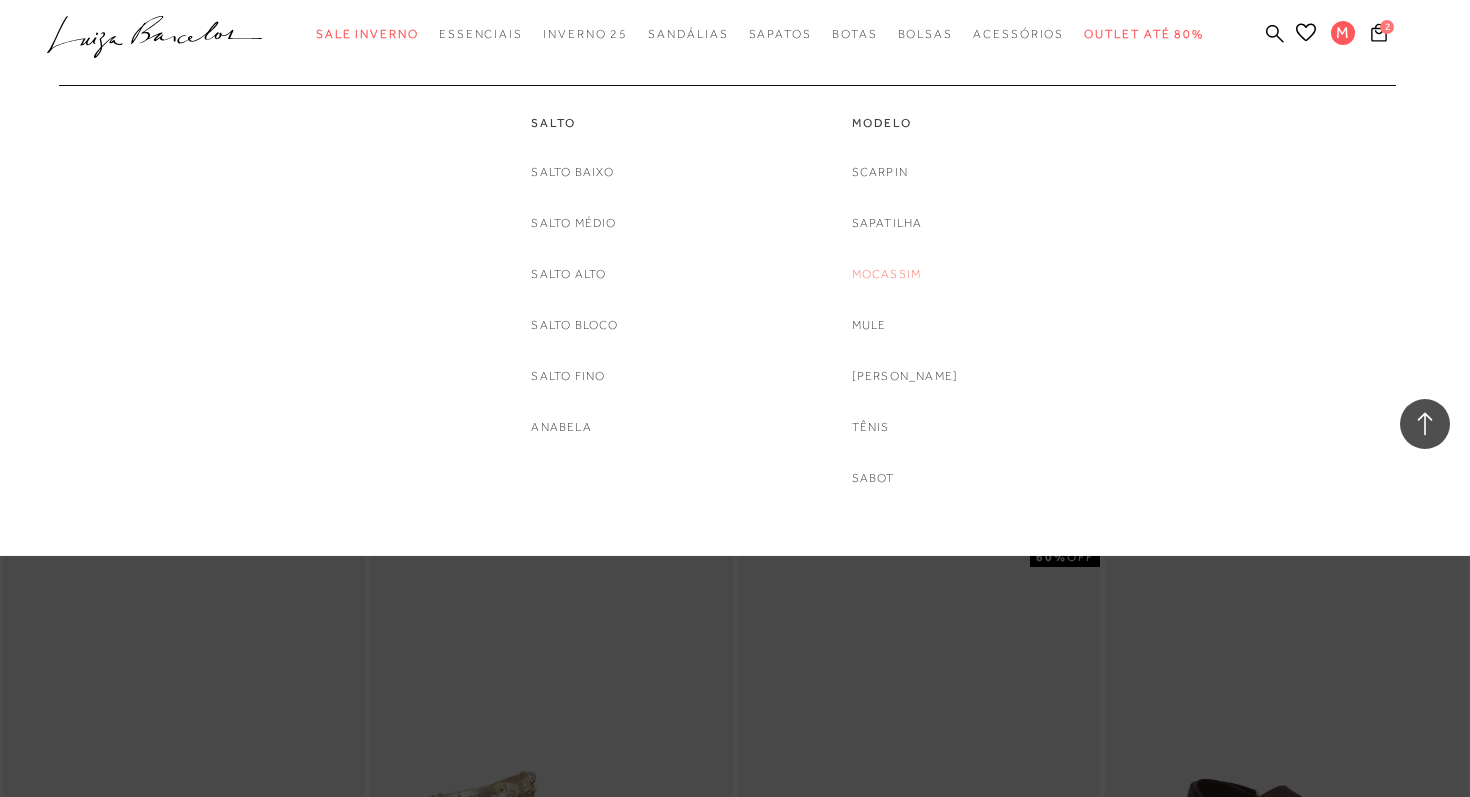 click on "Mocassim" at bounding box center [887, 274] 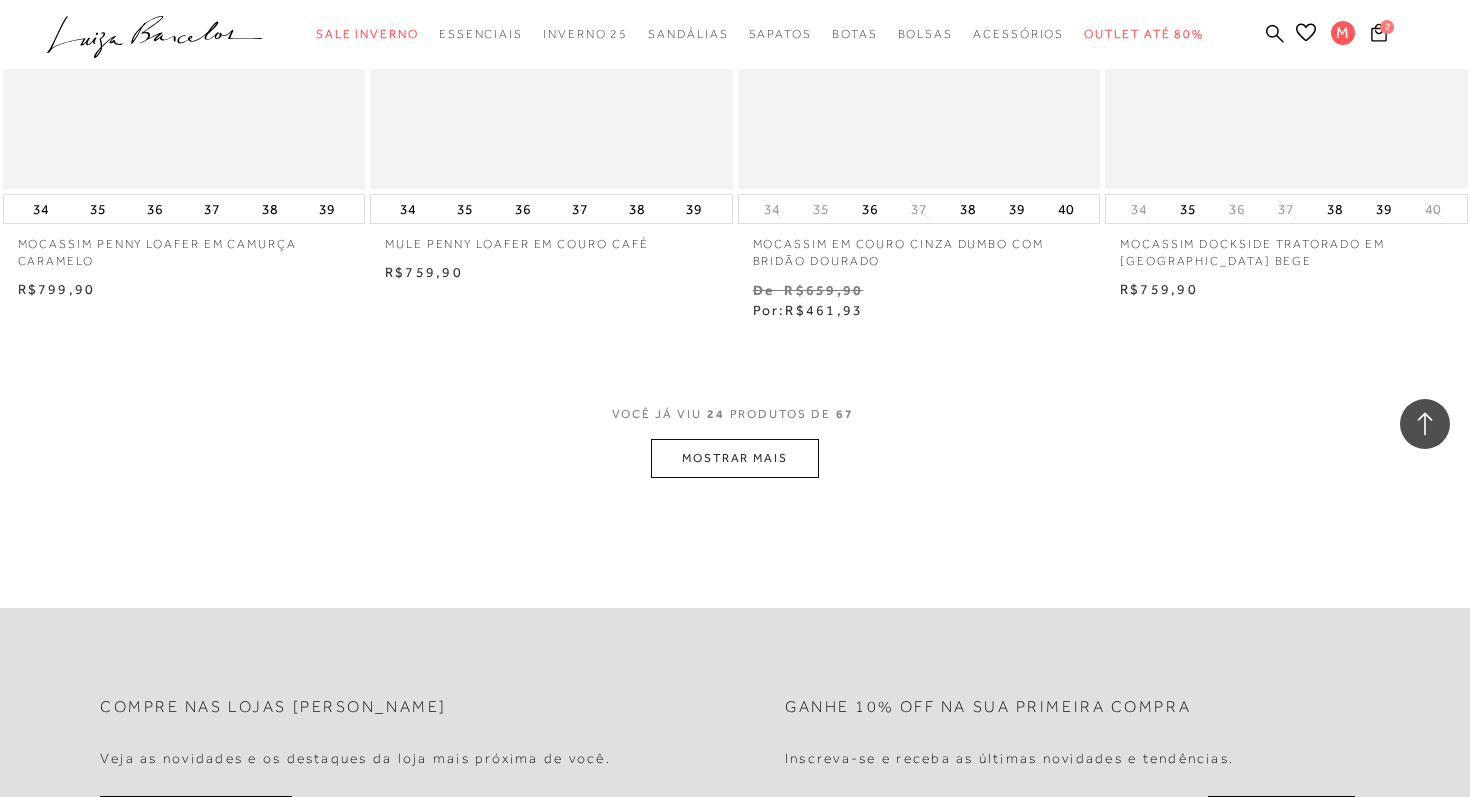 scroll, scrollTop: 3955, scrollLeft: 0, axis: vertical 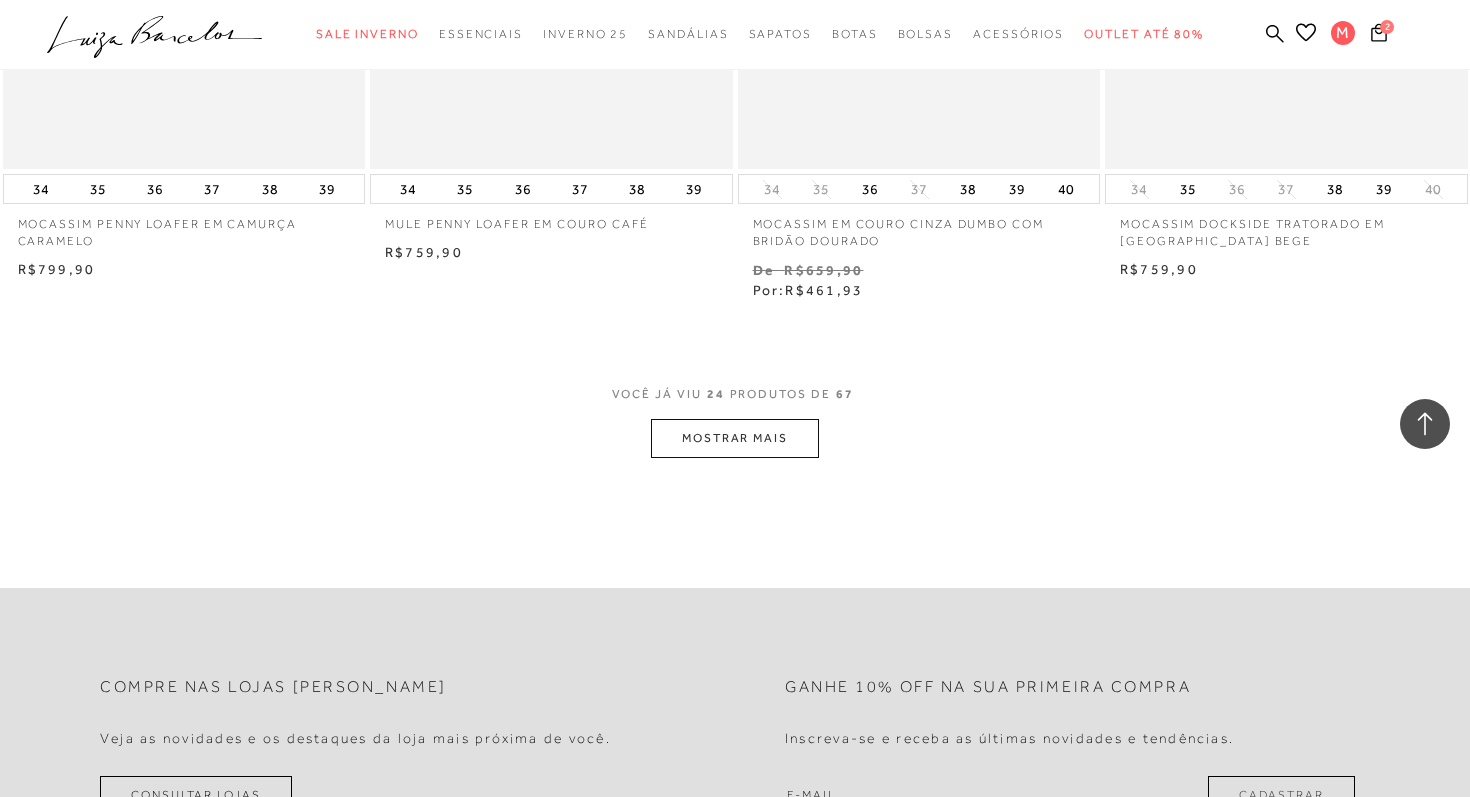 click on "MOSTRAR MAIS" at bounding box center (735, 438) 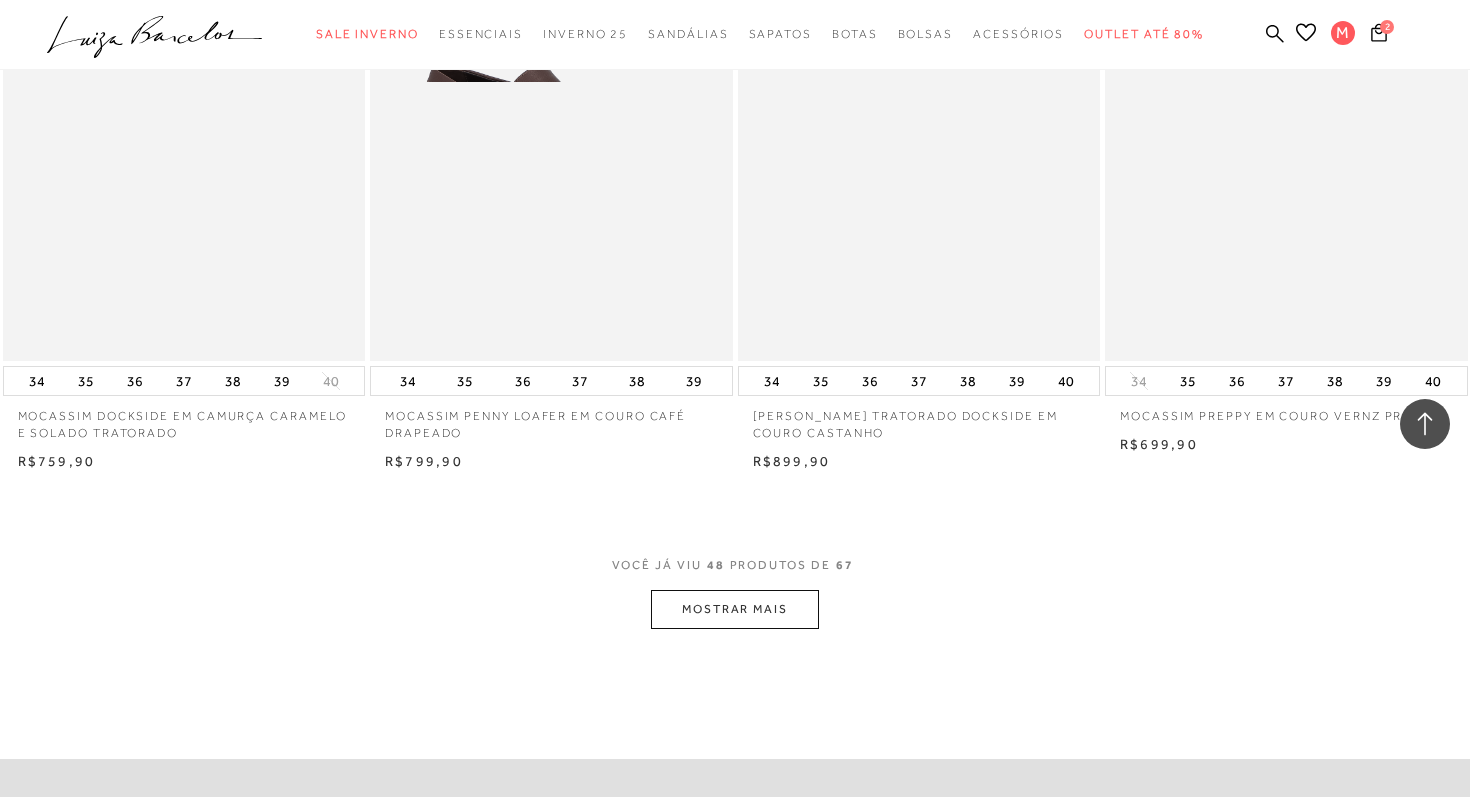 scroll, scrollTop: 7914, scrollLeft: 0, axis: vertical 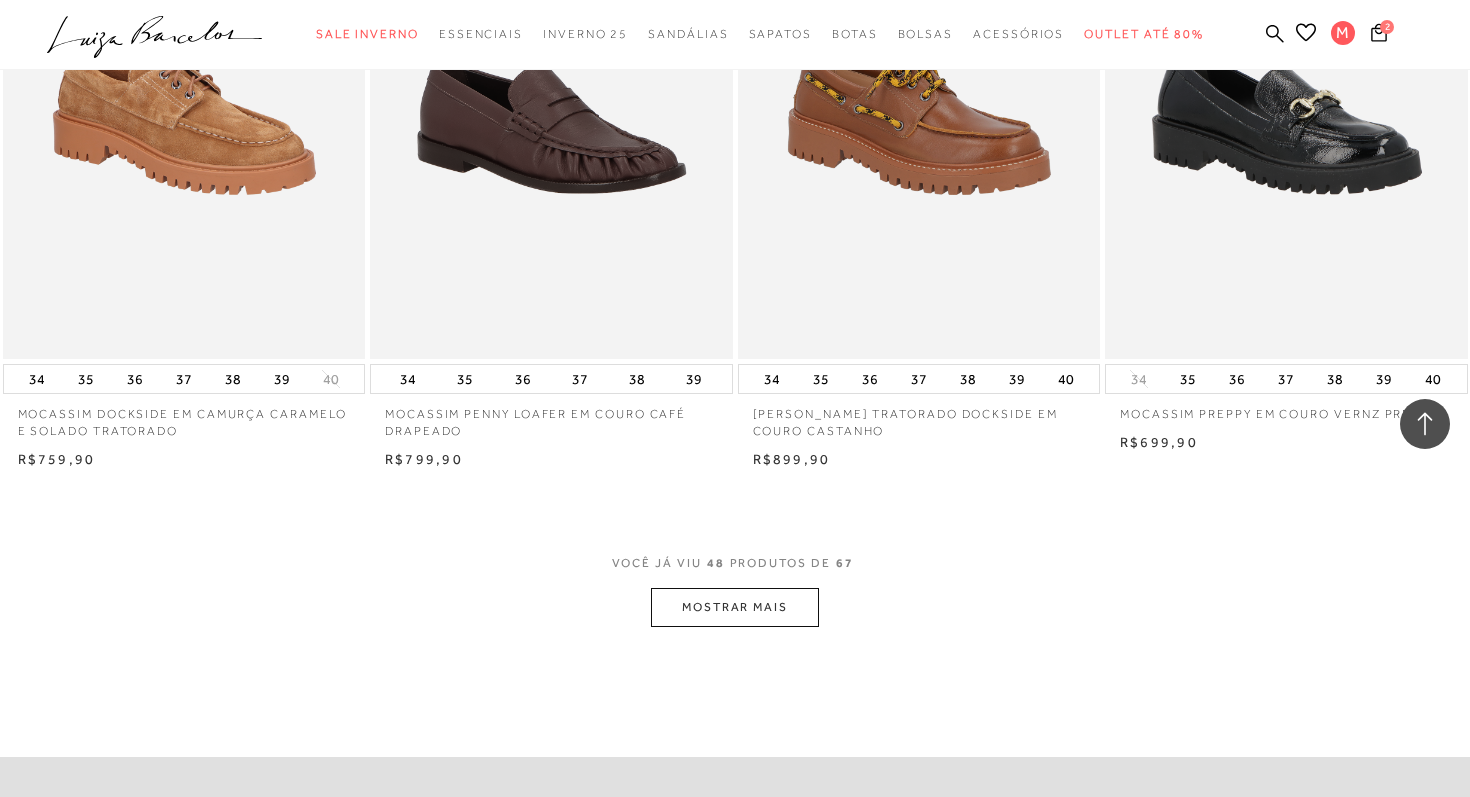 click on "MOSTRAR MAIS" at bounding box center (735, 607) 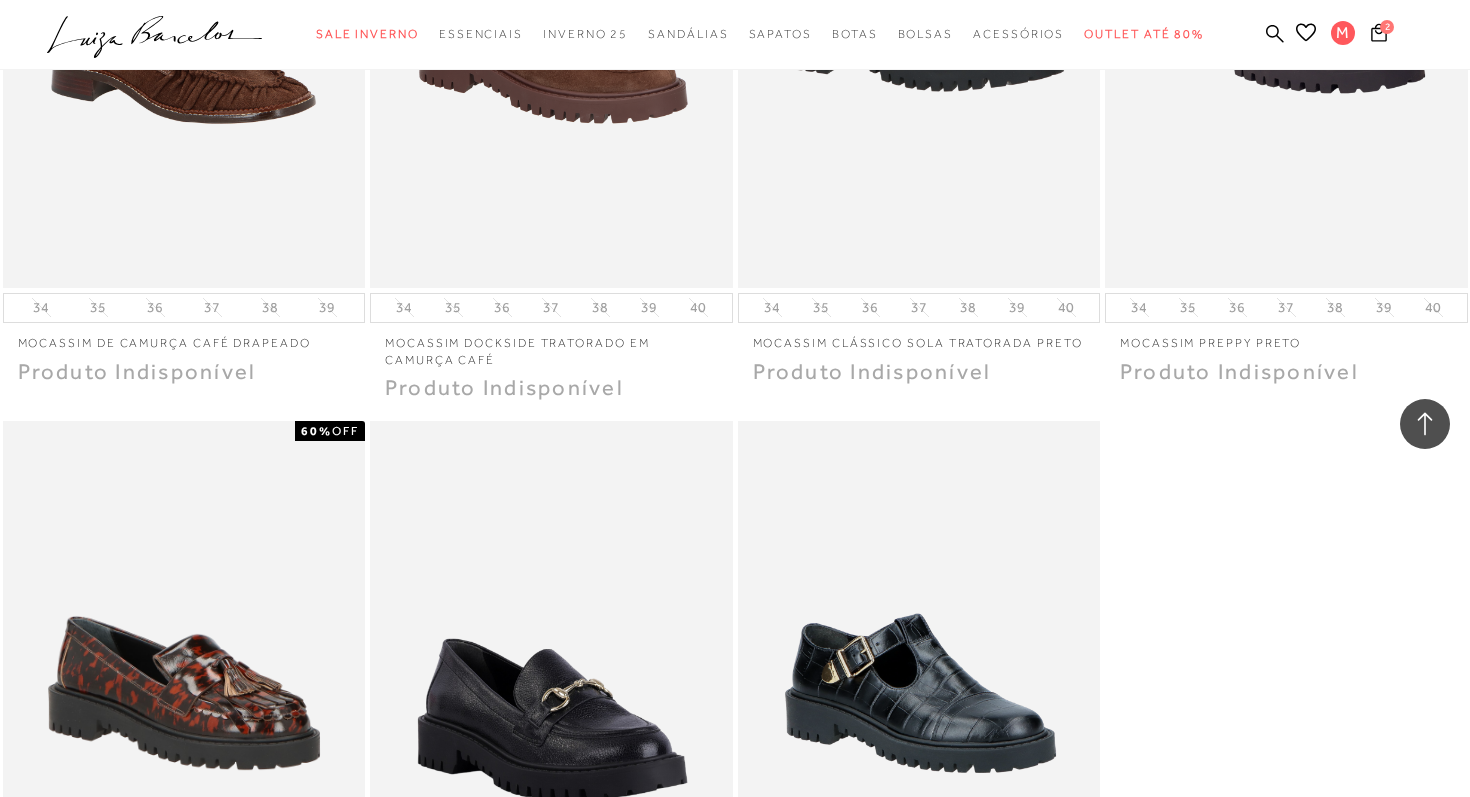 scroll, scrollTop: 10728, scrollLeft: 0, axis: vertical 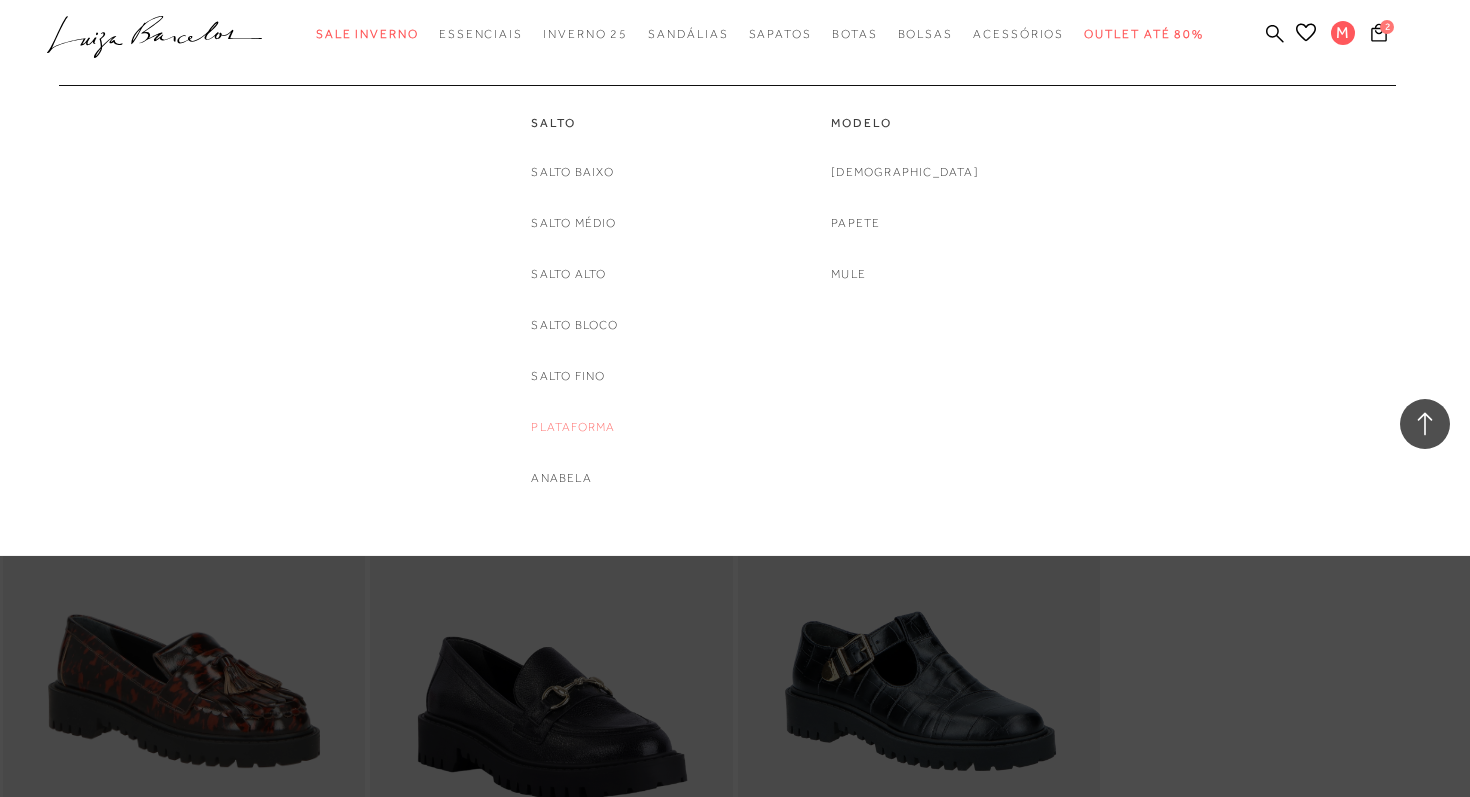 click on "Plataforma" at bounding box center (573, 427) 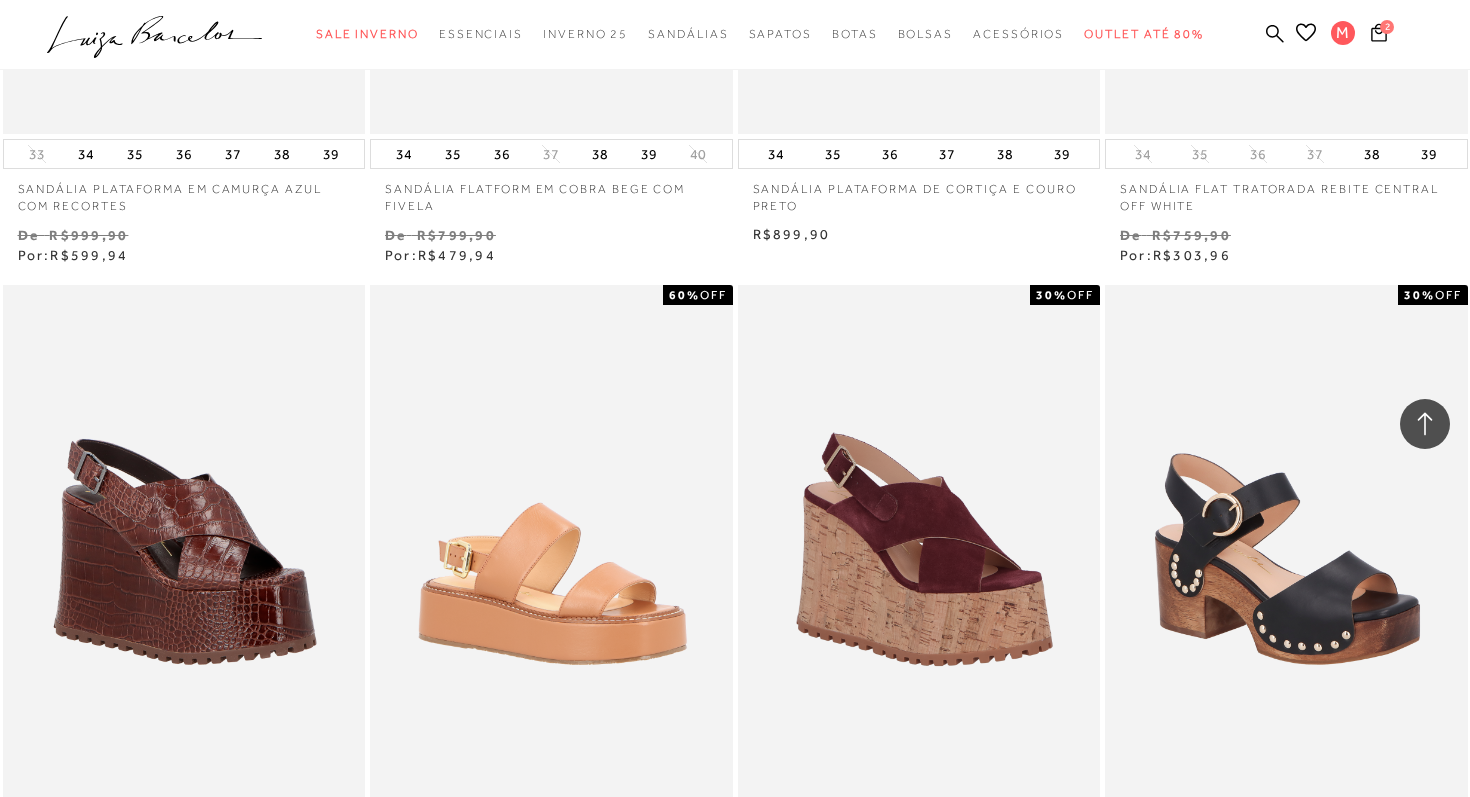 scroll, scrollTop: 2637, scrollLeft: 0, axis: vertical 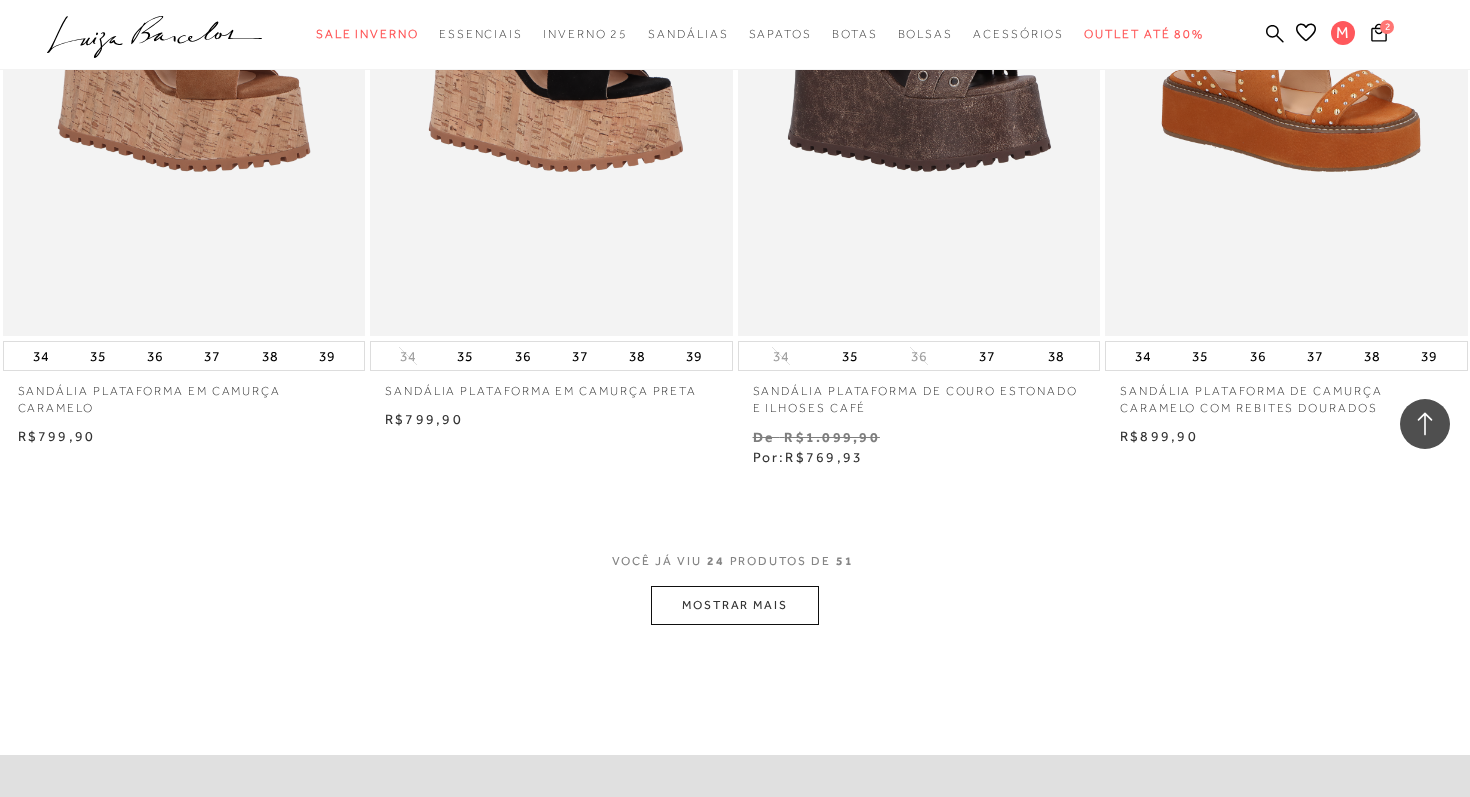 click on "MOSTRAR MAIS" at bounding box center (735, 605) 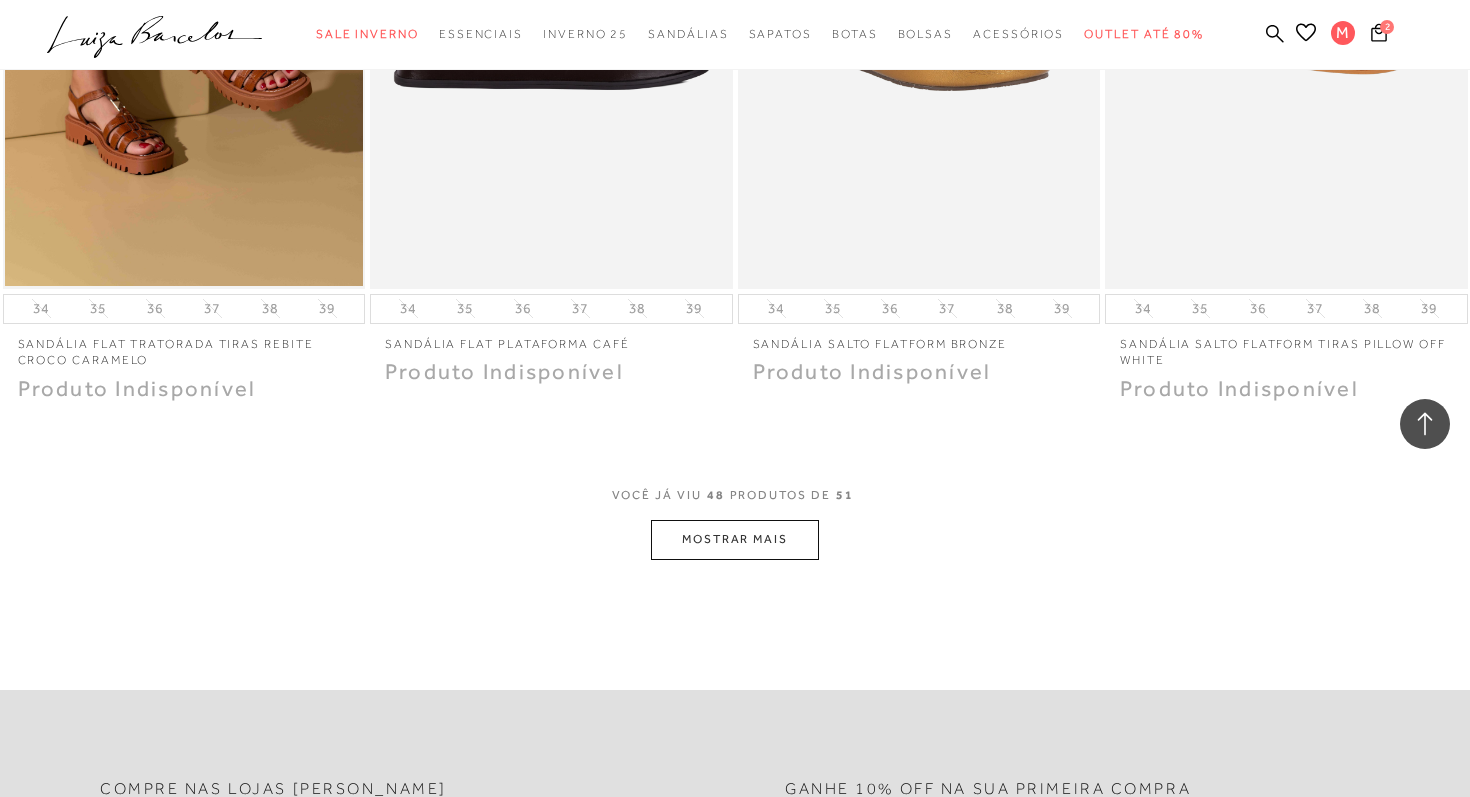 scroll, scrollTop: 8031, scrollLeft: 0, axis: vertical 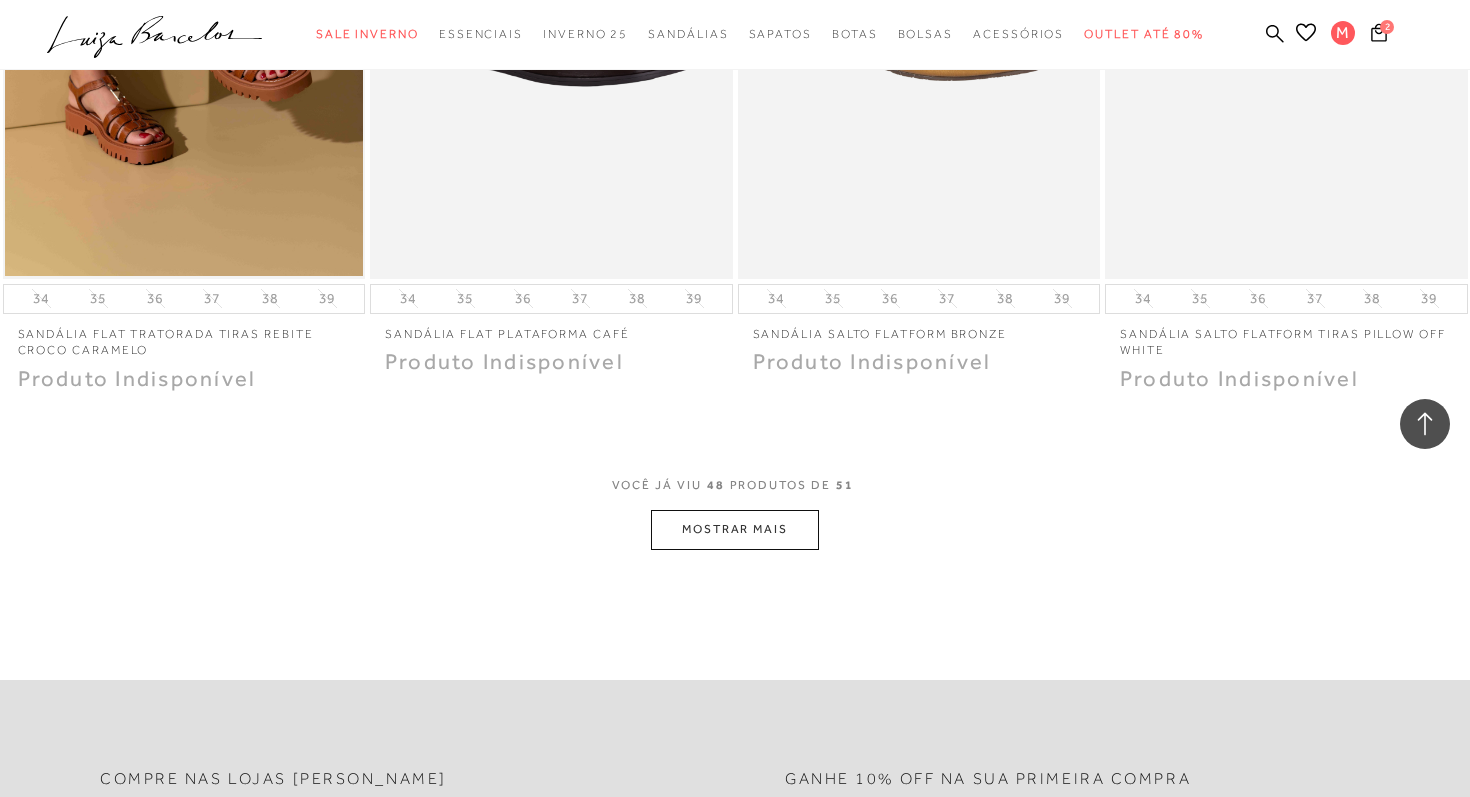 click on "MOSTRAR MAIS" at bounding box center (735, 529) 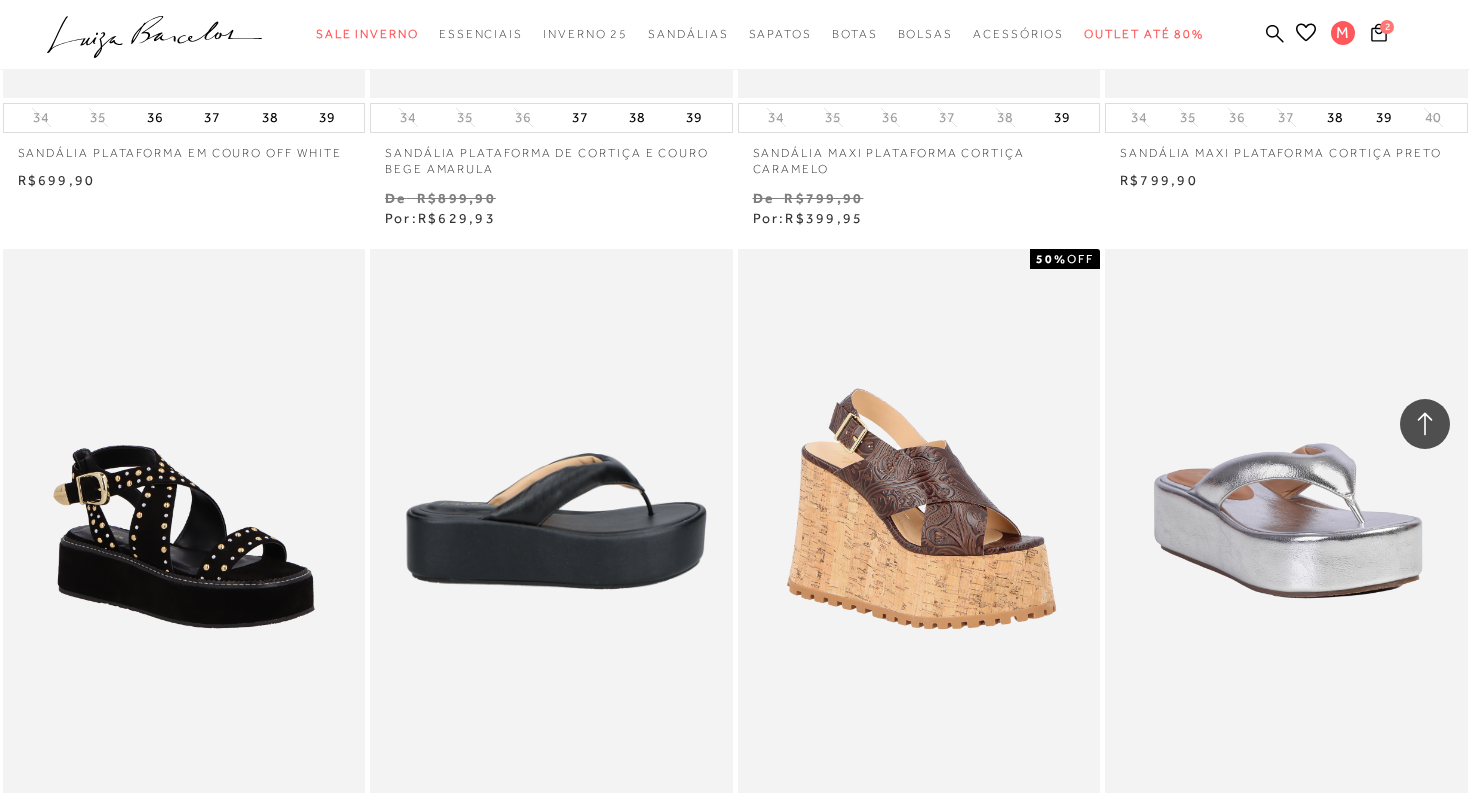 scroll, scrollTop: 6836, scrollLeft: 0, axis: vertical 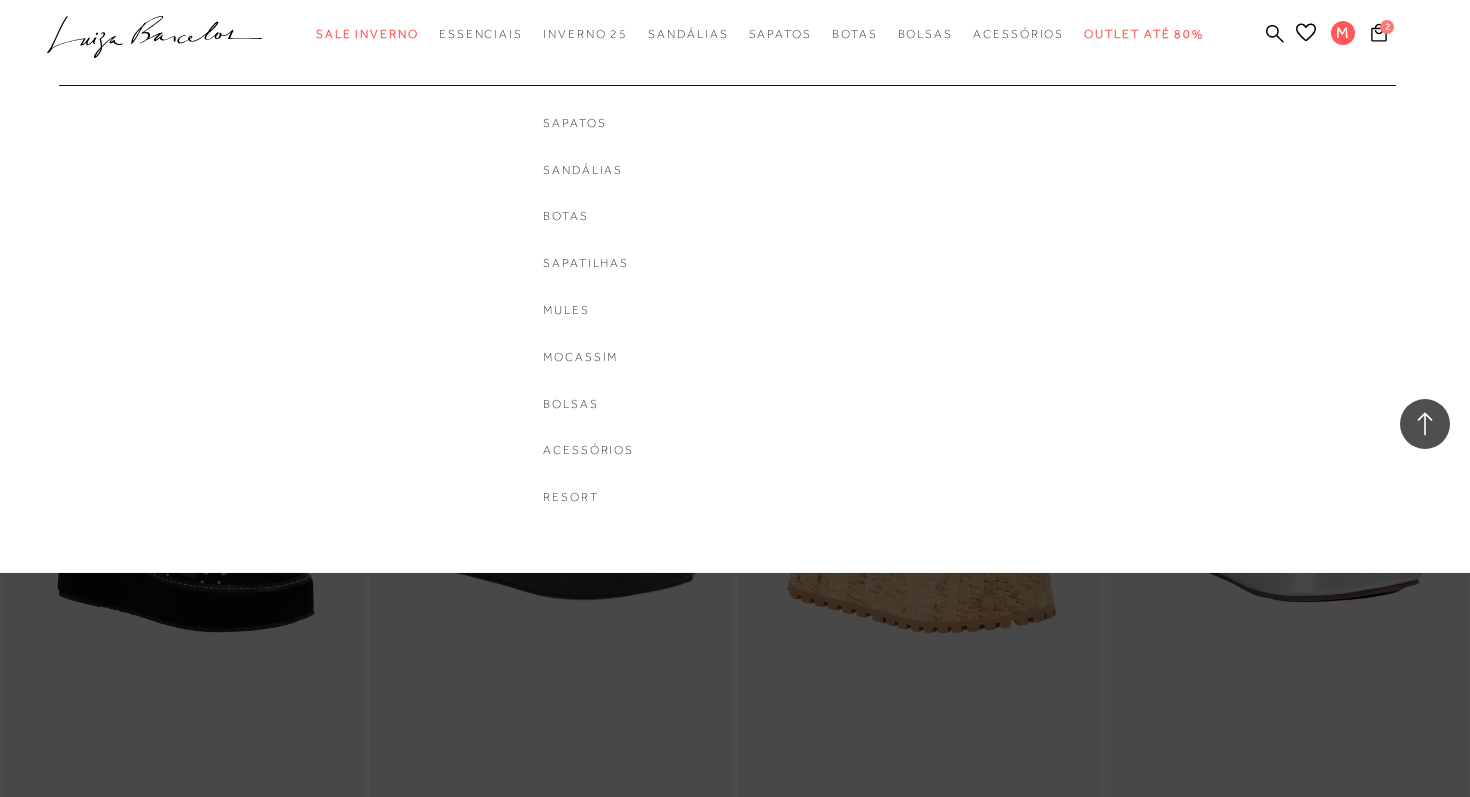 click on "Sapatos
Sandálias
Botas
Sapatilhas
Mules
Mocassim" at bounding box center (588, 310) 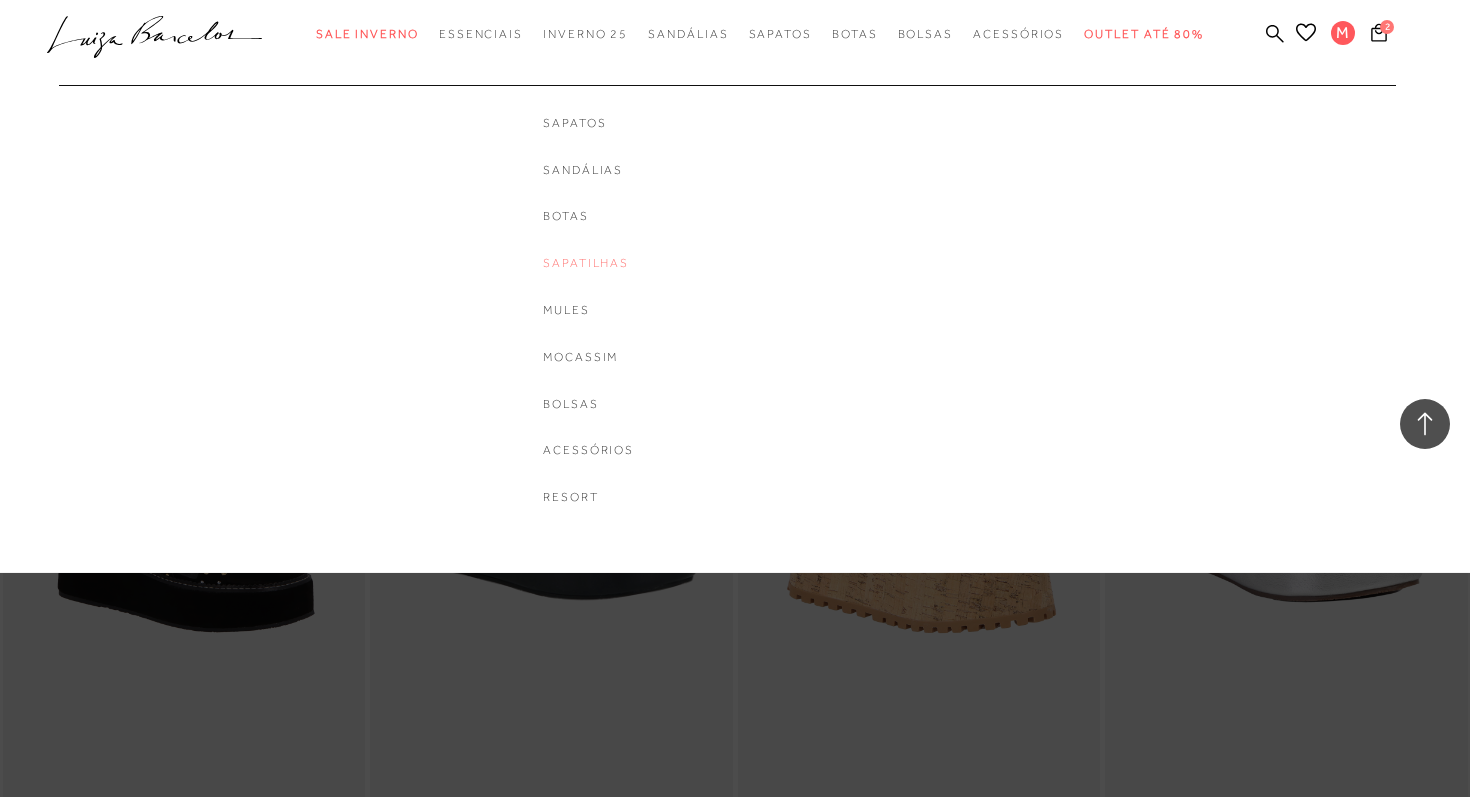 click on "Sapatilhas" at bounding box center (588, 263) 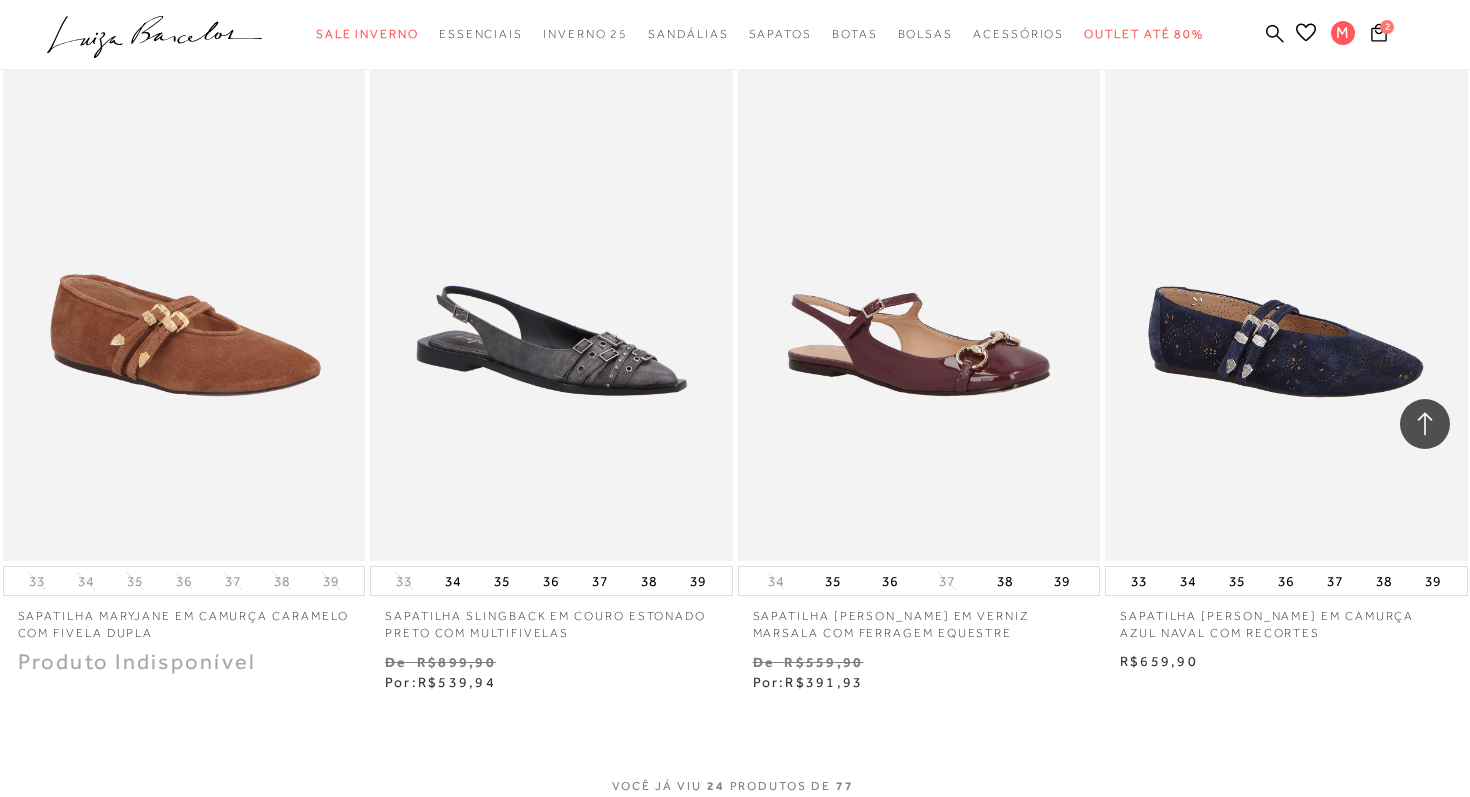 scroll, scrollTop: 3732, scrollLeft: 0, axis: vertical 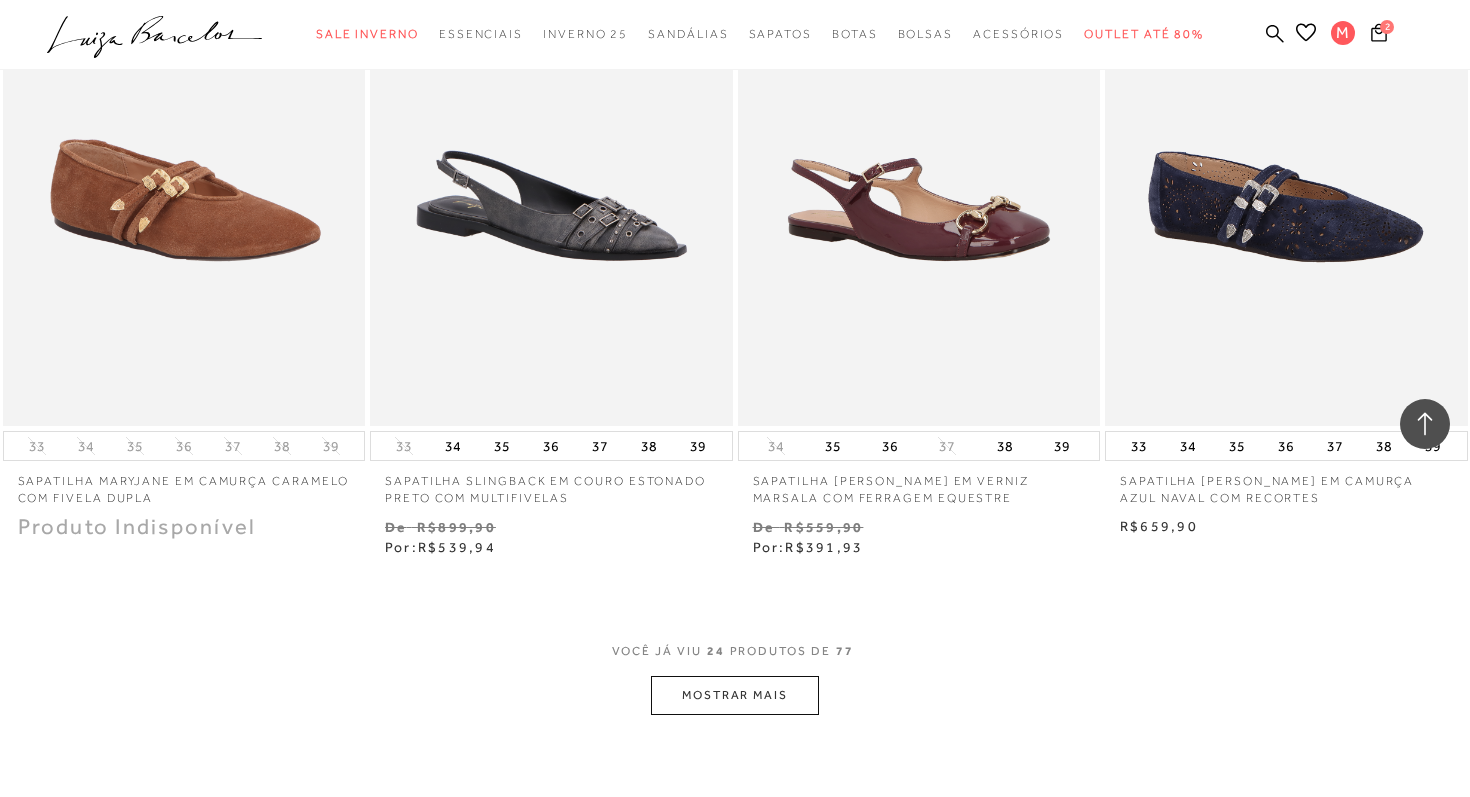 click on "MOSTRAR MAIS" at bounding box center [735, 695] 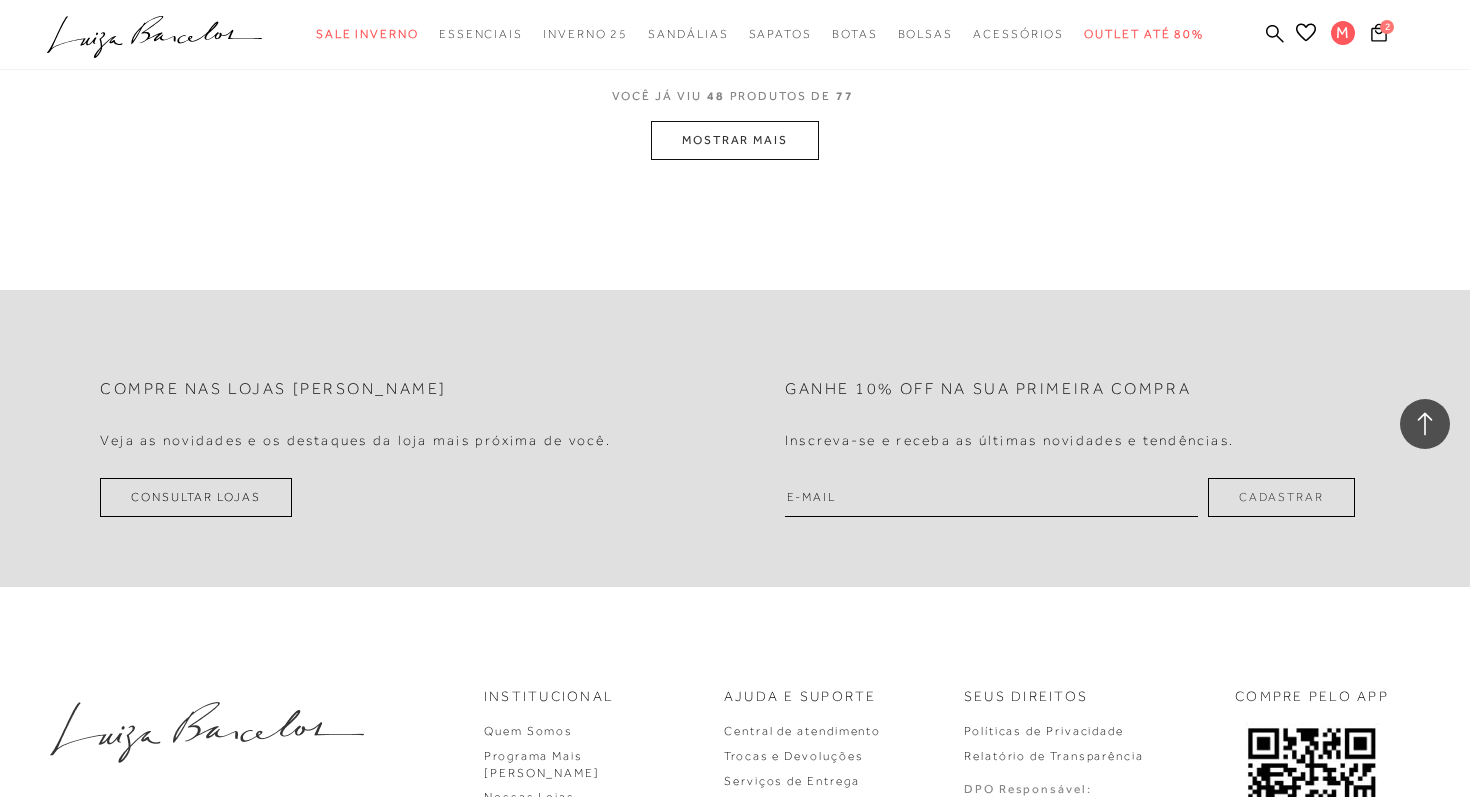 scroll, scrollTop: 8370, scrollLeft: 0, axis: vertical 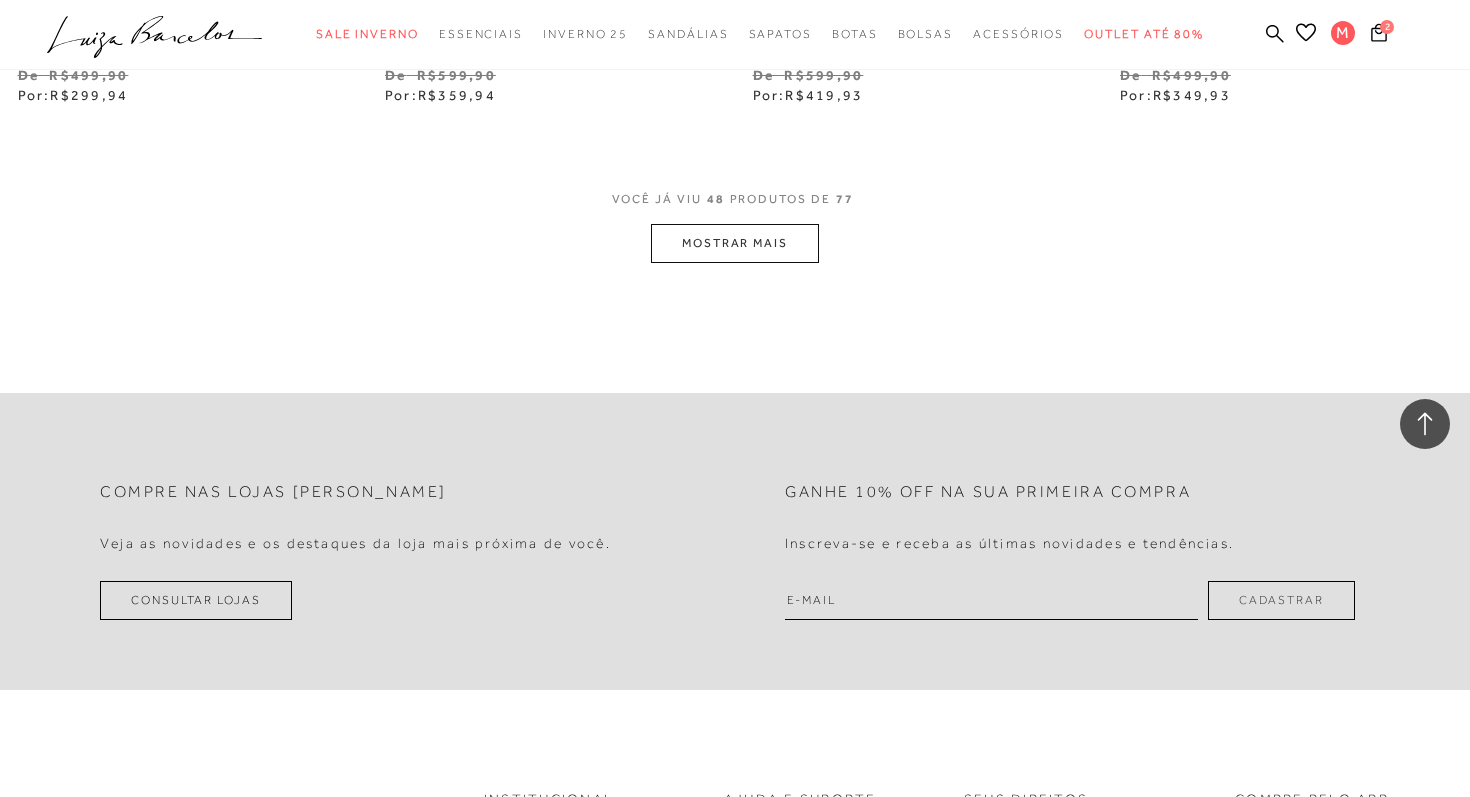 click on "Home
Categoria
Inverno 25
Sapatilhas
Sapatilhas
48 de 77 itens
Ordenar
Ordenar por
Padrão
Lançamentos" at bounding box center [735, -3979] 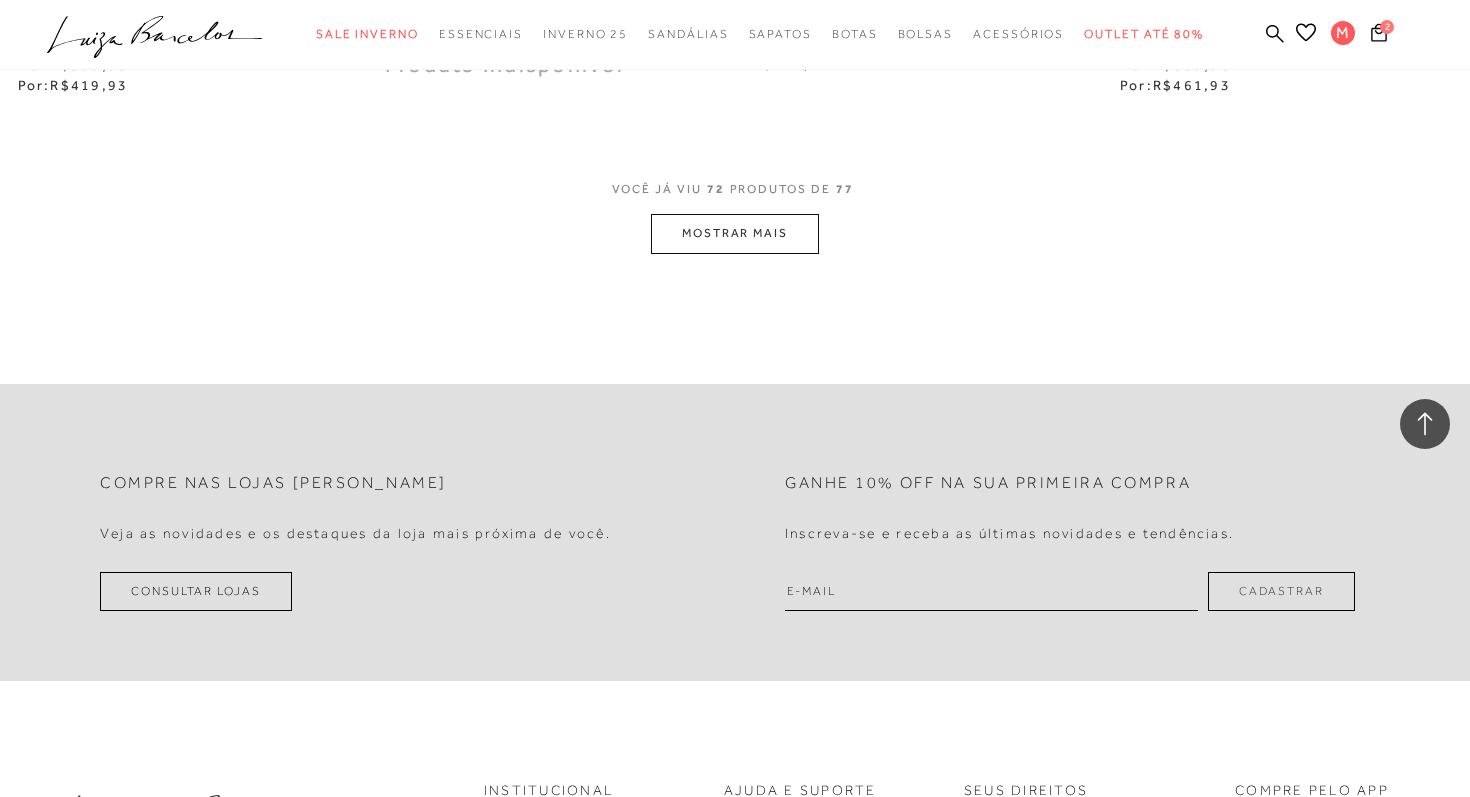 scroll, scrollTop: 12654, scrollLeft: 0, axis: vertical 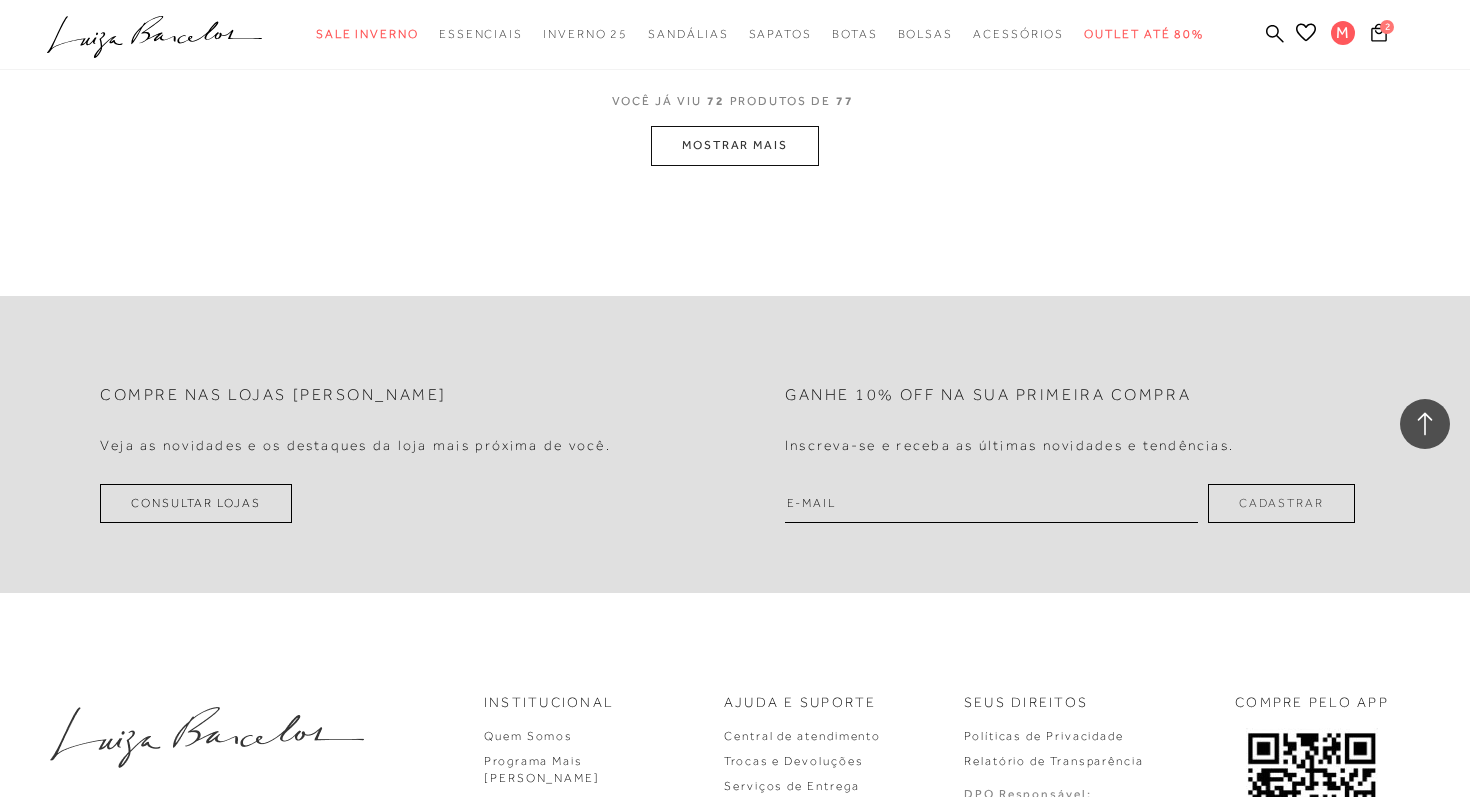click on "MOSTRAR MAIS" at bounding box center [735, 145] 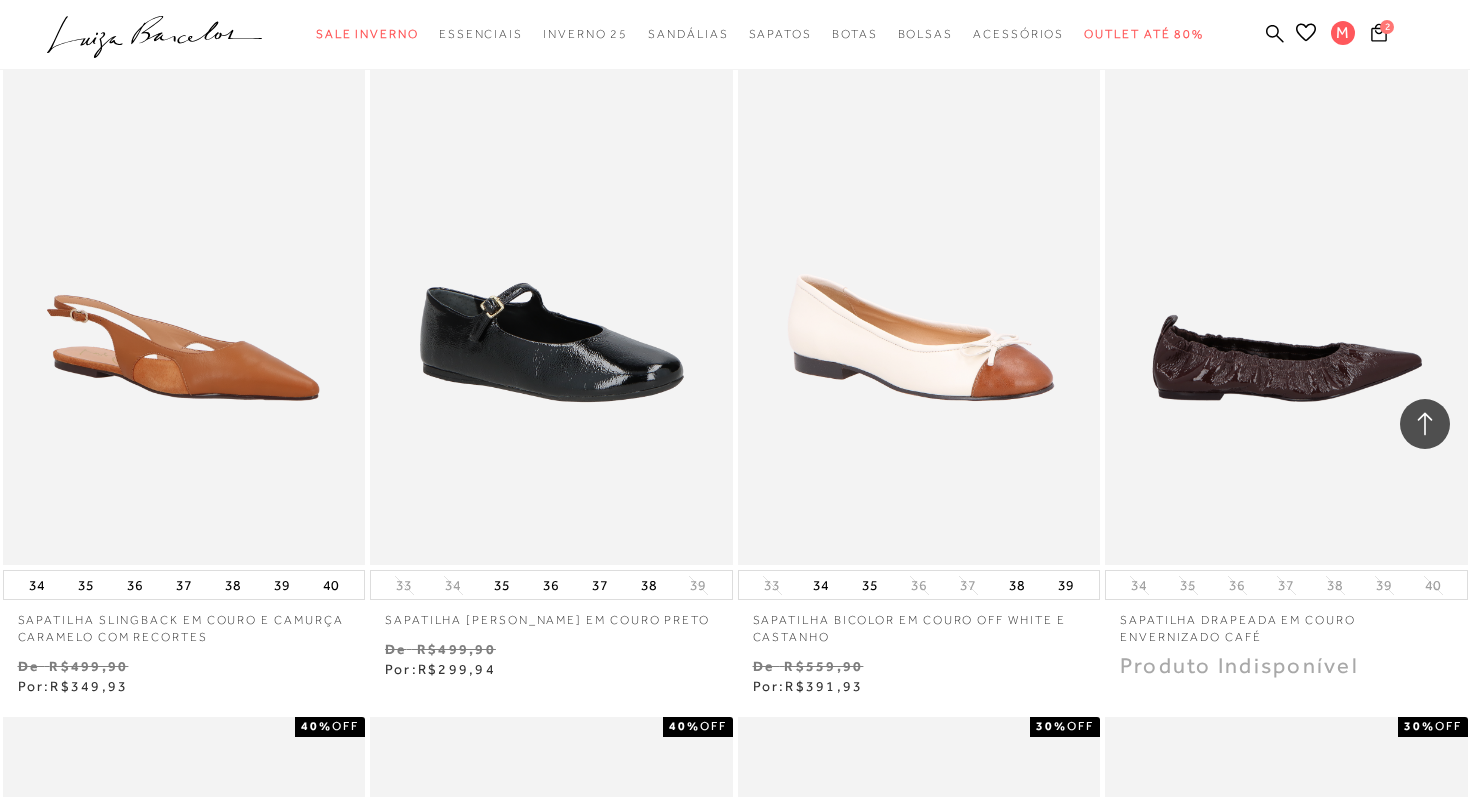 scroll, scrollTop: 6388, scrollLeft: 0, axis: vertical 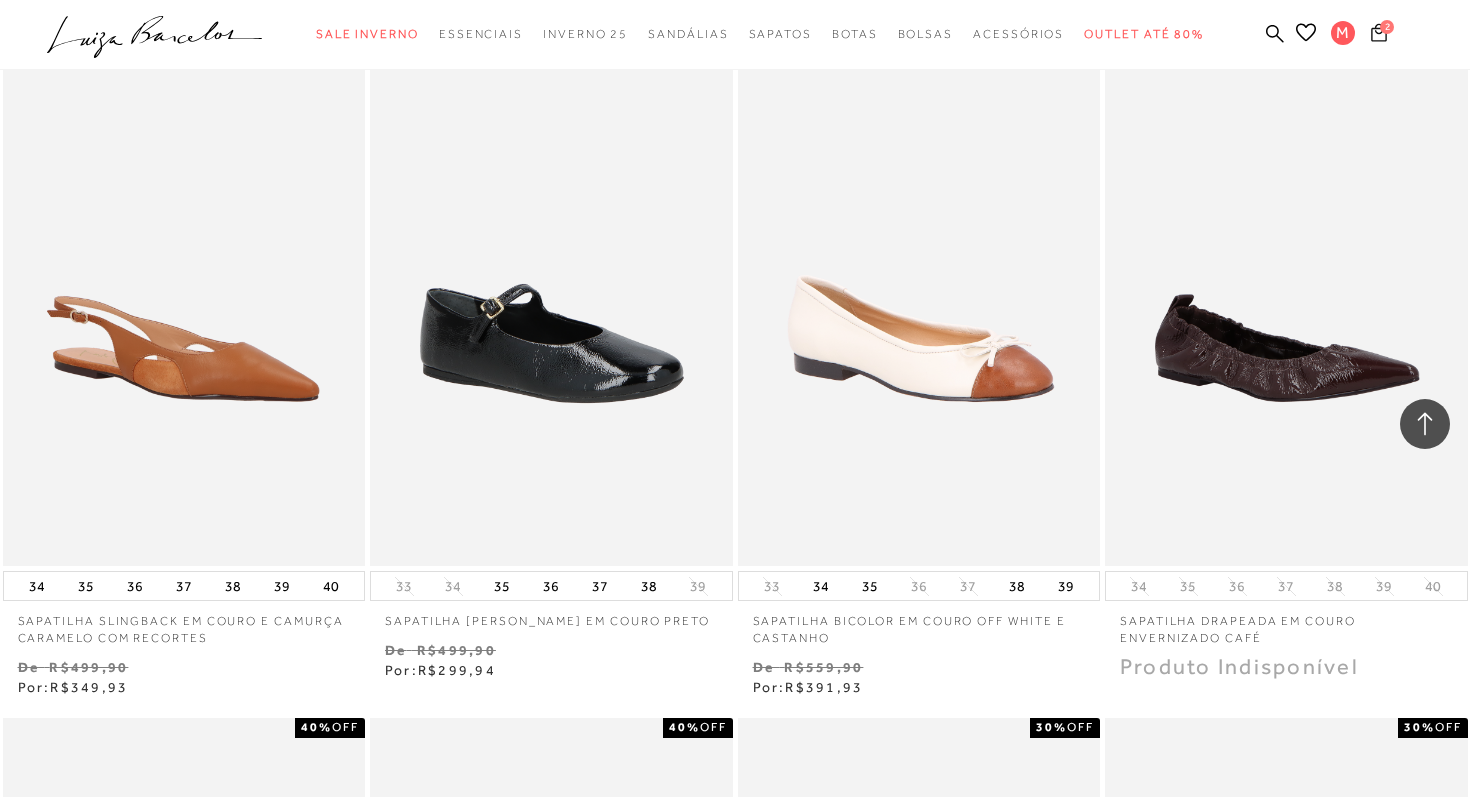 click 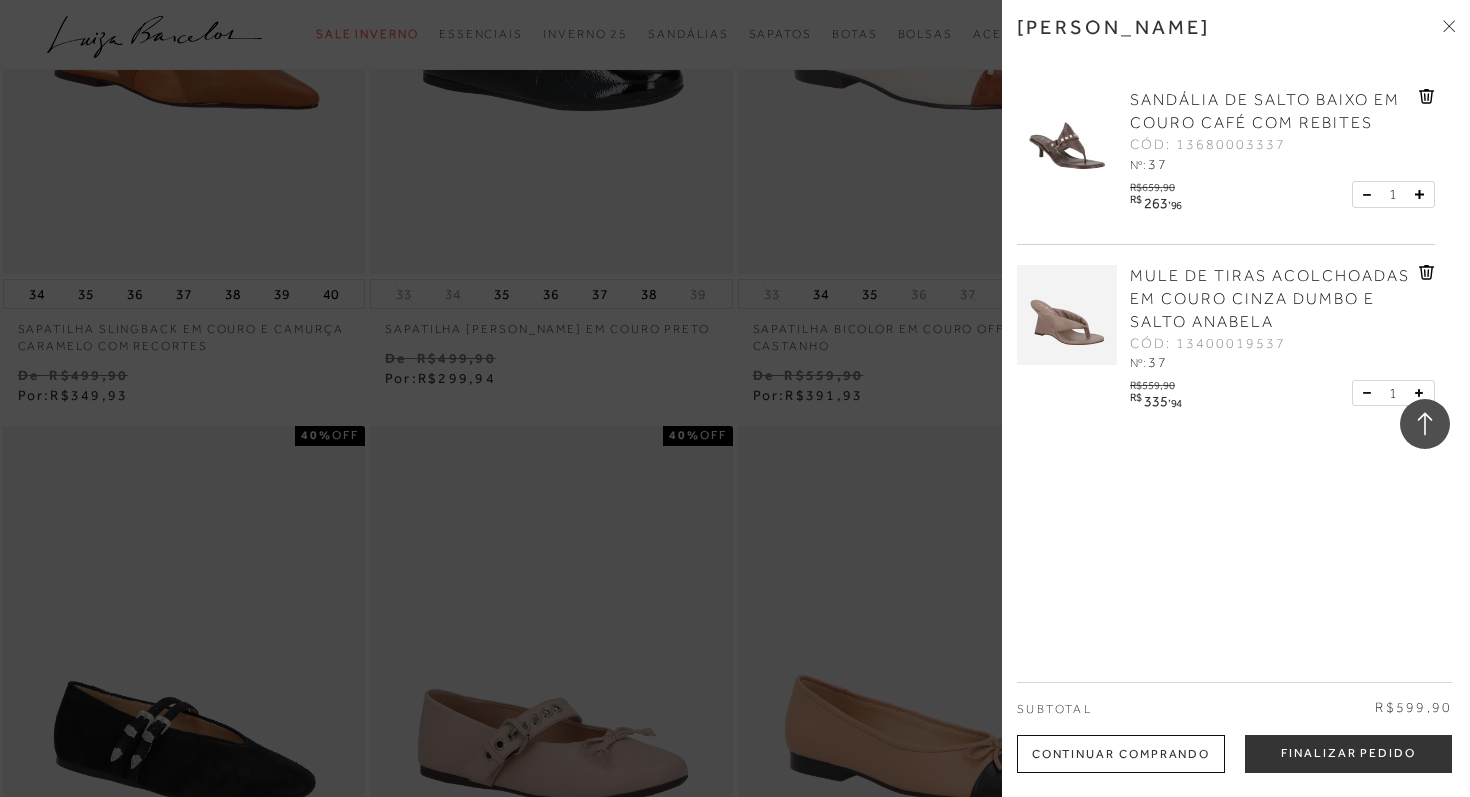scroll, scrollTop: 6677, scrollLeft: 0, axis: vertical 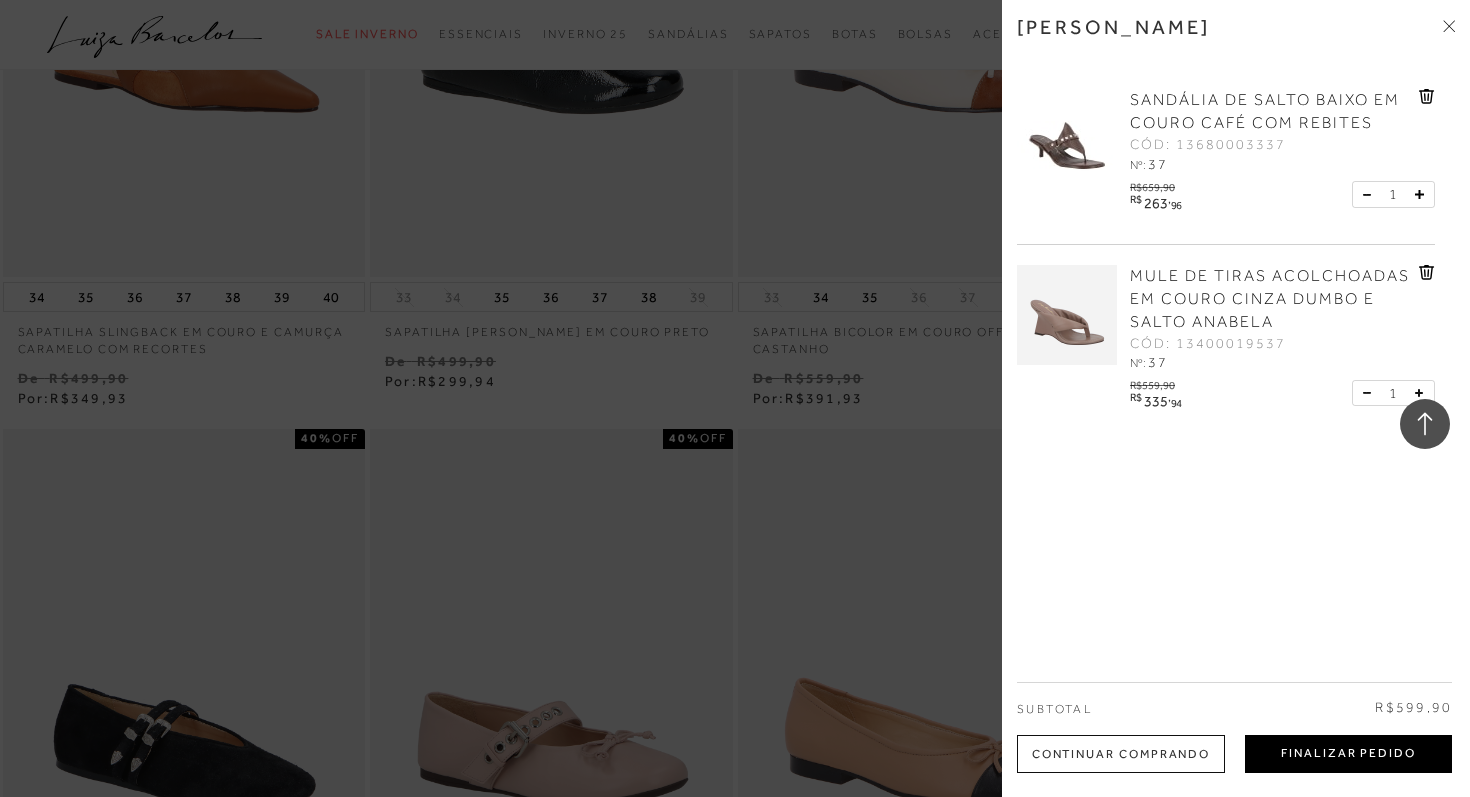 click on "Finalizar Pedido" at bounding box center (1348, 754) 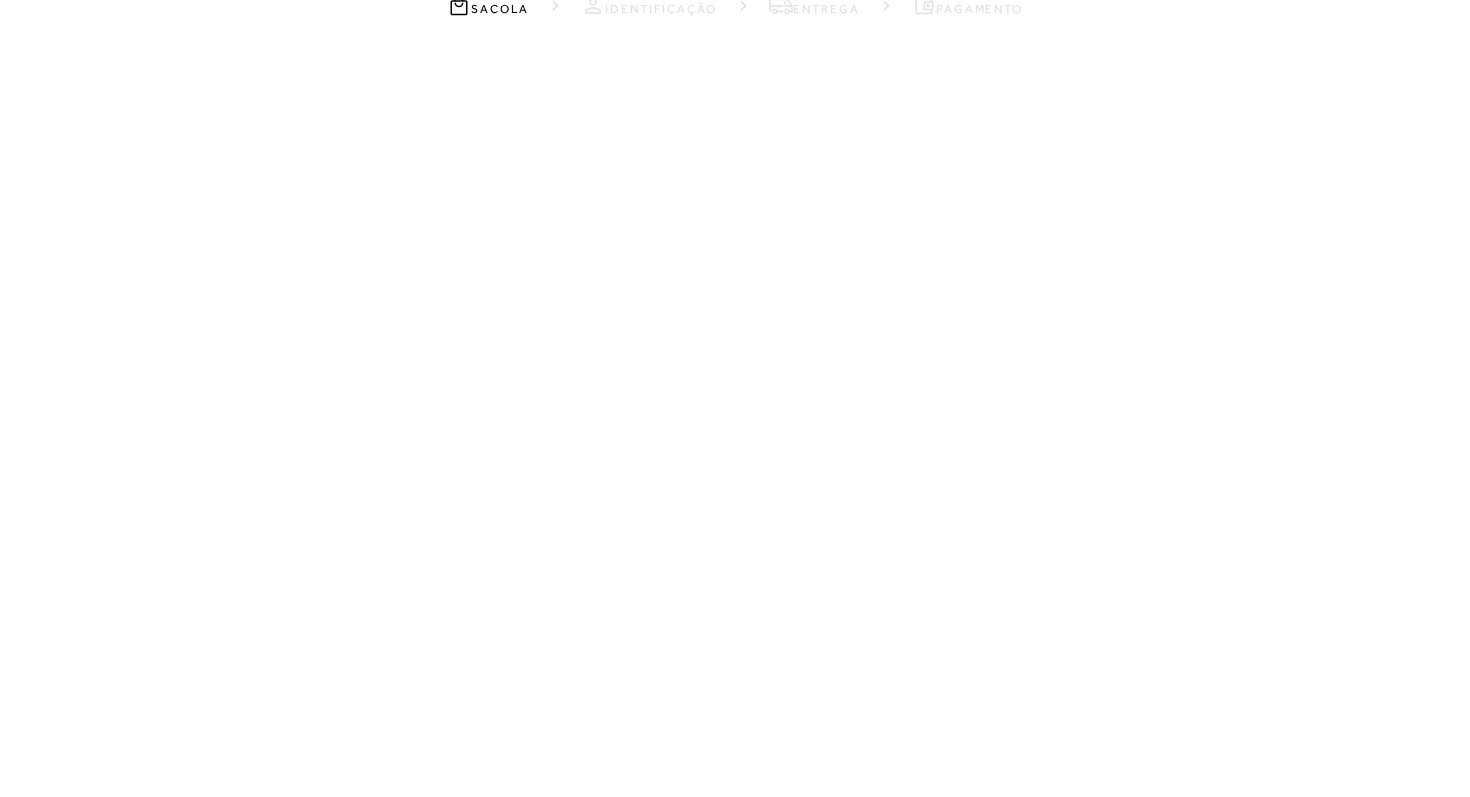 scroll, scrollTop: 0, scrollLeft: 0, axis: both 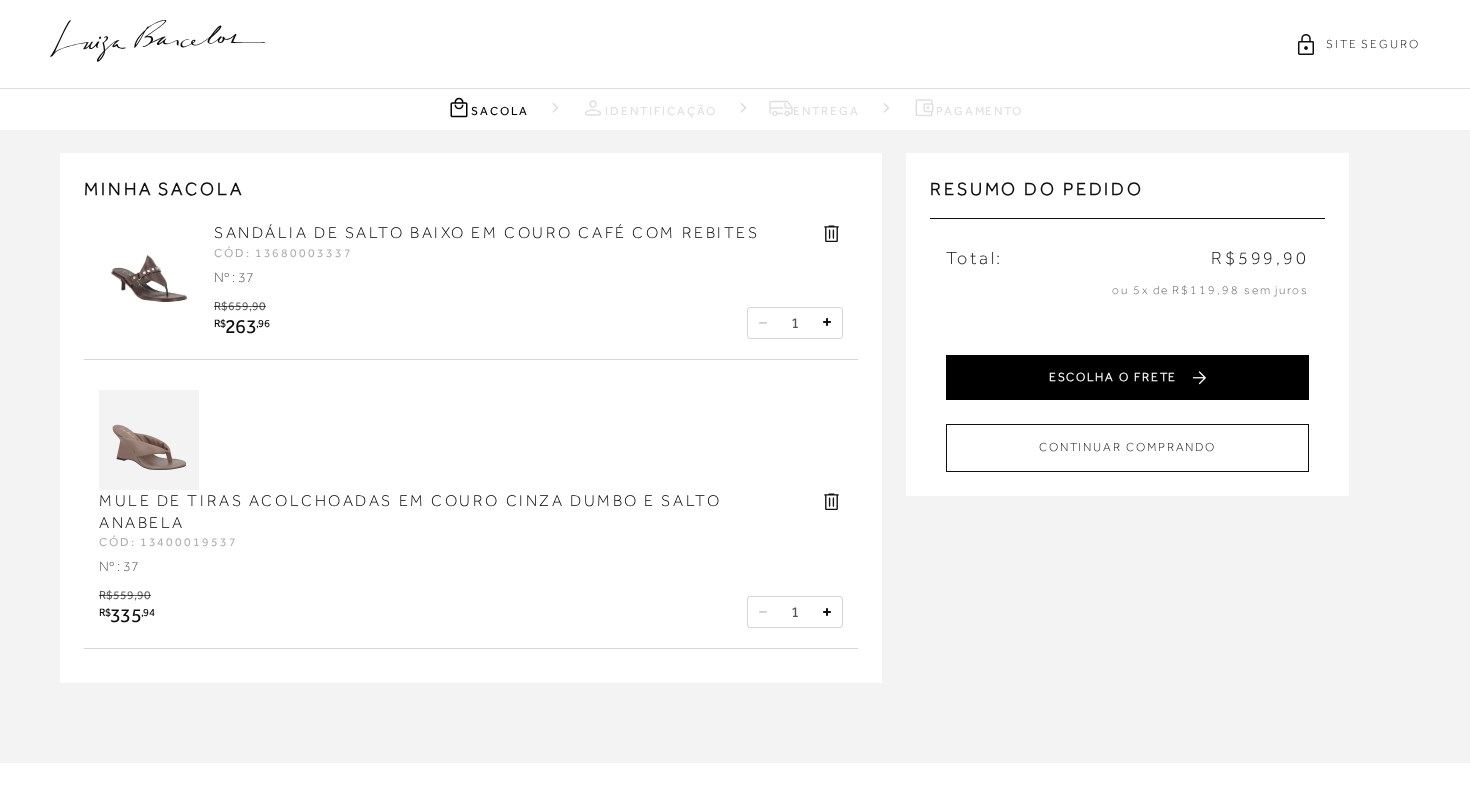 click on "ESCOLHA O FRETE" at bounding box center [1127, 377] 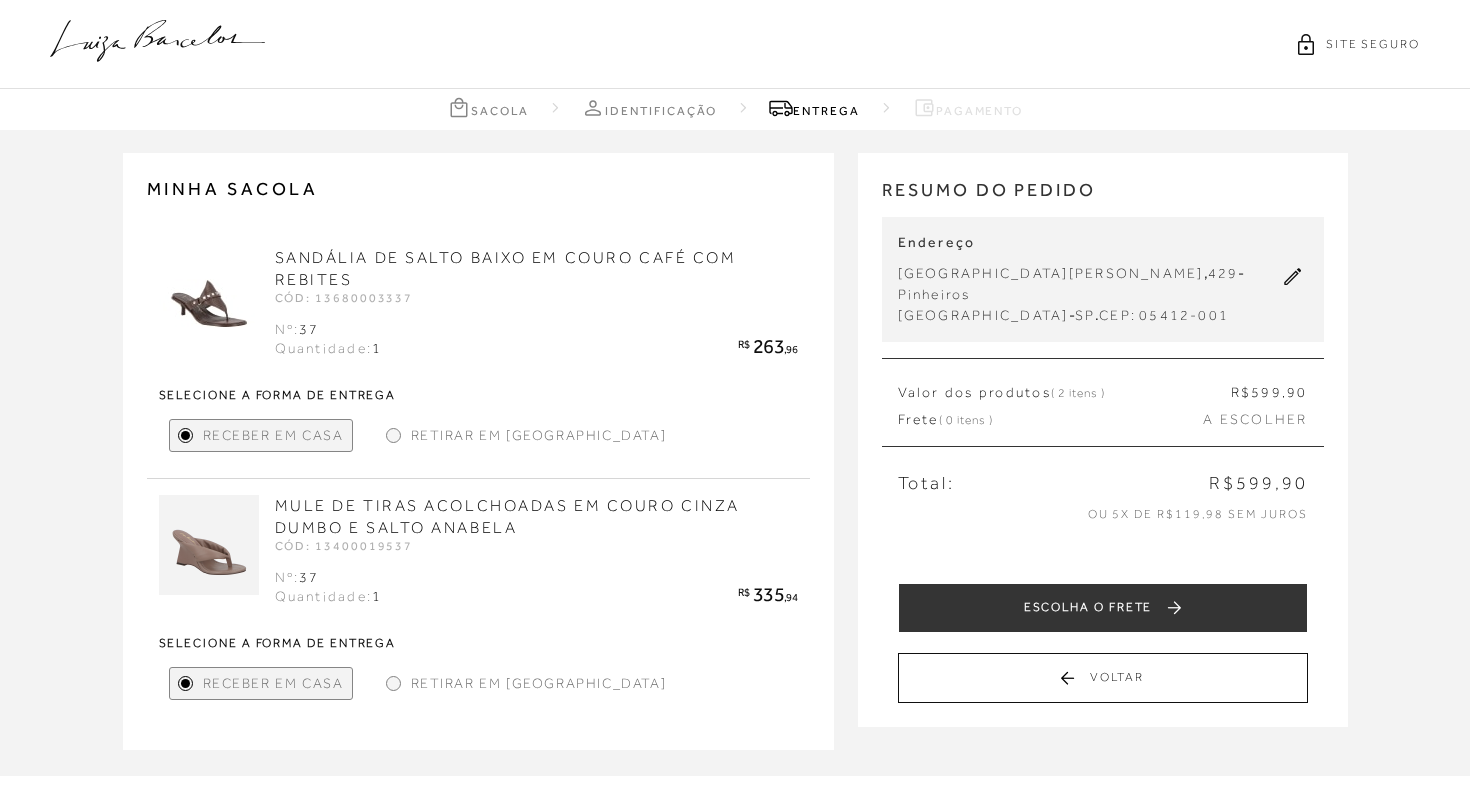 click on "Receber em Casa
Retirar em Loja
Selecione o Estado
Selecione o Estado Paraíba" at bounding box center (478, 435) 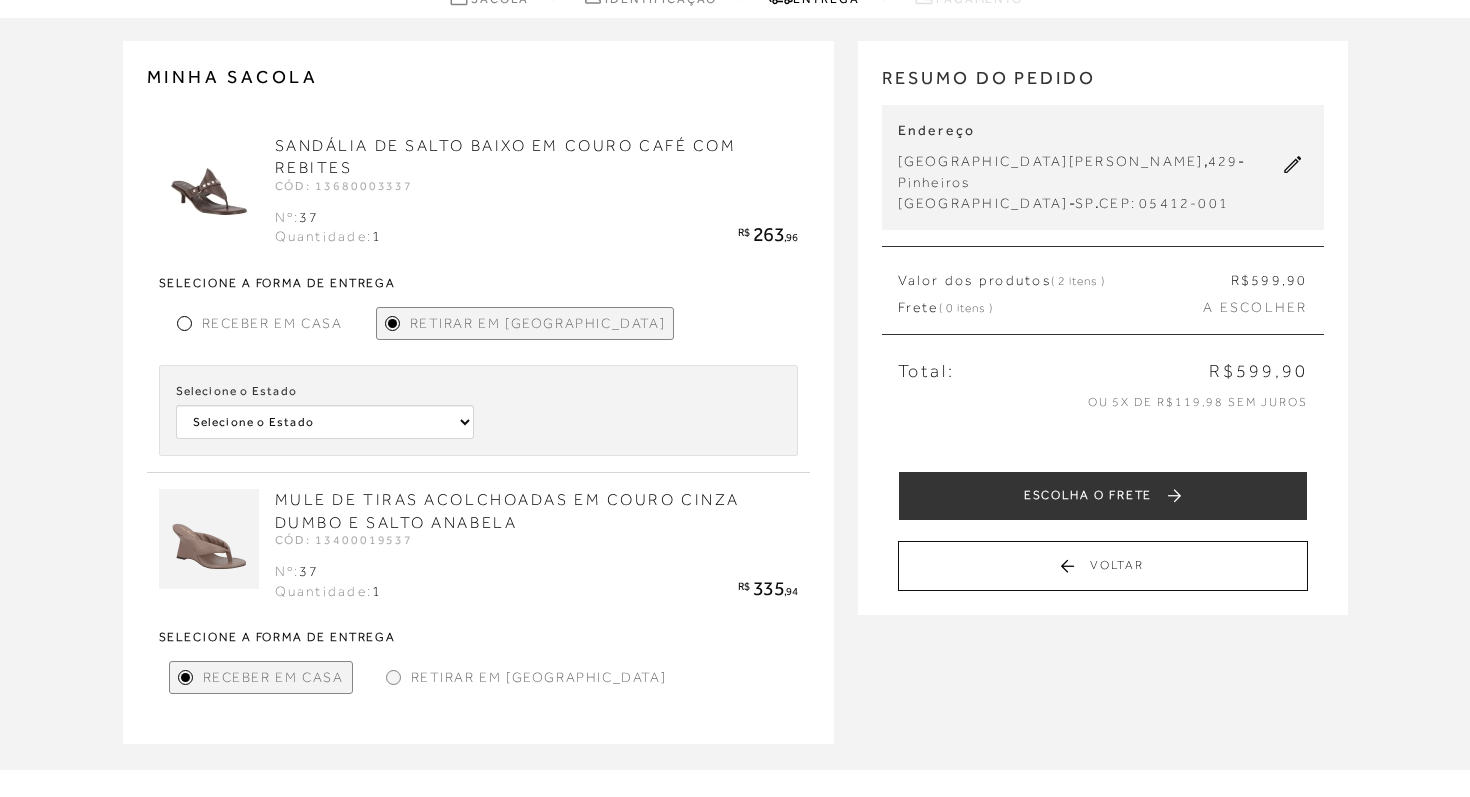 scroll, scrollTop: 136, scrollLeft: 0, axis: vertical 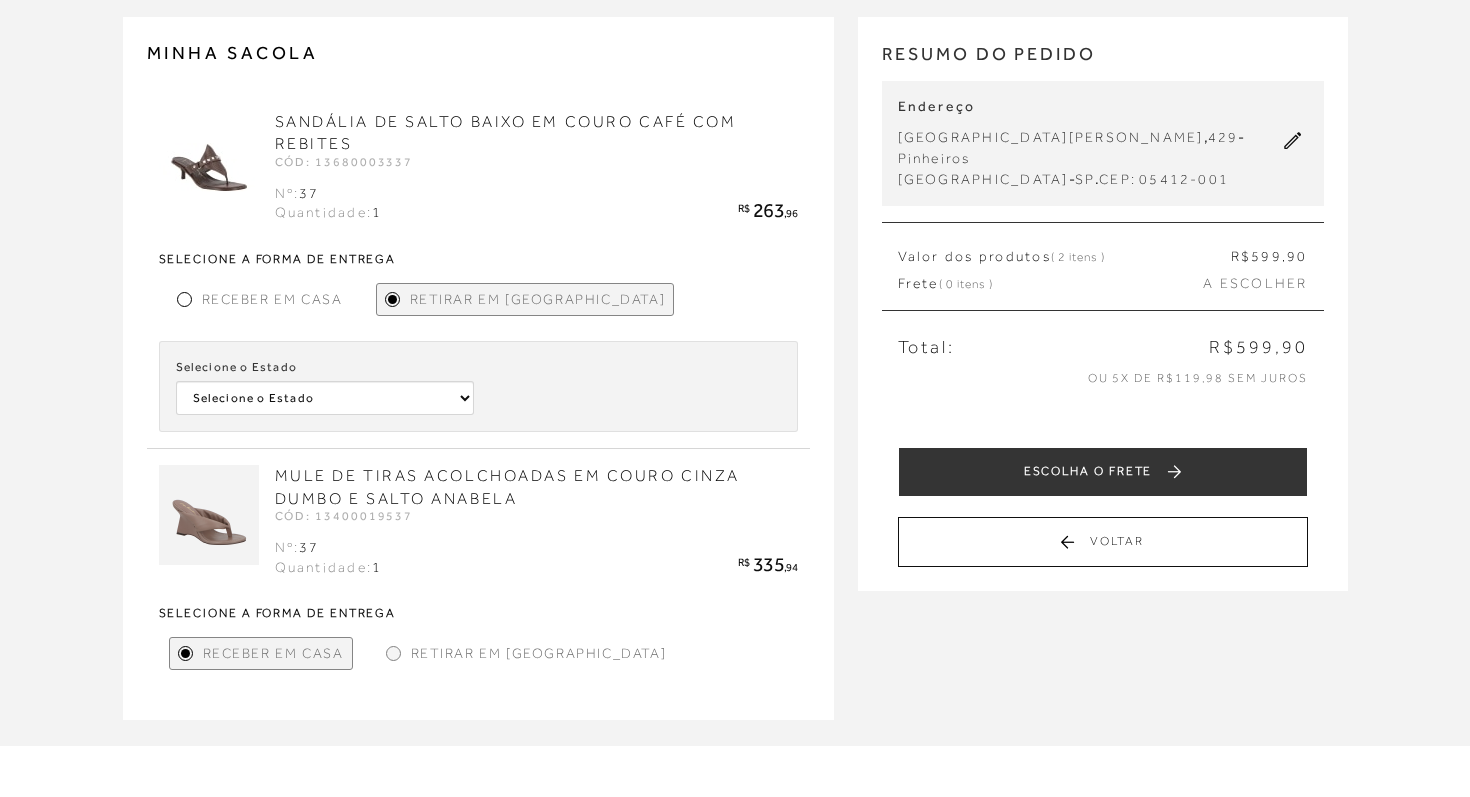 click at bounding box center (393, 653) 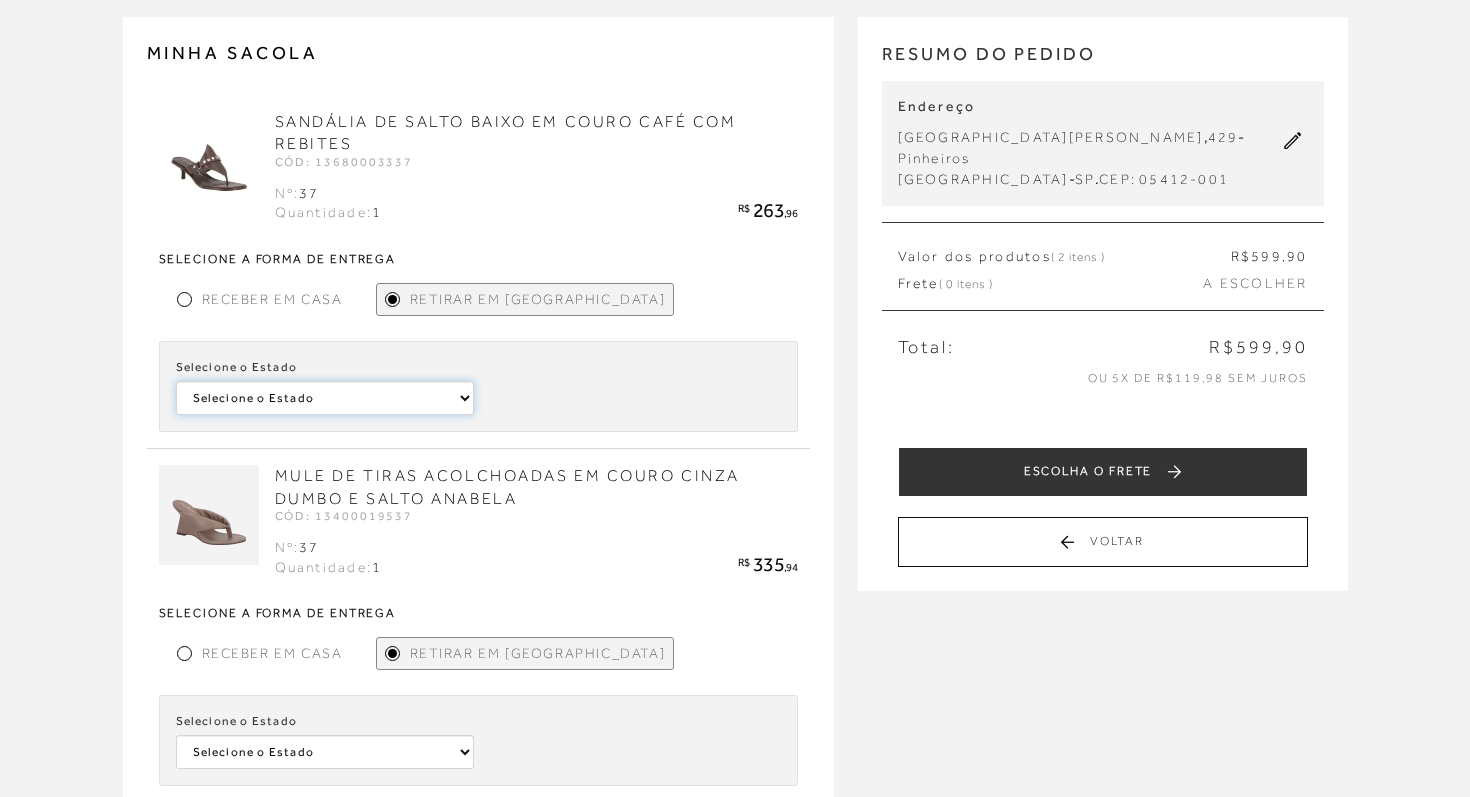 click on "Selecione o Estado Paraíba" at bounding box center (325, 398) 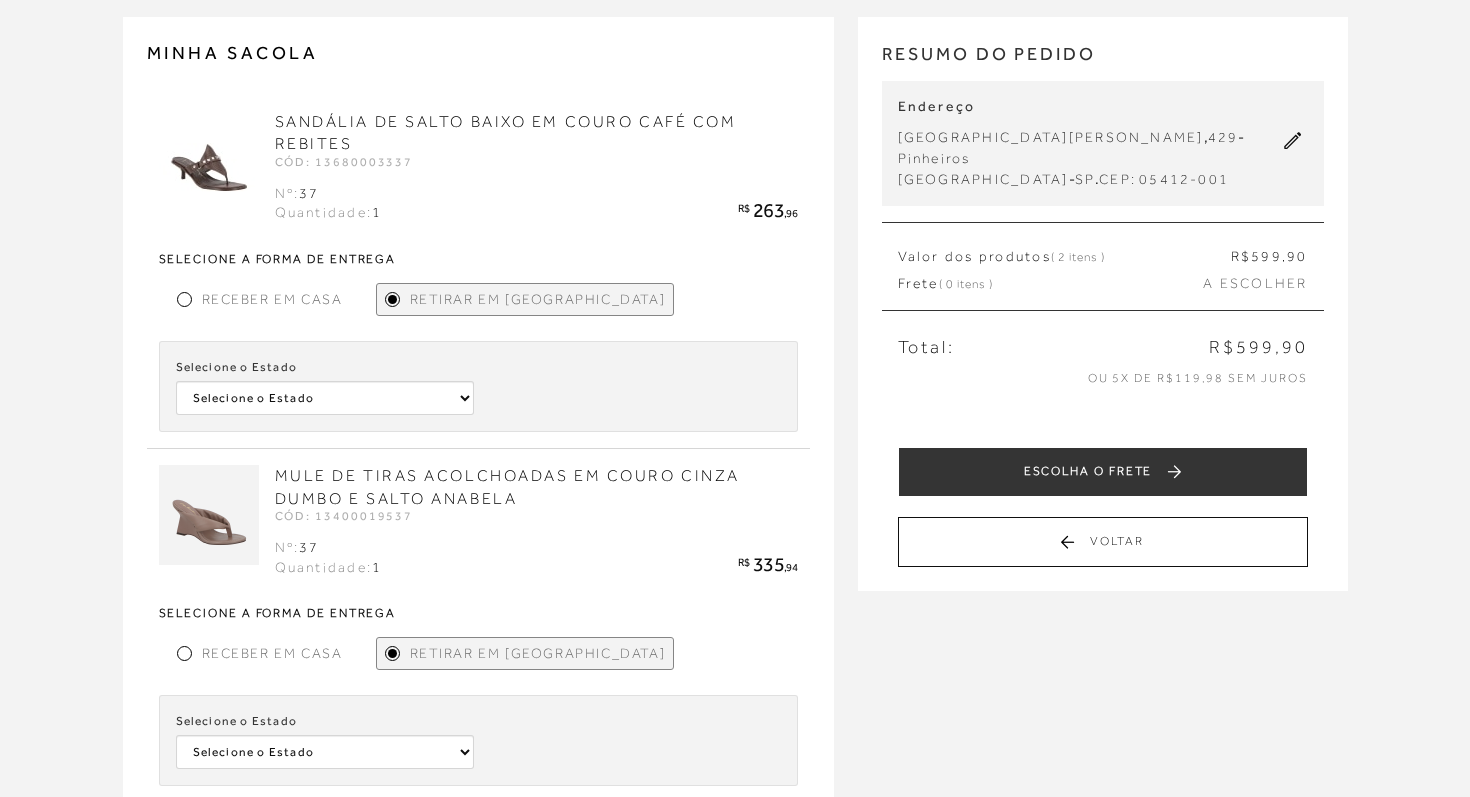 click on "Receber em Casa" at bounding box center [272, 299] 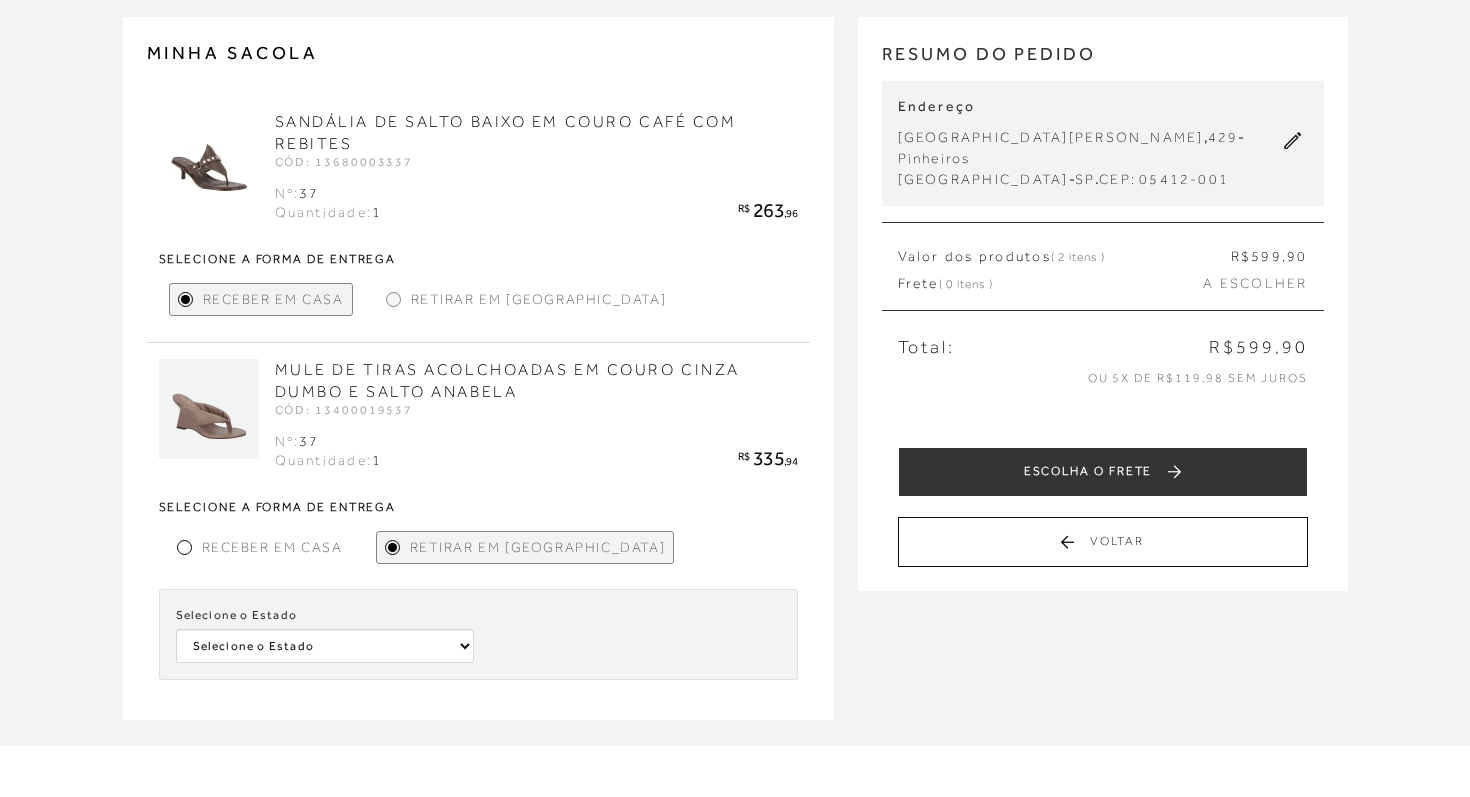click on "Selecione o Estado
Selecione o Estado Minas Gerais São Paulo" at bounding box center (478, 634) 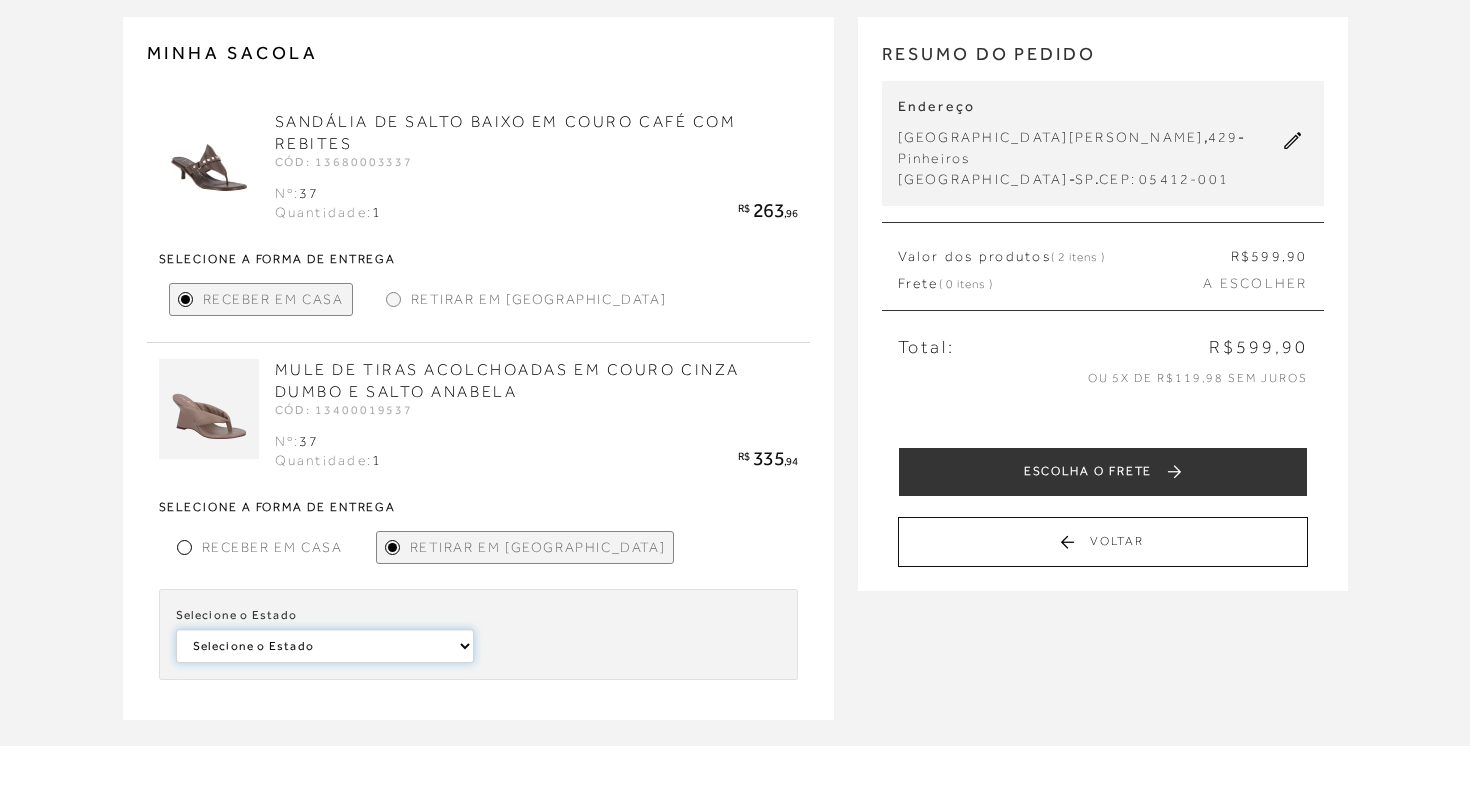 click on "Selecione o Estado Minas Gerais São Paulo" at bounding box center [0, 0] 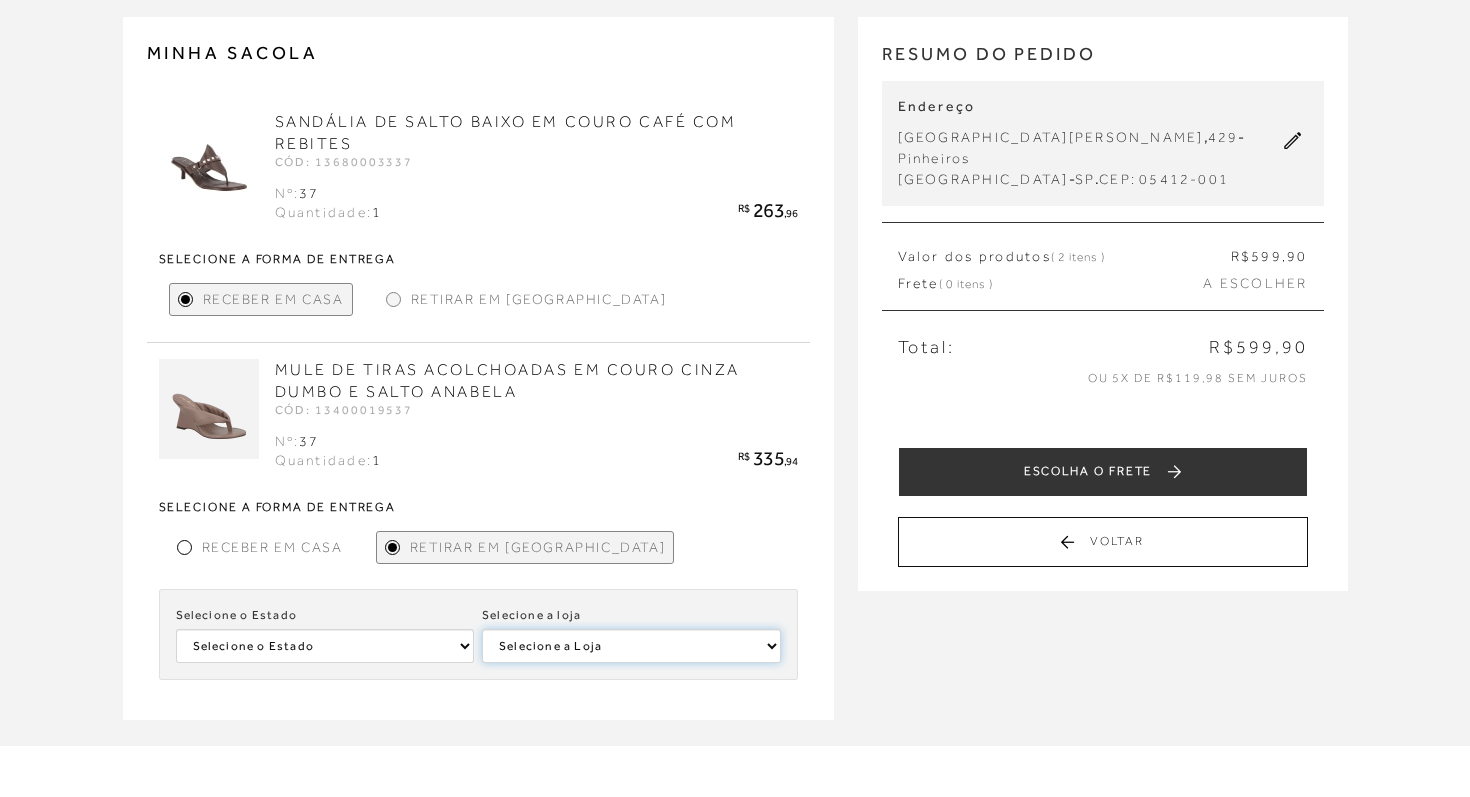 click on "Selecione a Loja LUIZA BARCELOS SHOPPING MORUMBI" at bounding box center [631, 646] 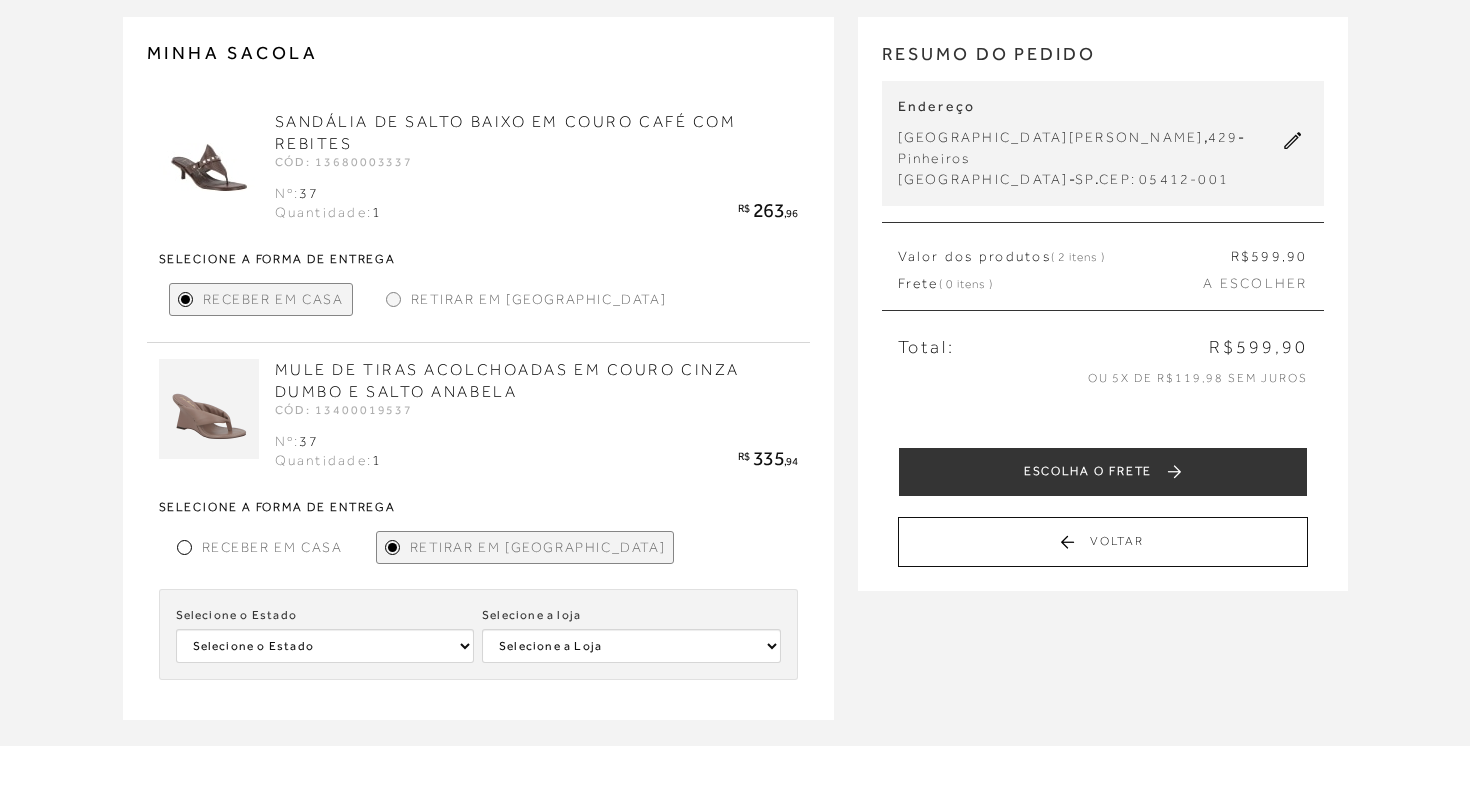 click on "Receber em Casa
Retirar em Loja
Selecione o Estado
Selecione o Estado Minas Gerais São Paulo
Selecione a loja
Selecione a Loja LUIZA BARCELOS SHOPPING MORUMBI" at bounding box center [478, 600] 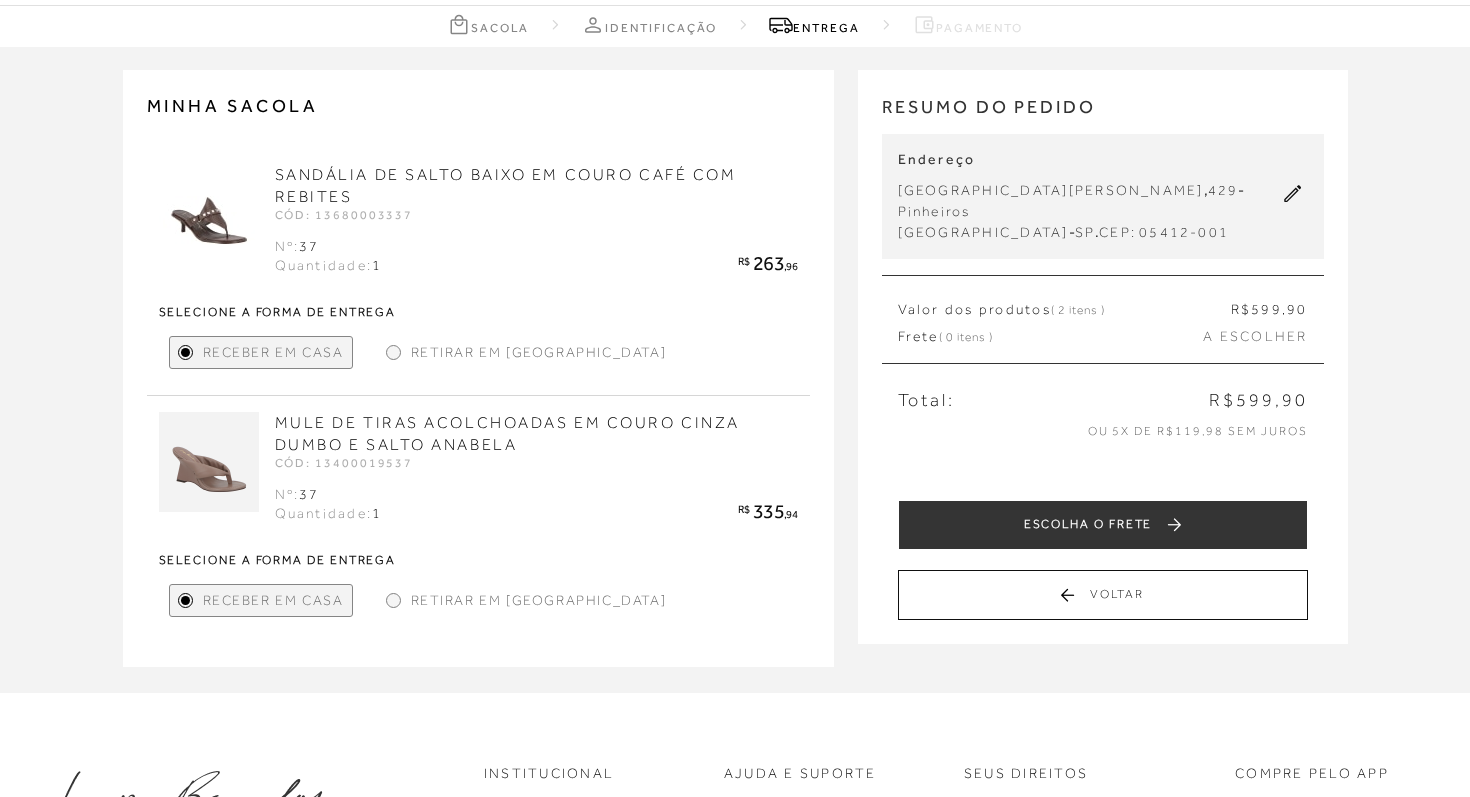 scroll, scrollTop: 76, scrollLeft: 0, axis: vertical 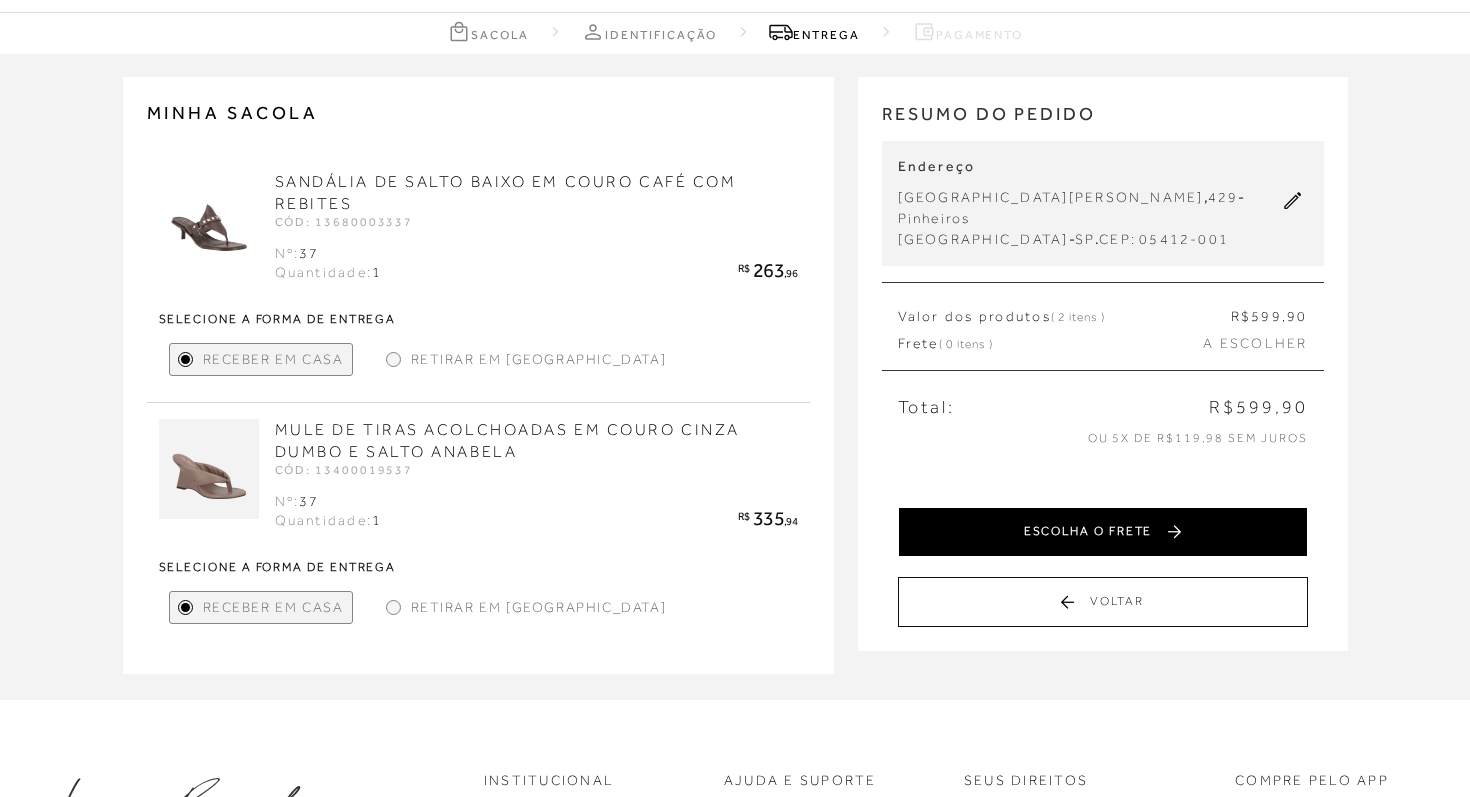 click on "ESCOLHA O FRETE" at bounding box center (1103, 532) 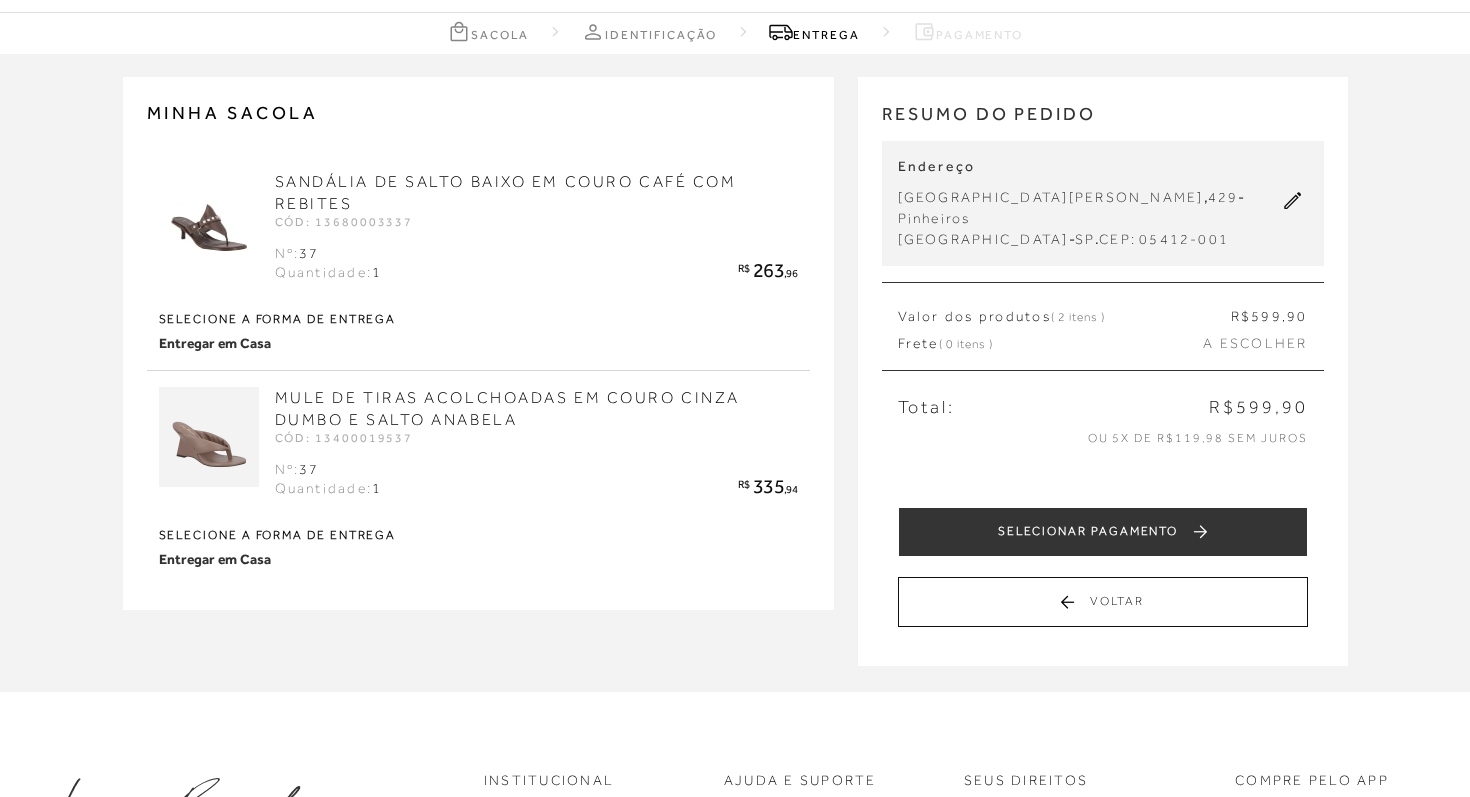 scroll, scrollTop: 0, scrollLeft: 0, axis: both 